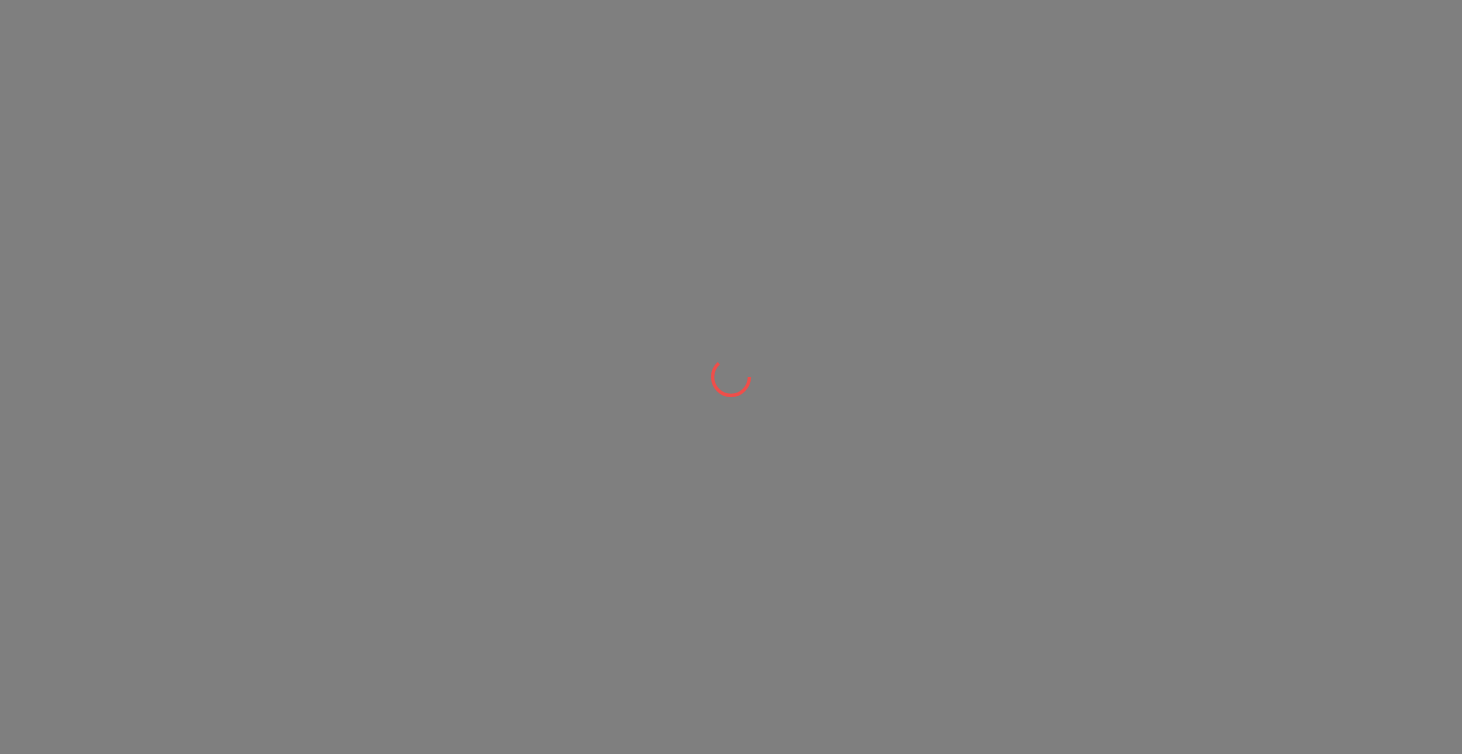 scroll, scrollTop: 0, scrollLeft: 0, axis: both 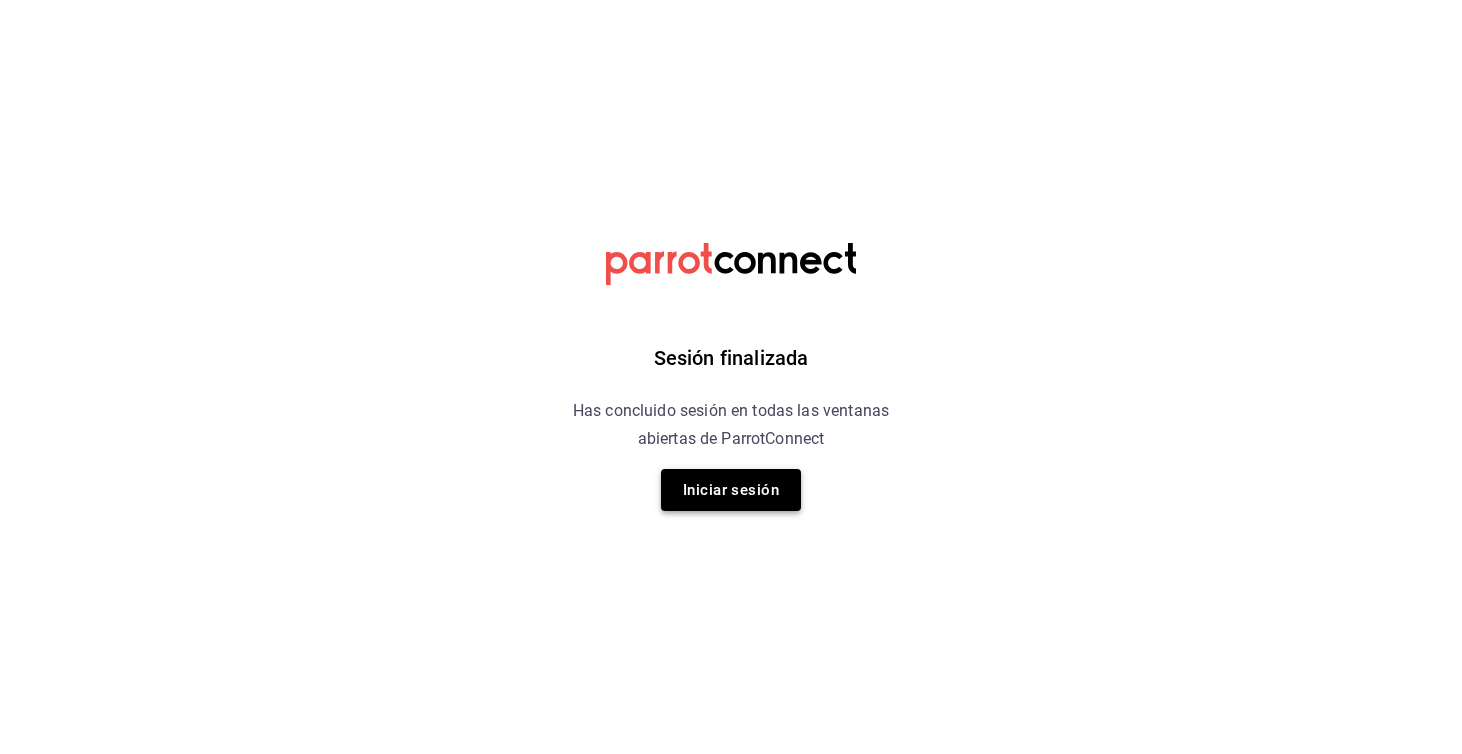 click on "Iniciar sesión" at bounding box center [731, 490] 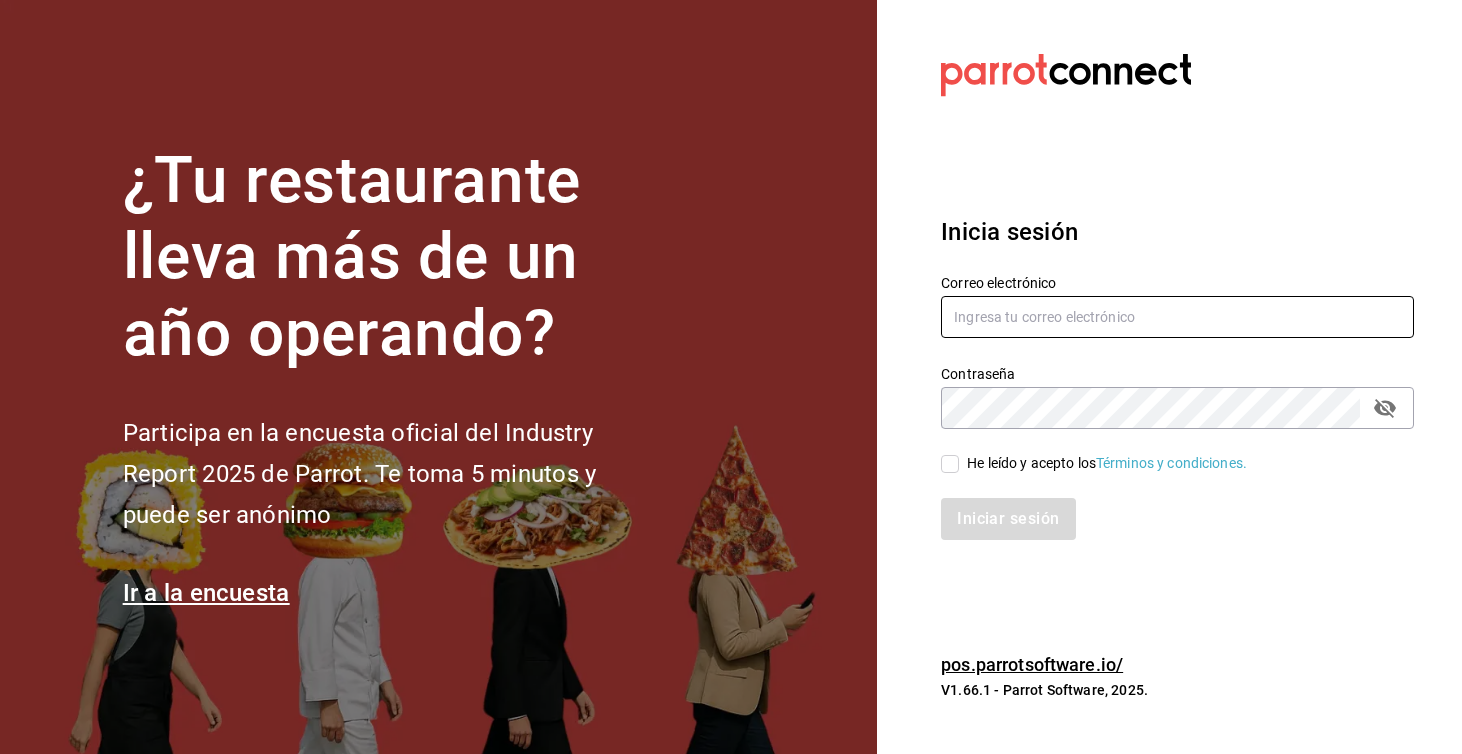 type on "[EMAIL]" 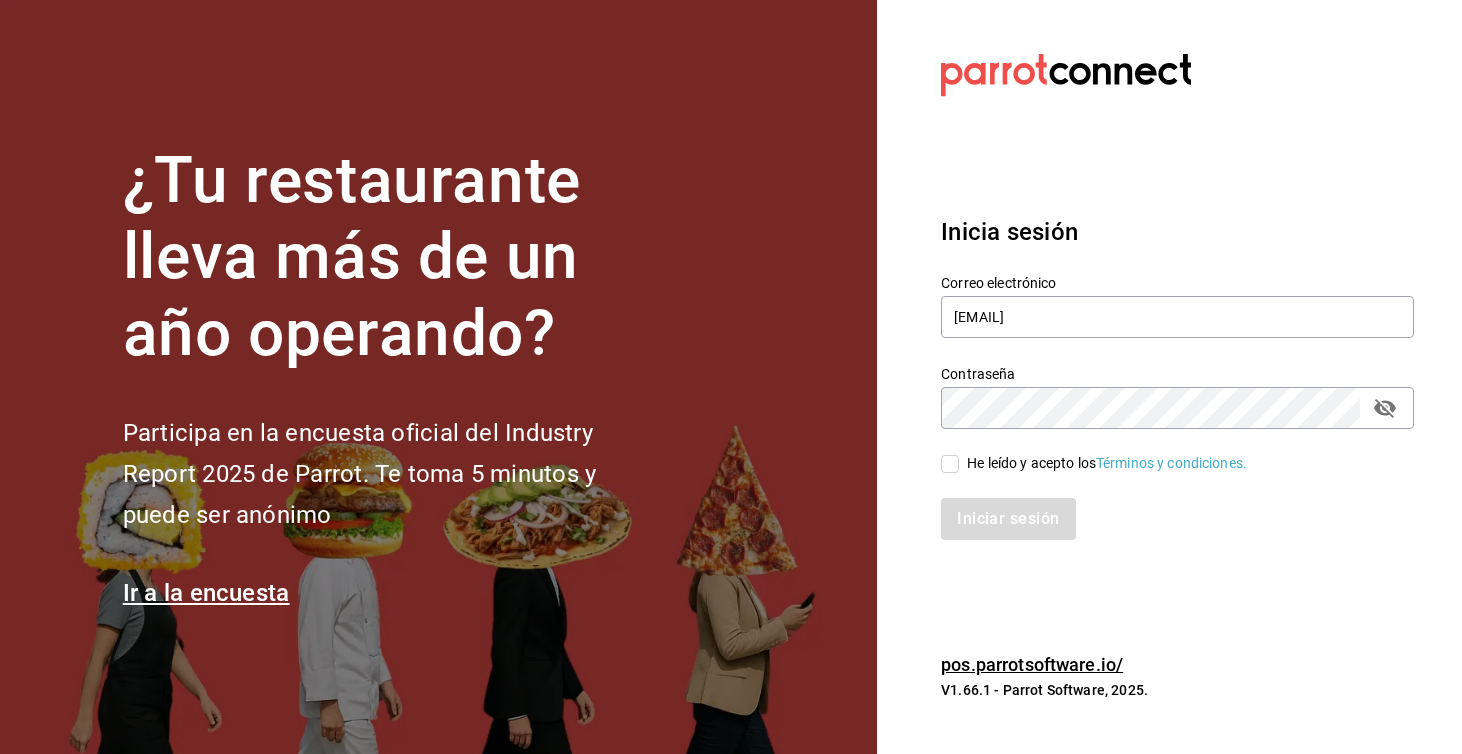 click on "He leído y acepto los  Términos y condiciones." at bounding box center (950, 464) 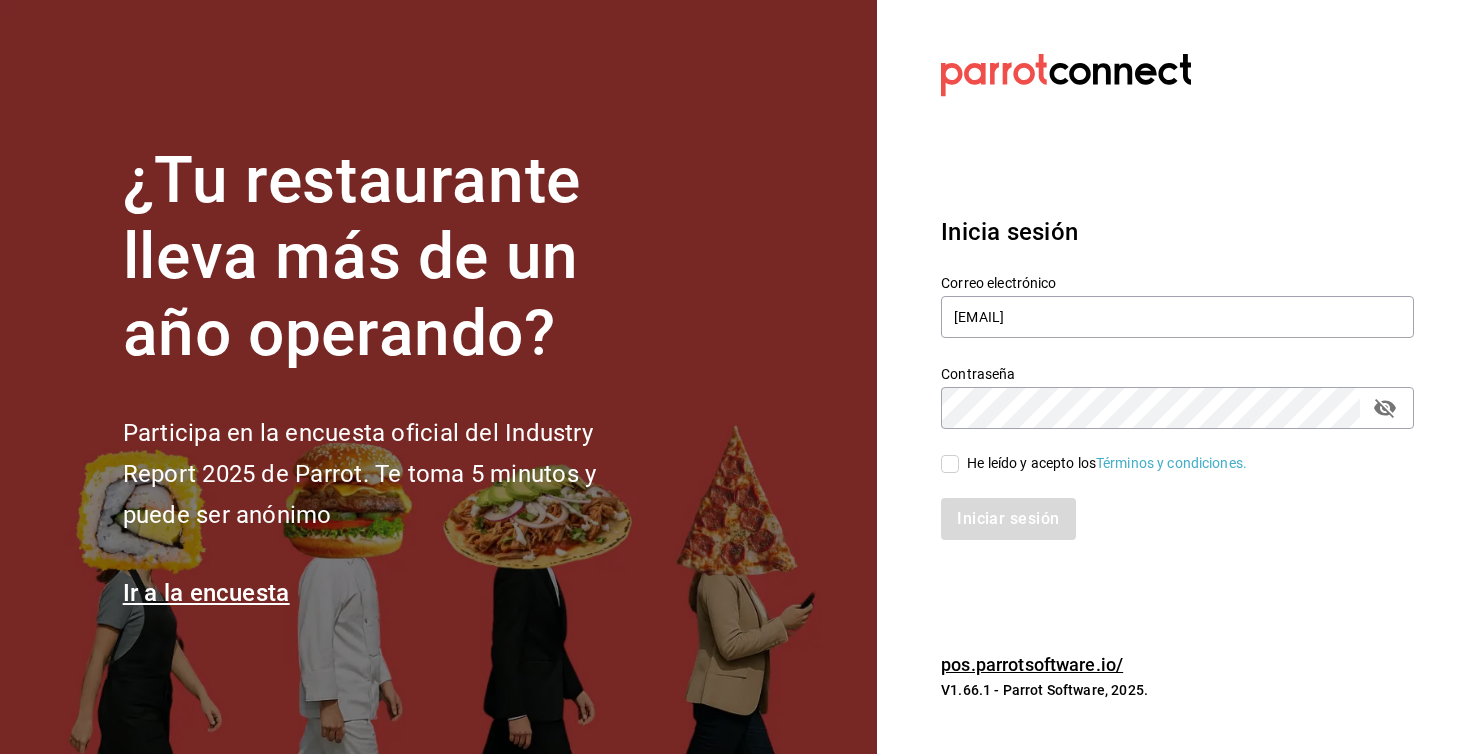 checkbox on "true" 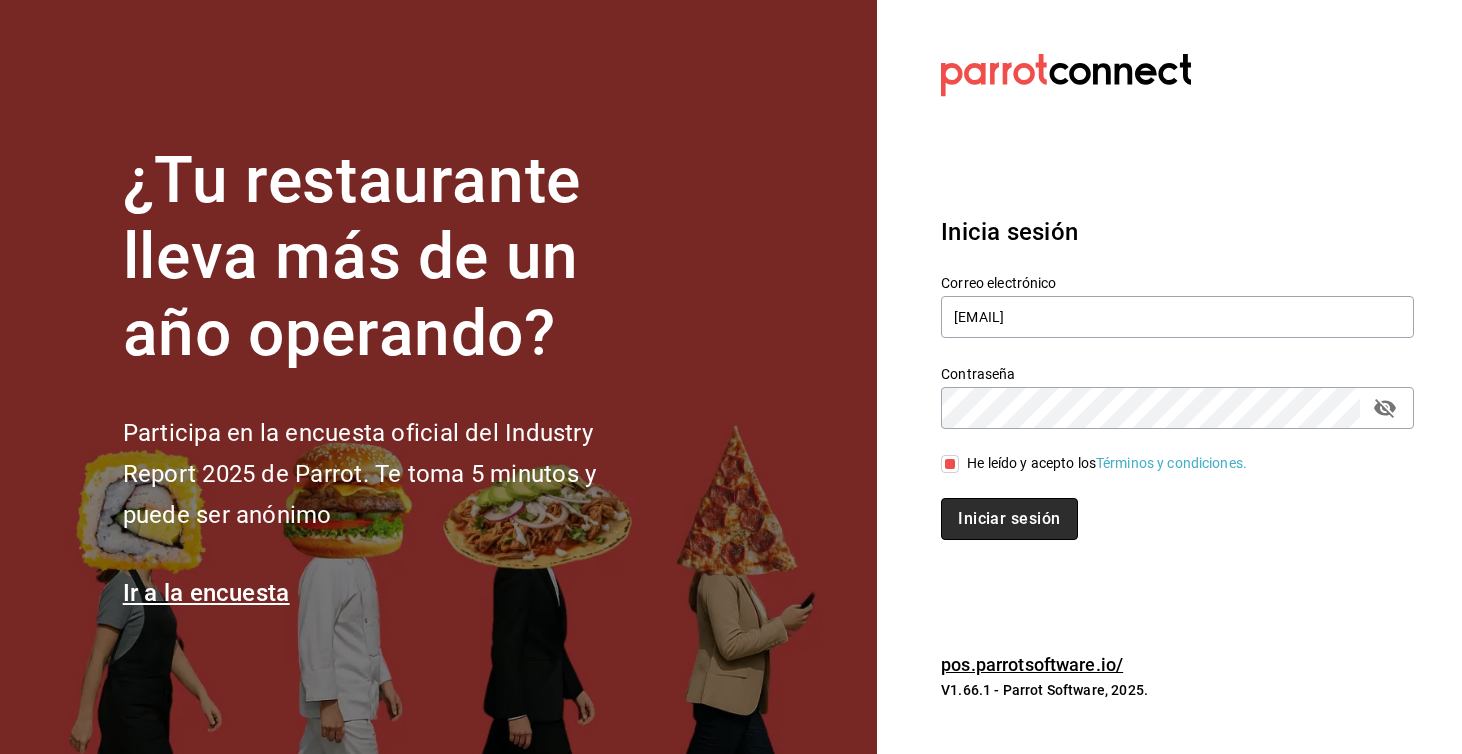 click on "Iniciar sesión" at bounding box center (1009, 519) 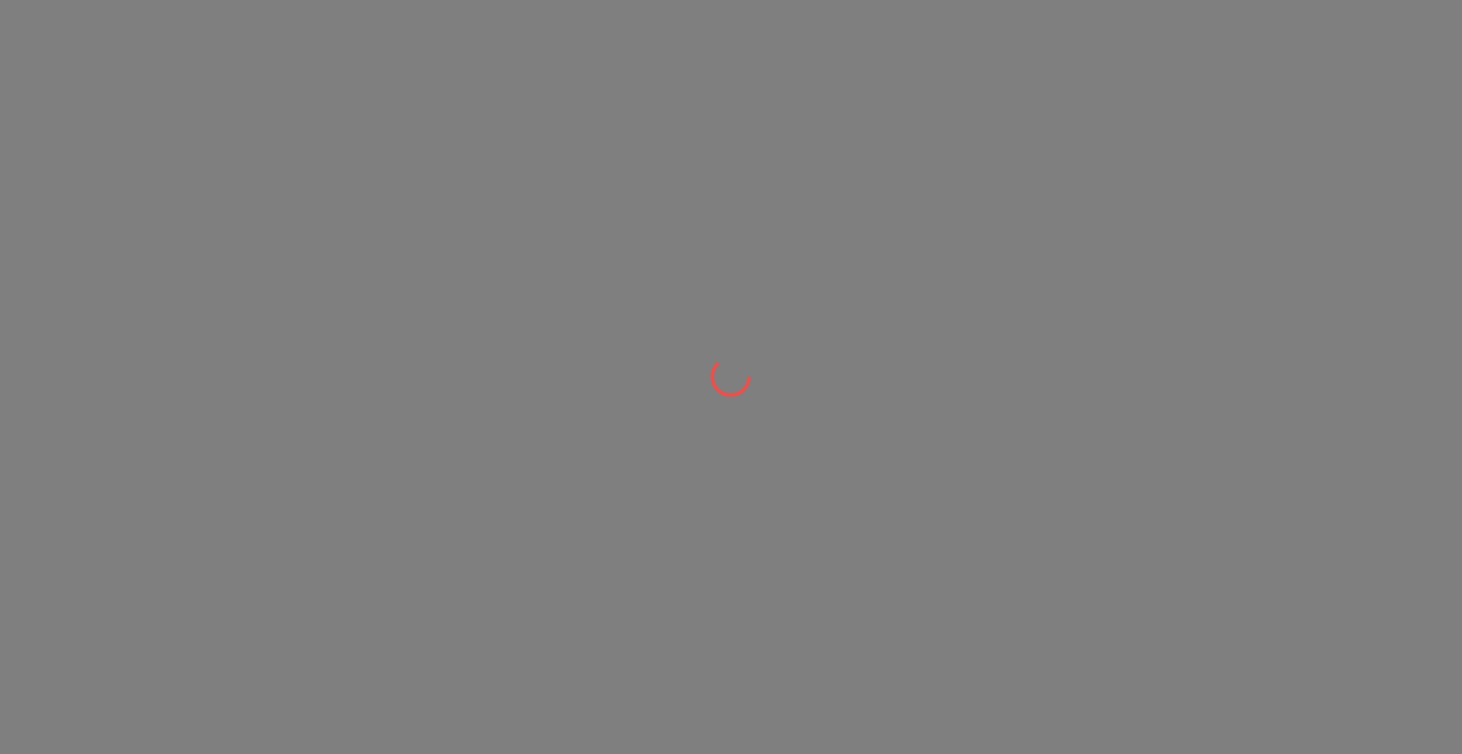 scroll, scrollTop: 0, scrollLeft: 0, axis: both 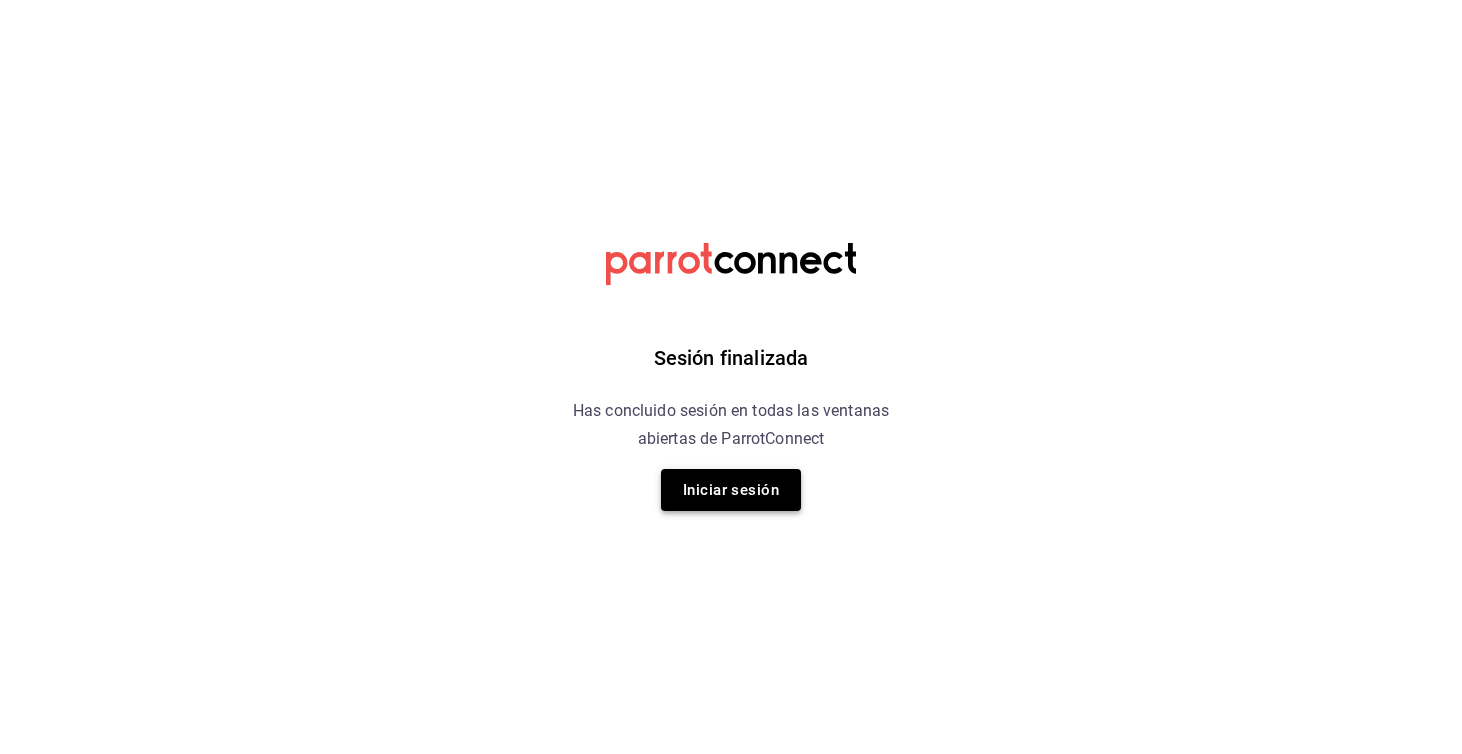 click on "Iniciar sesión" at bounding box center [731, 490] 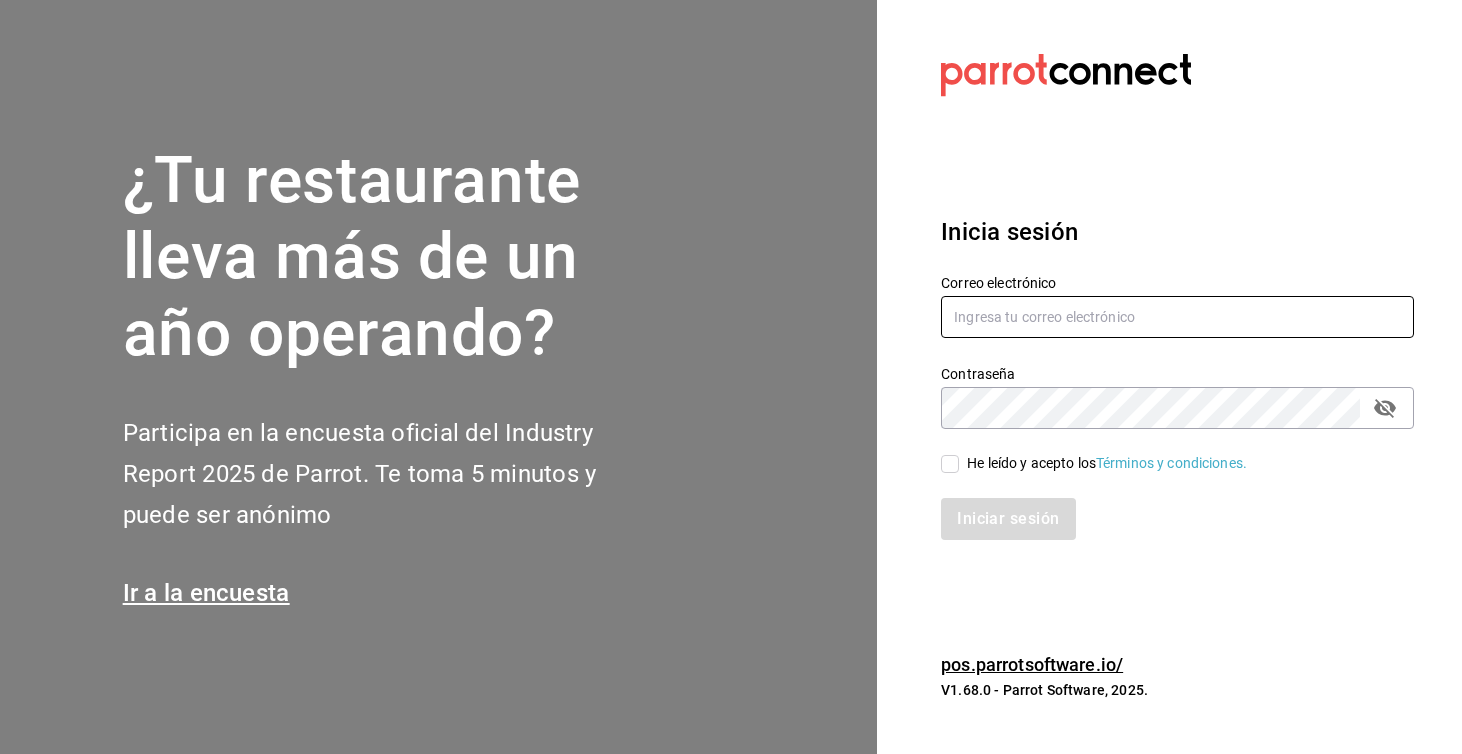 type on "[EMAIL]" 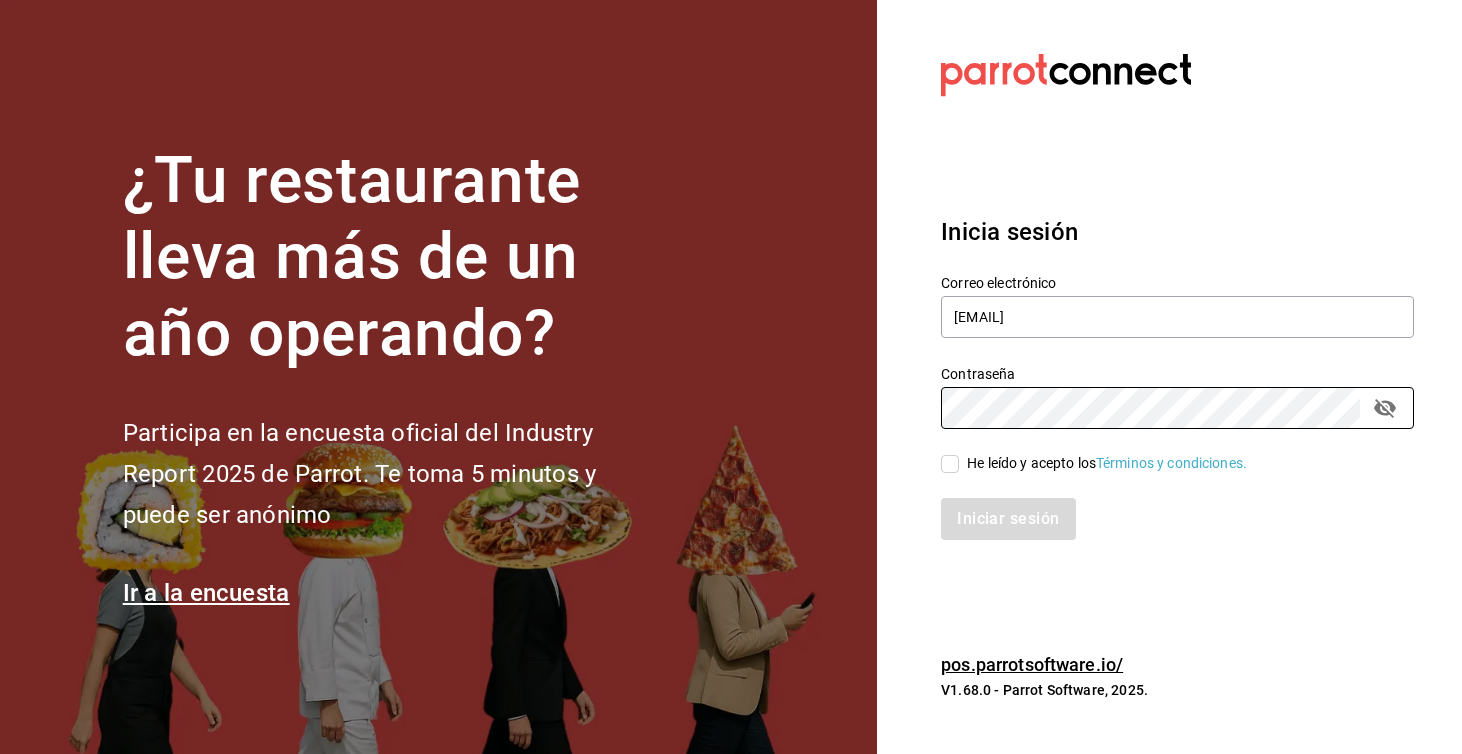 click on "He leído y acepto los  Términos y condiciones." at bounding box center [950, 464] 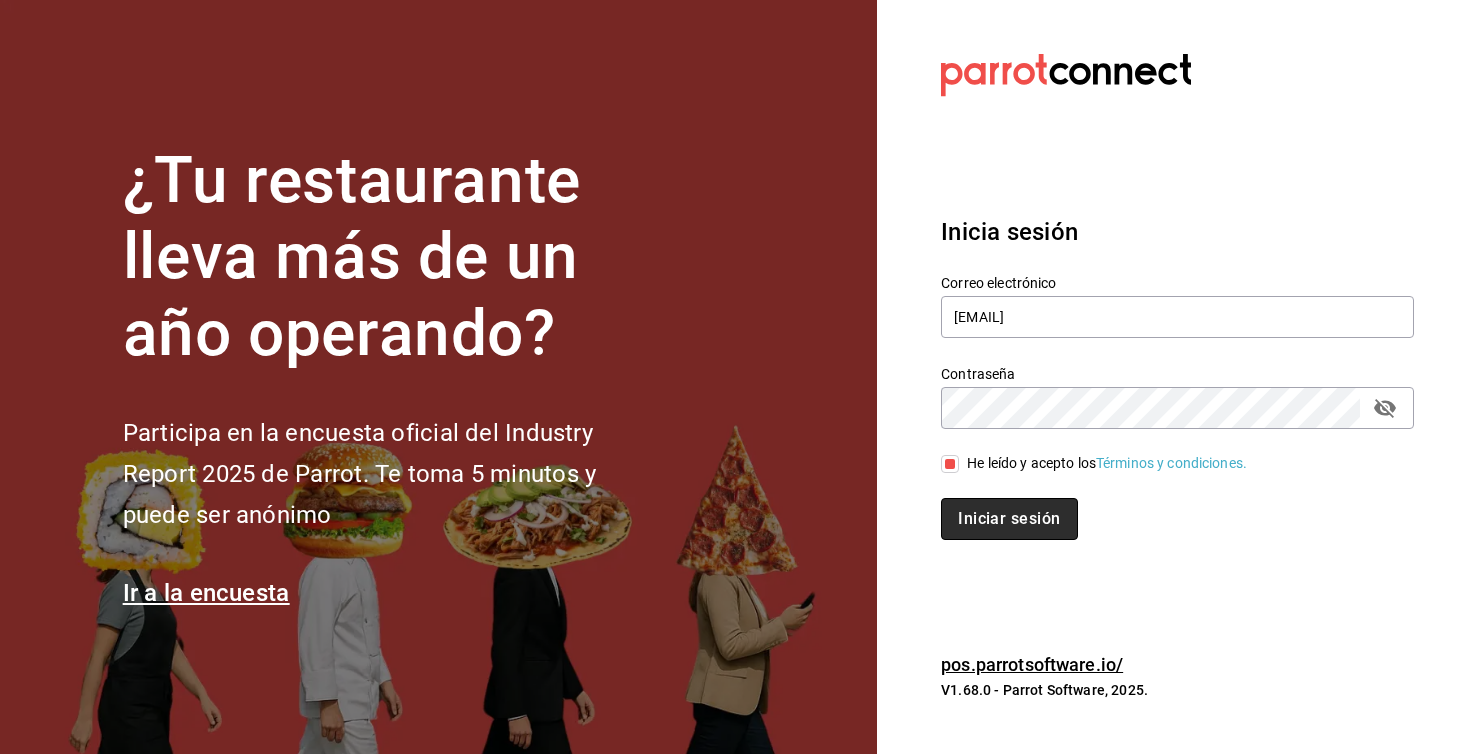click on "Iniciar sesión" at bounding box center (1009, 519) 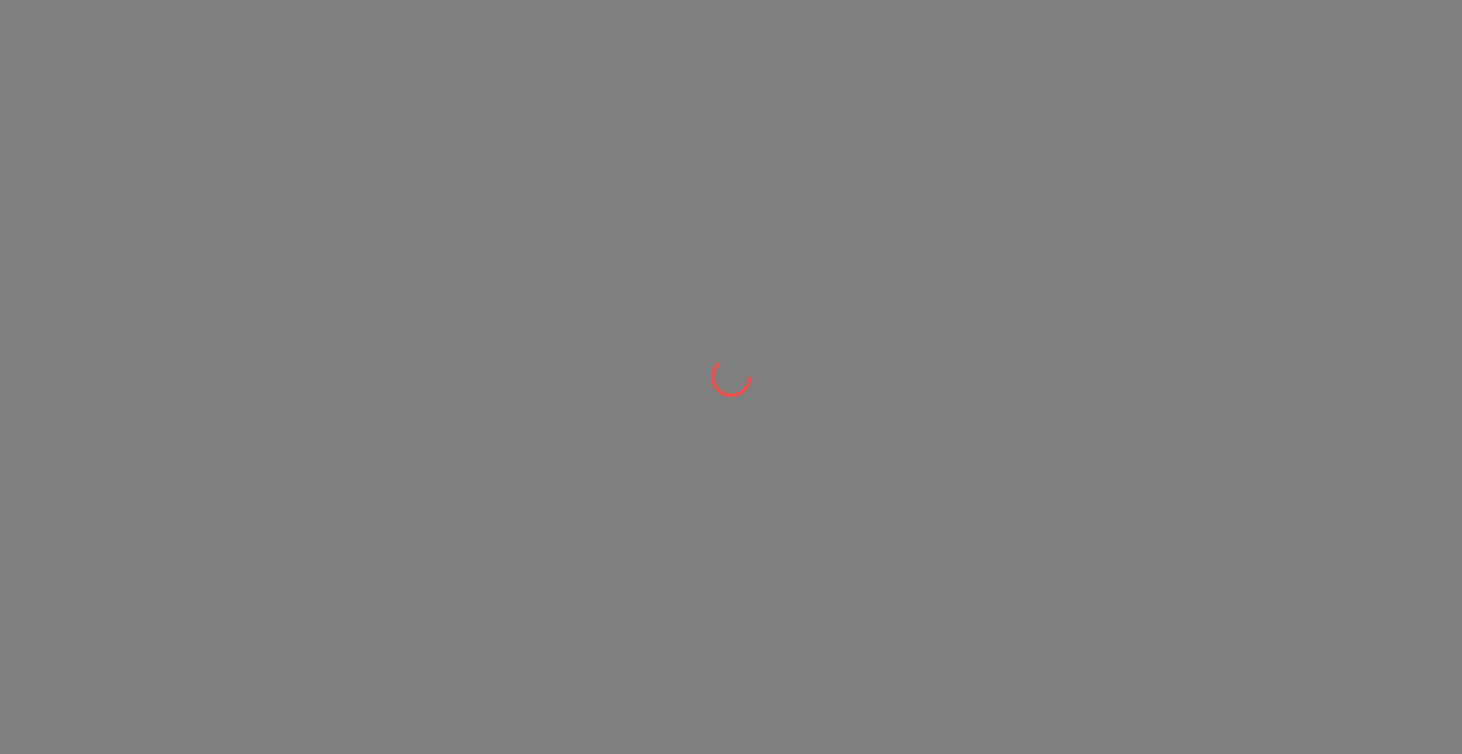 scroll, scrollTop: 0, scrollLeft: 0, axis: both 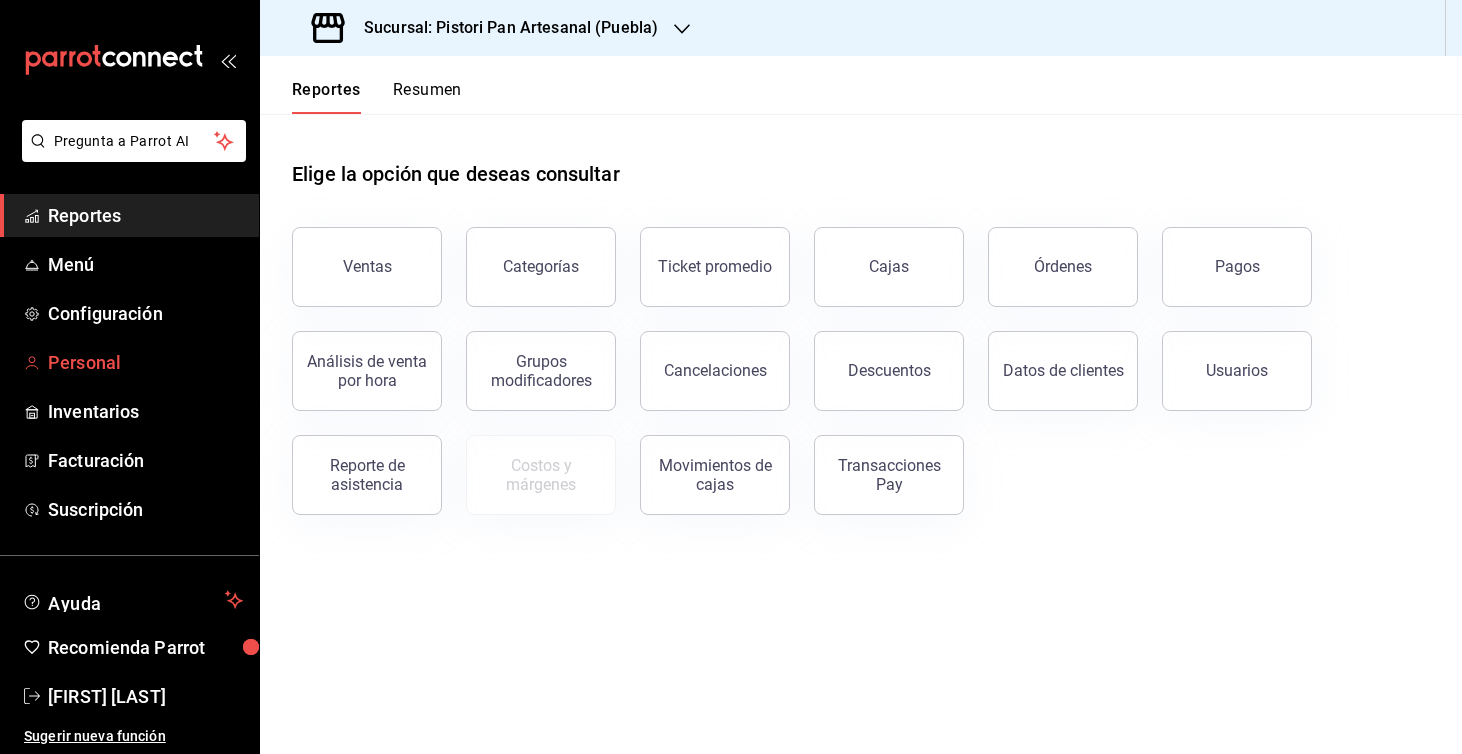 click on "Personal" at bounding box center (145, 362) 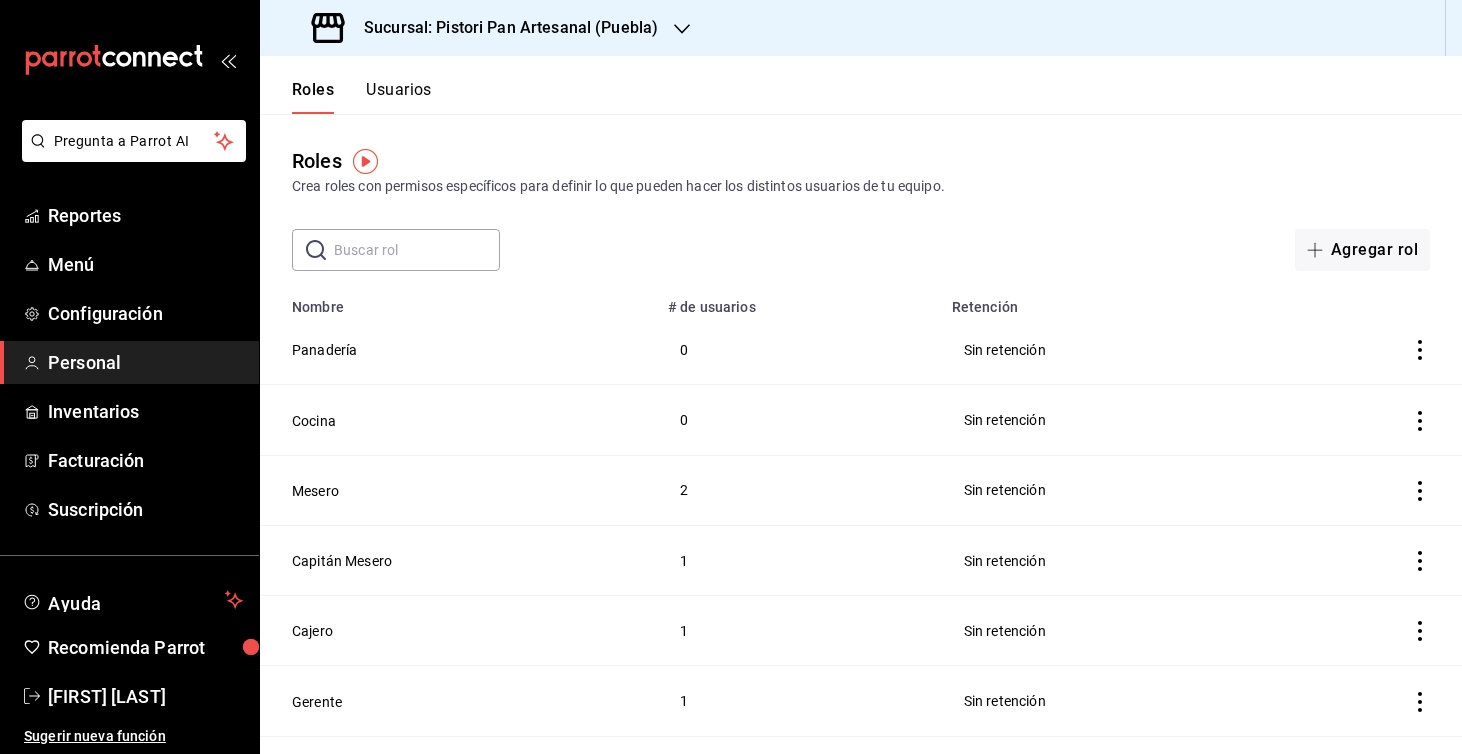 click on "Usuarios" at bounding box center [399, 97] 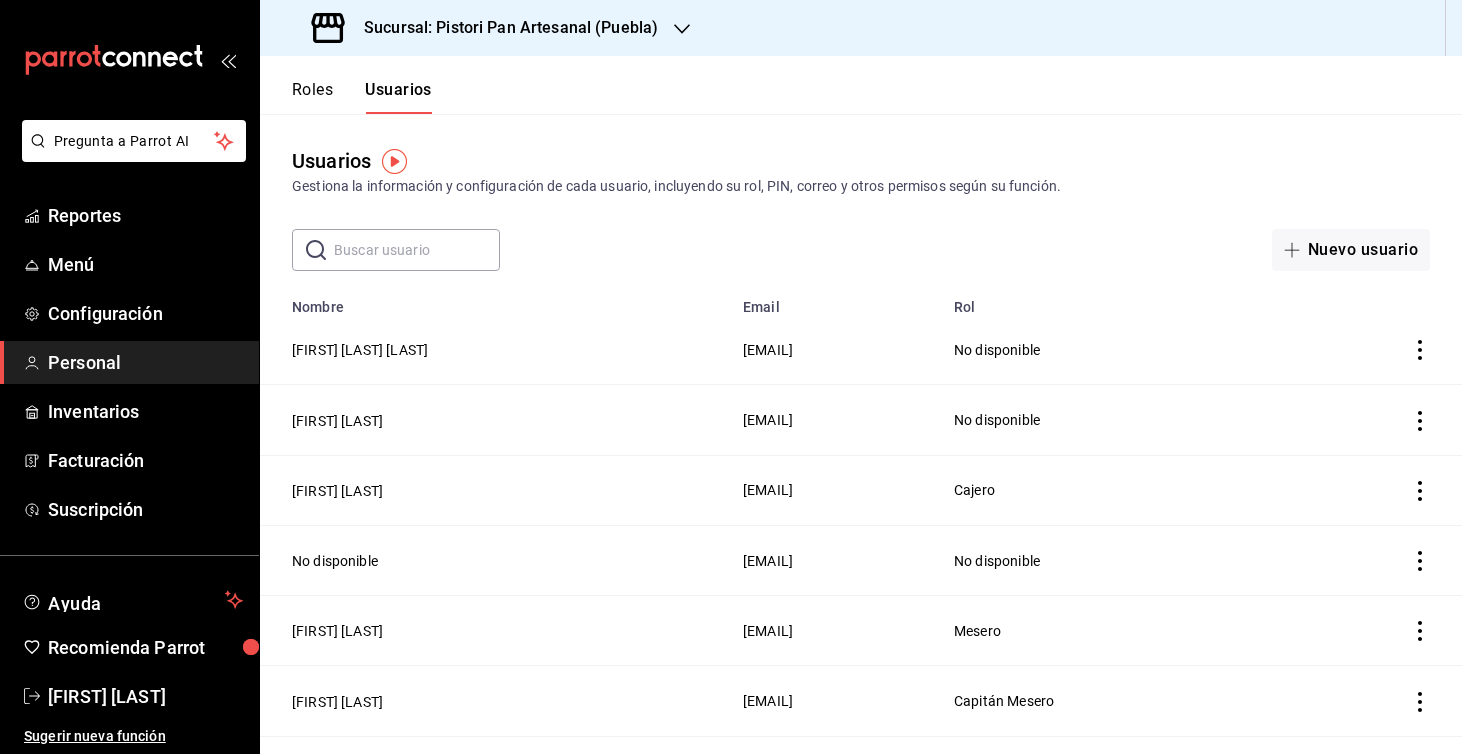 click on "Roles" at bounding box center (312, 97) 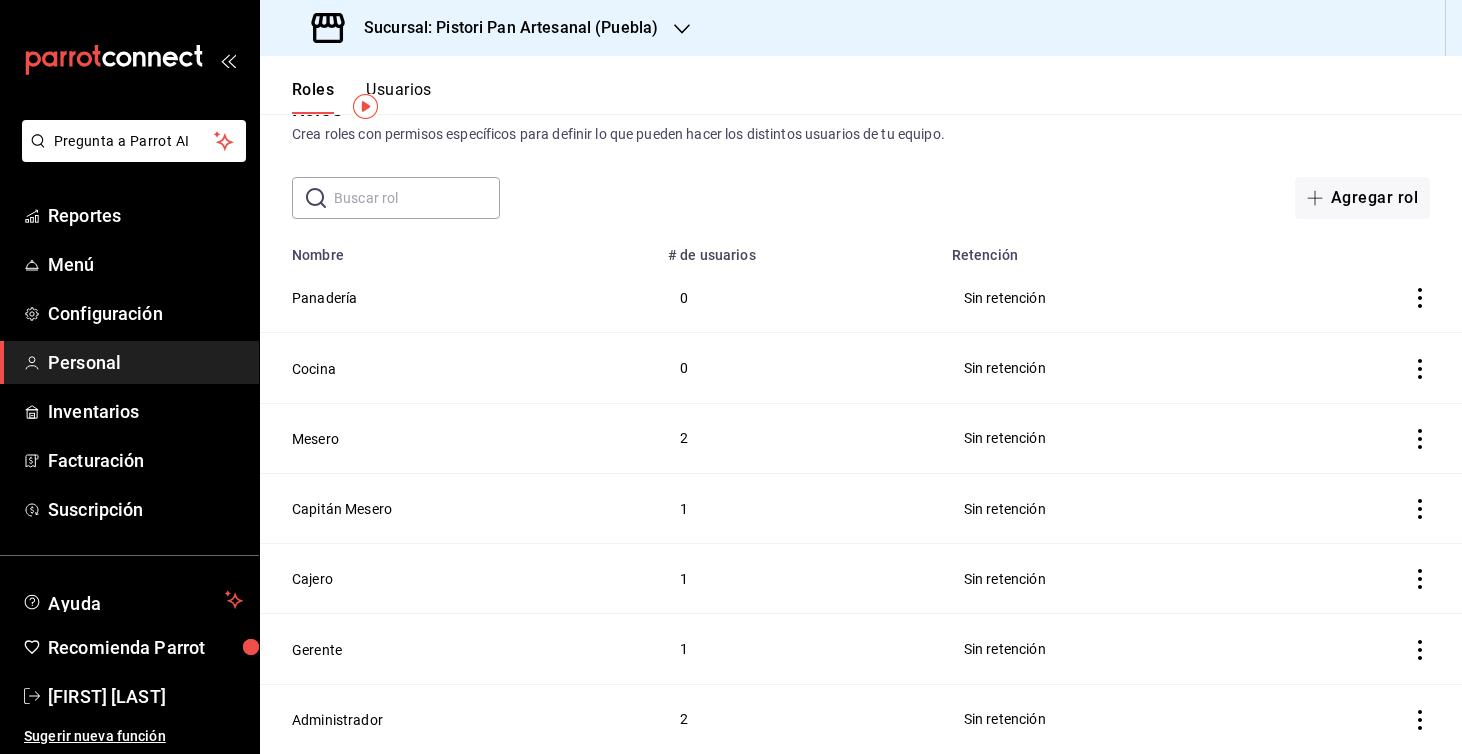 scroll, scrollTop: 52, scrollLeft: 0, axis: vertical 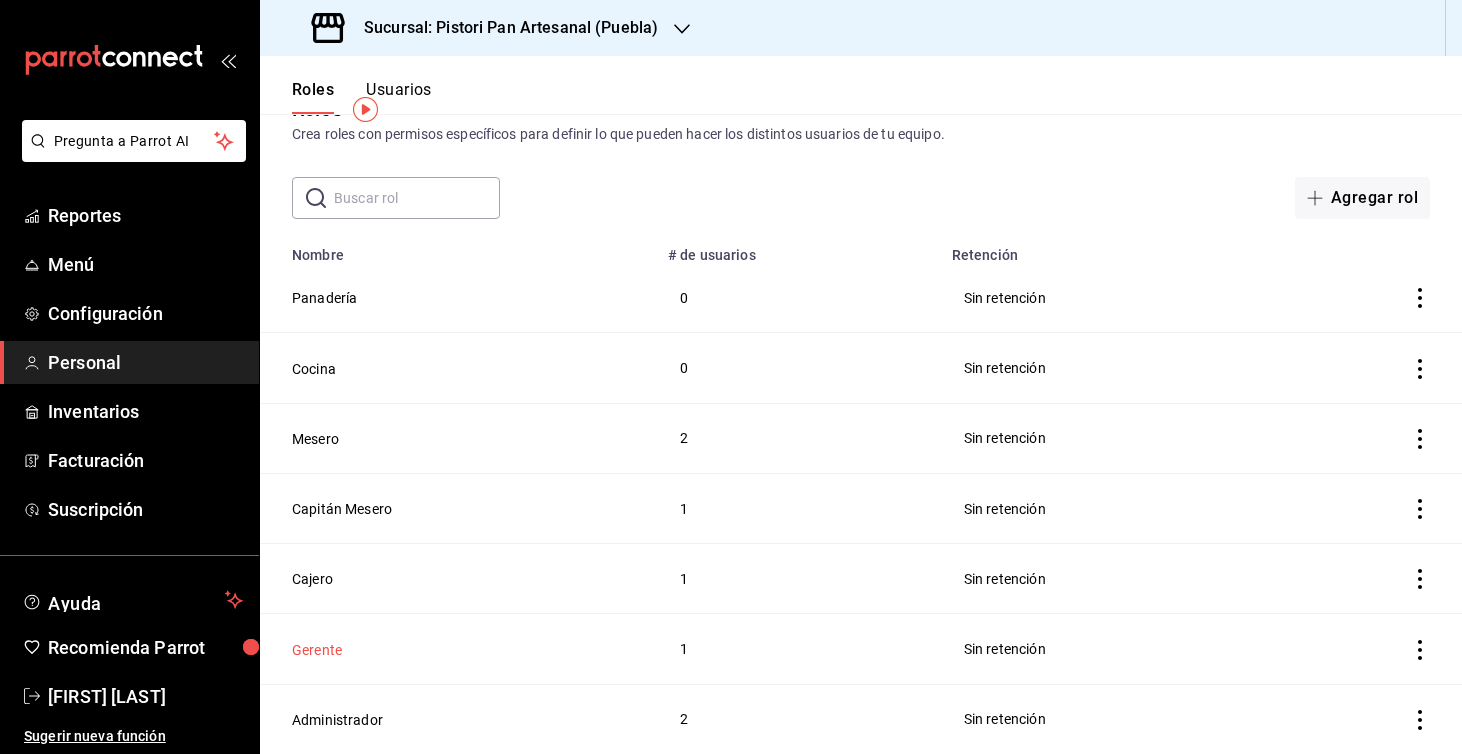 click on "Gerente" at bounding box center [317, 650] 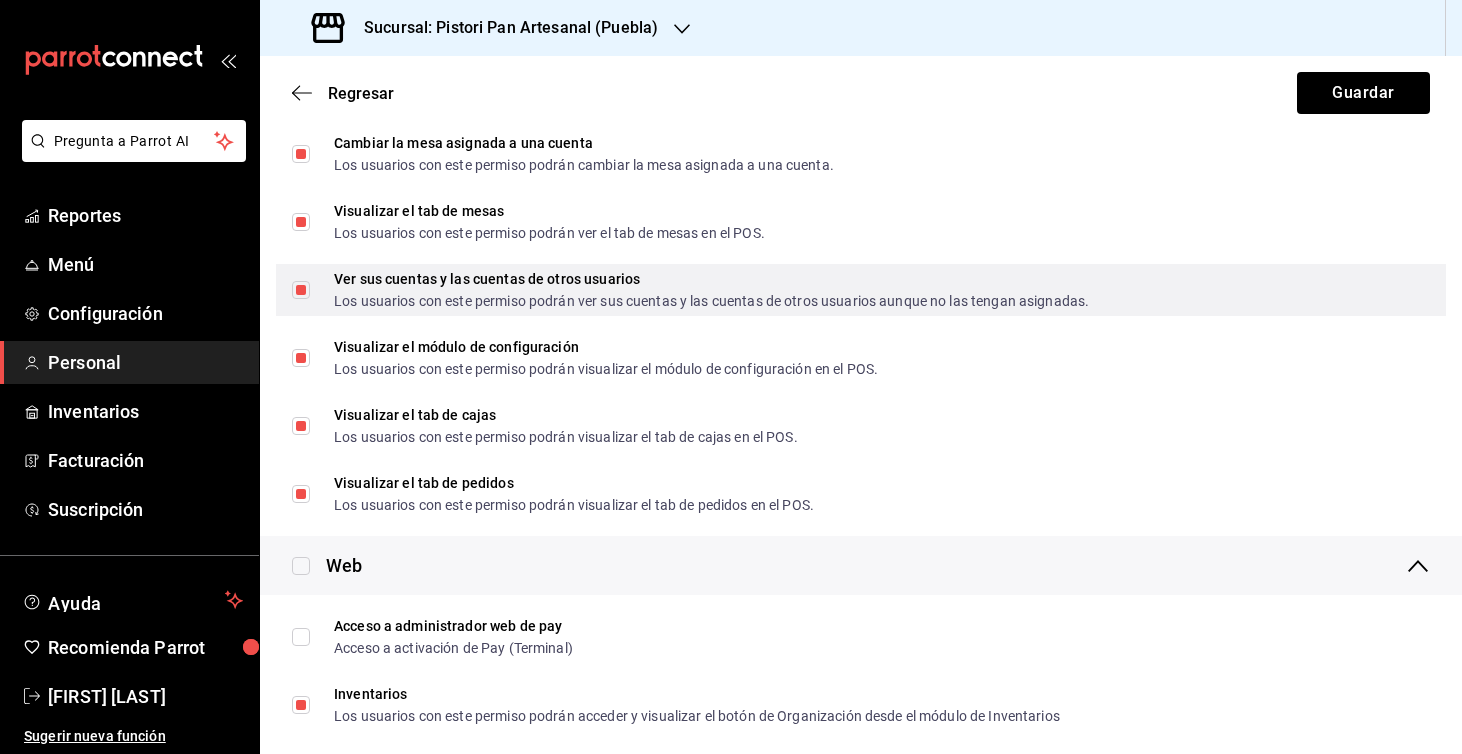 scroll, scrollTop: 883, scrollLeft: 0, axis: vertical 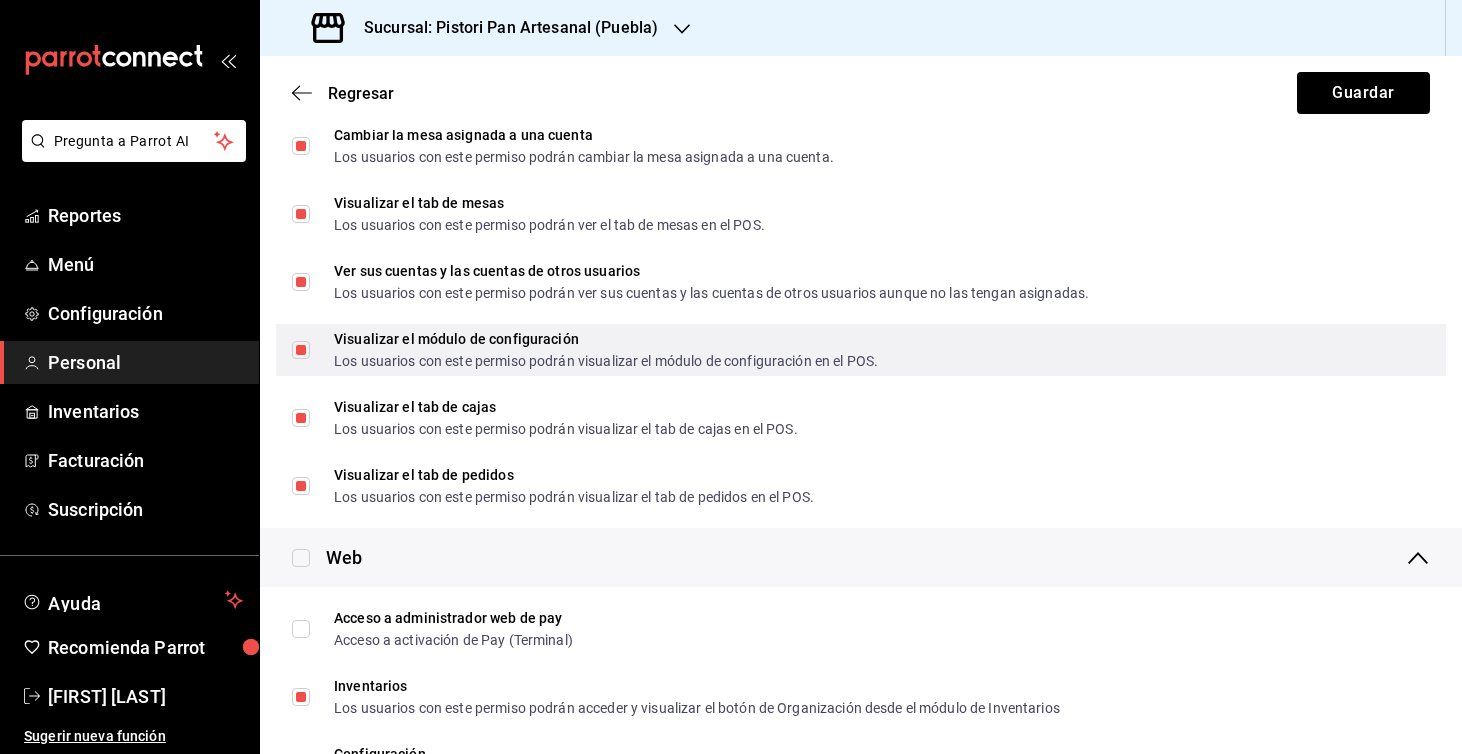 click on "Visualizar el módulo de configuración" at bounding box center (606, 339) 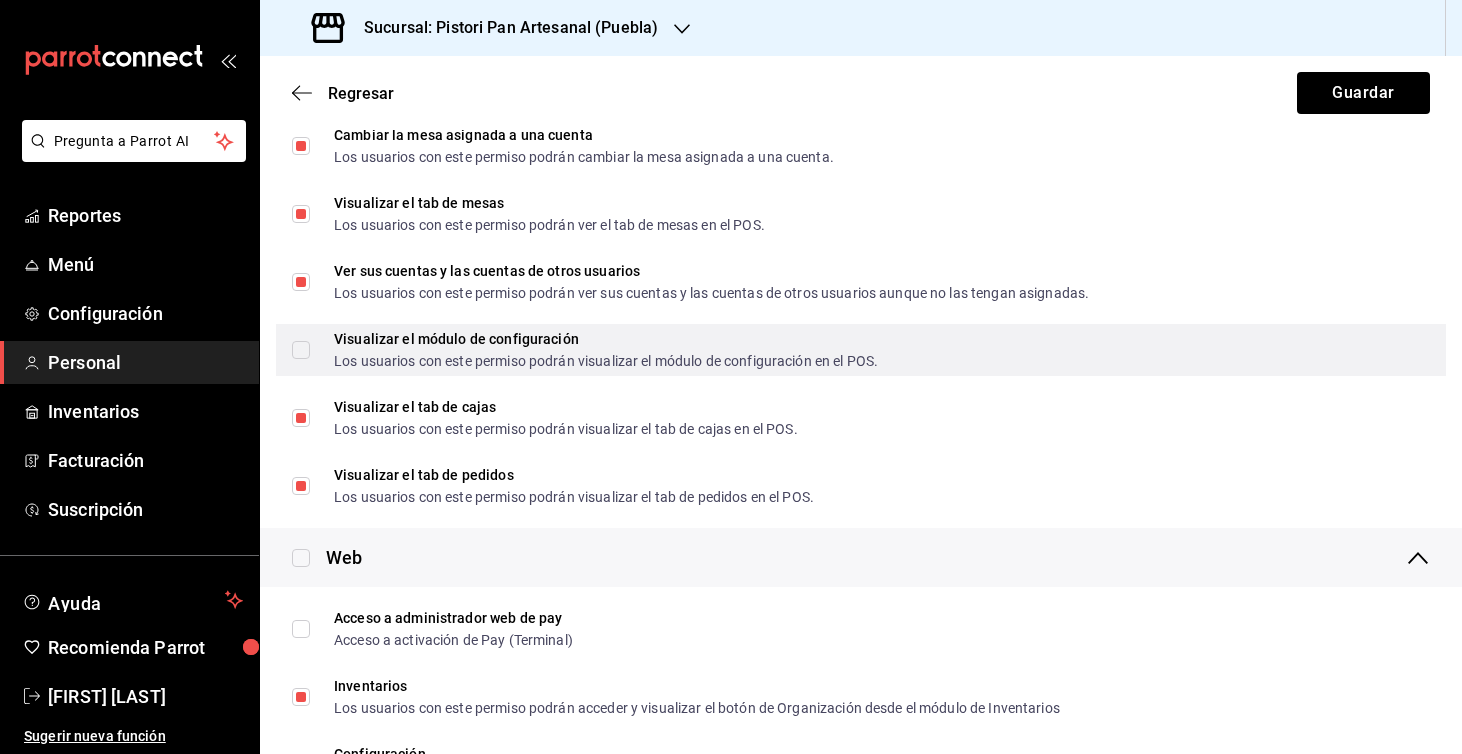 checkbox on "false" 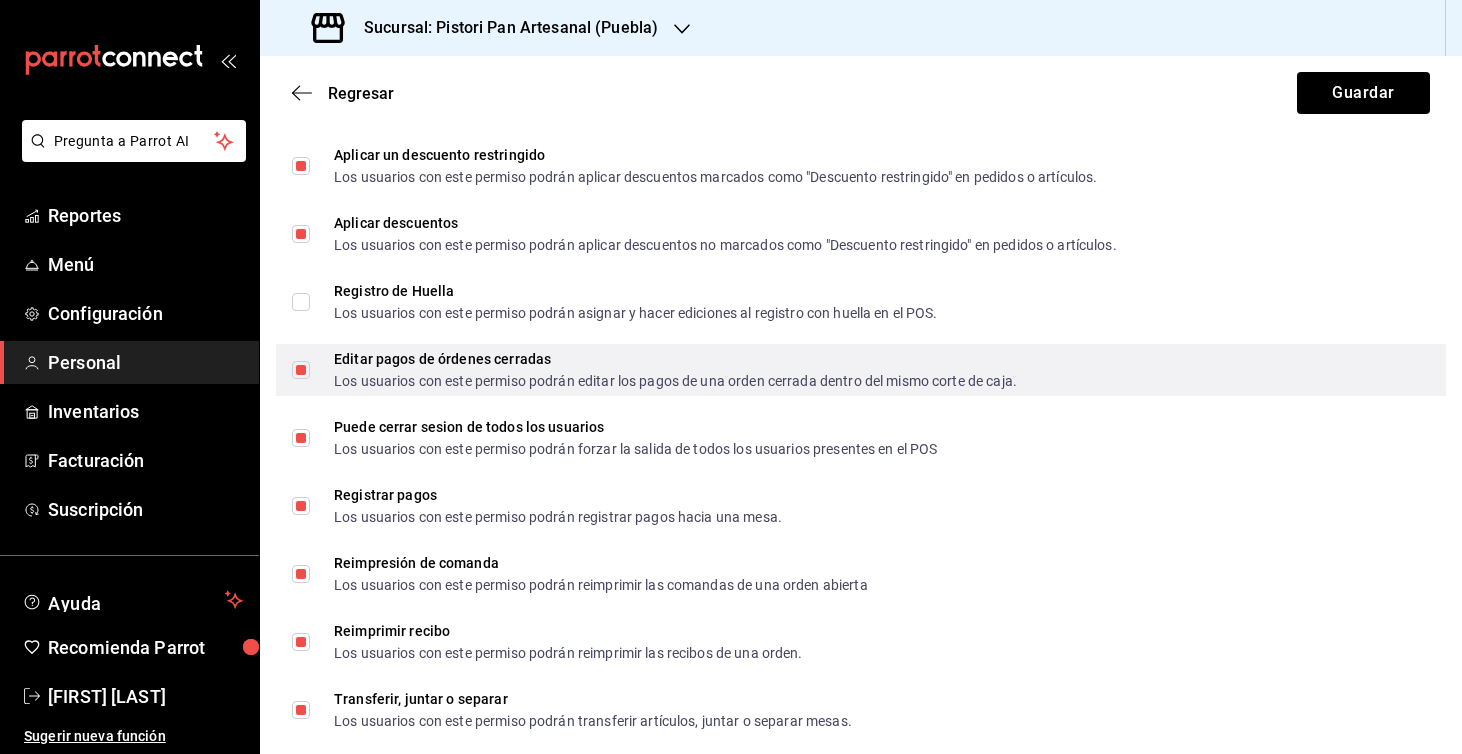 scroll, scrollTop: 3289, scrollLeft: 0, axis: vertical 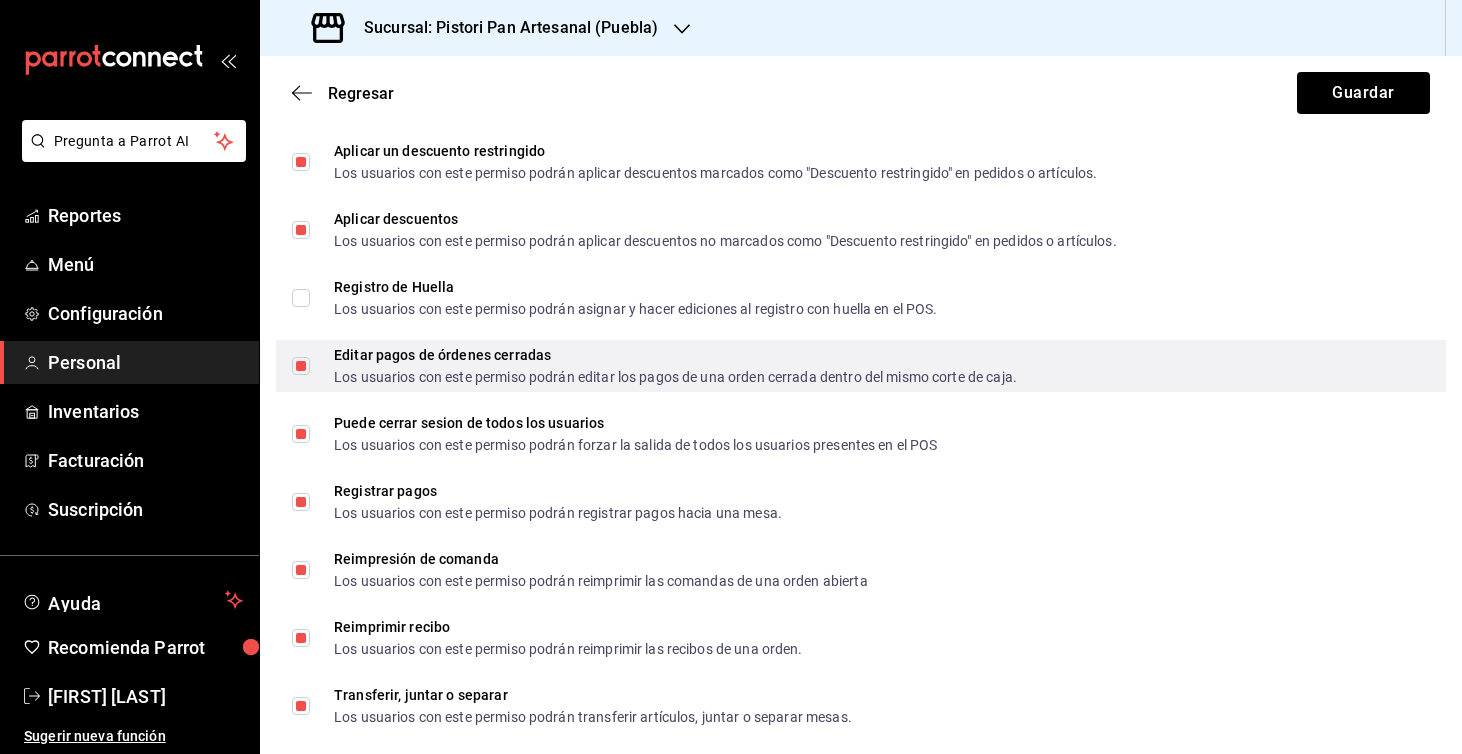 click on "Los usuarios con este permiso podrán editar los pagos de una orden cerrada dentro del mismo corte de caja." at bounding box center (675, 377) 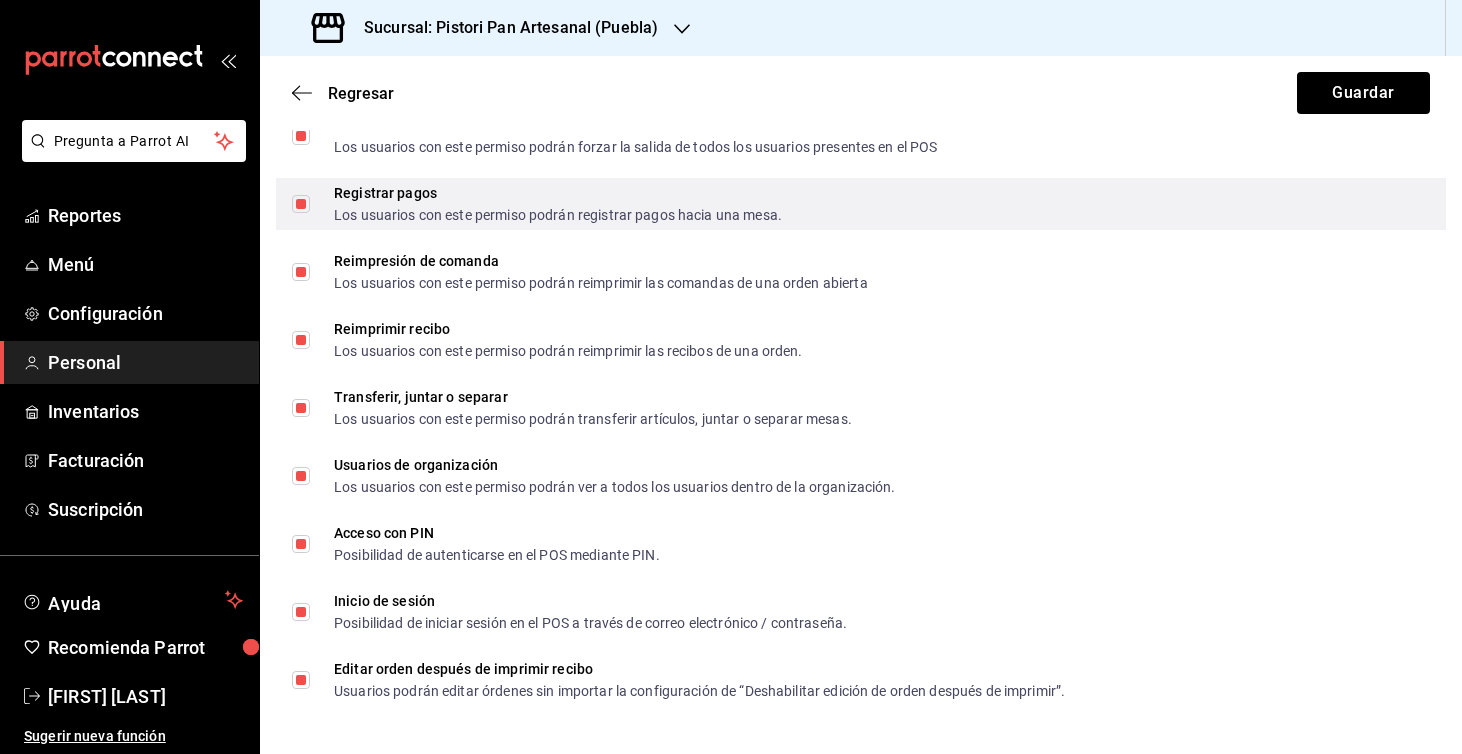 scroll, scrollTop: 3587, scrollLeft: 0, axis: vertical 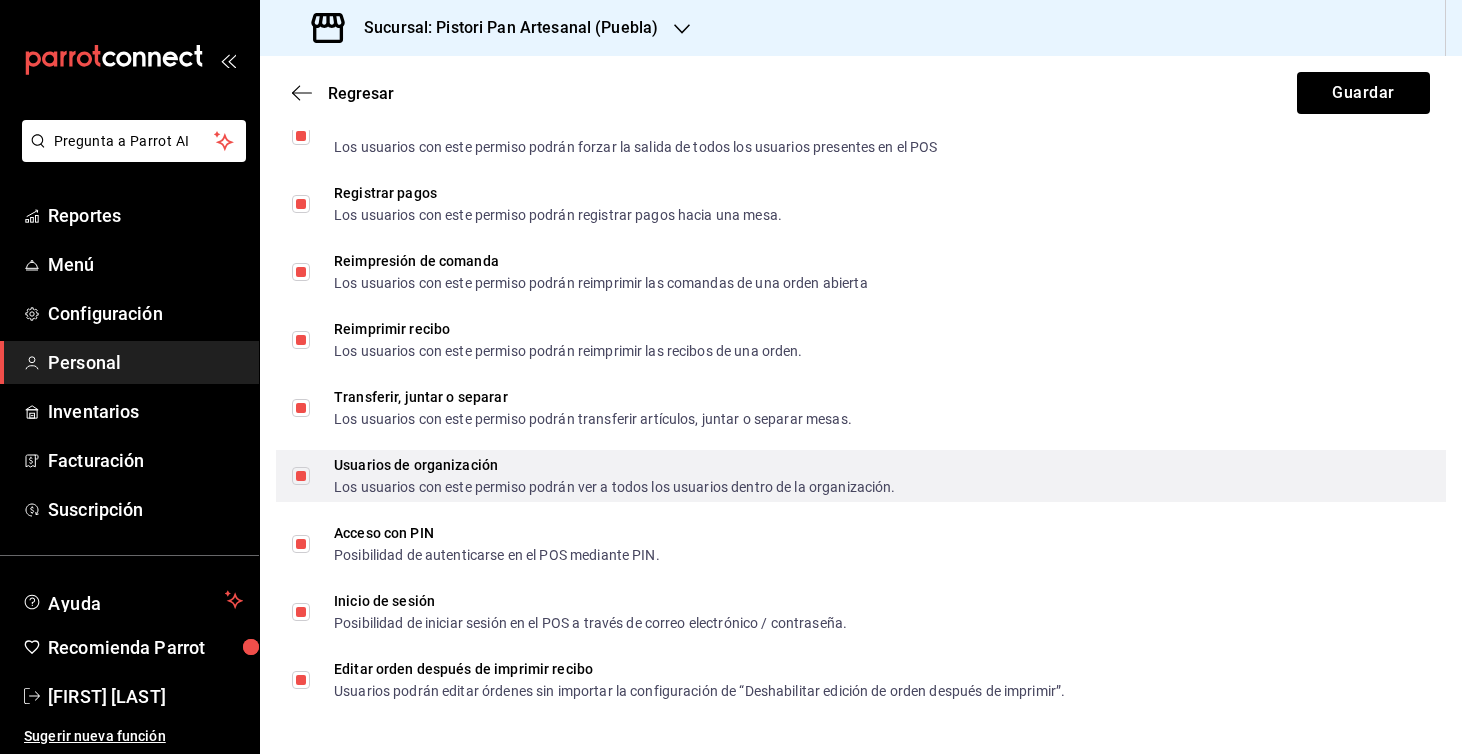 click on "Usuarios de organización Los usuarios con este permiso podrán ver a todos los usuarios dentro de la organización." at bounding box center [301, 476] 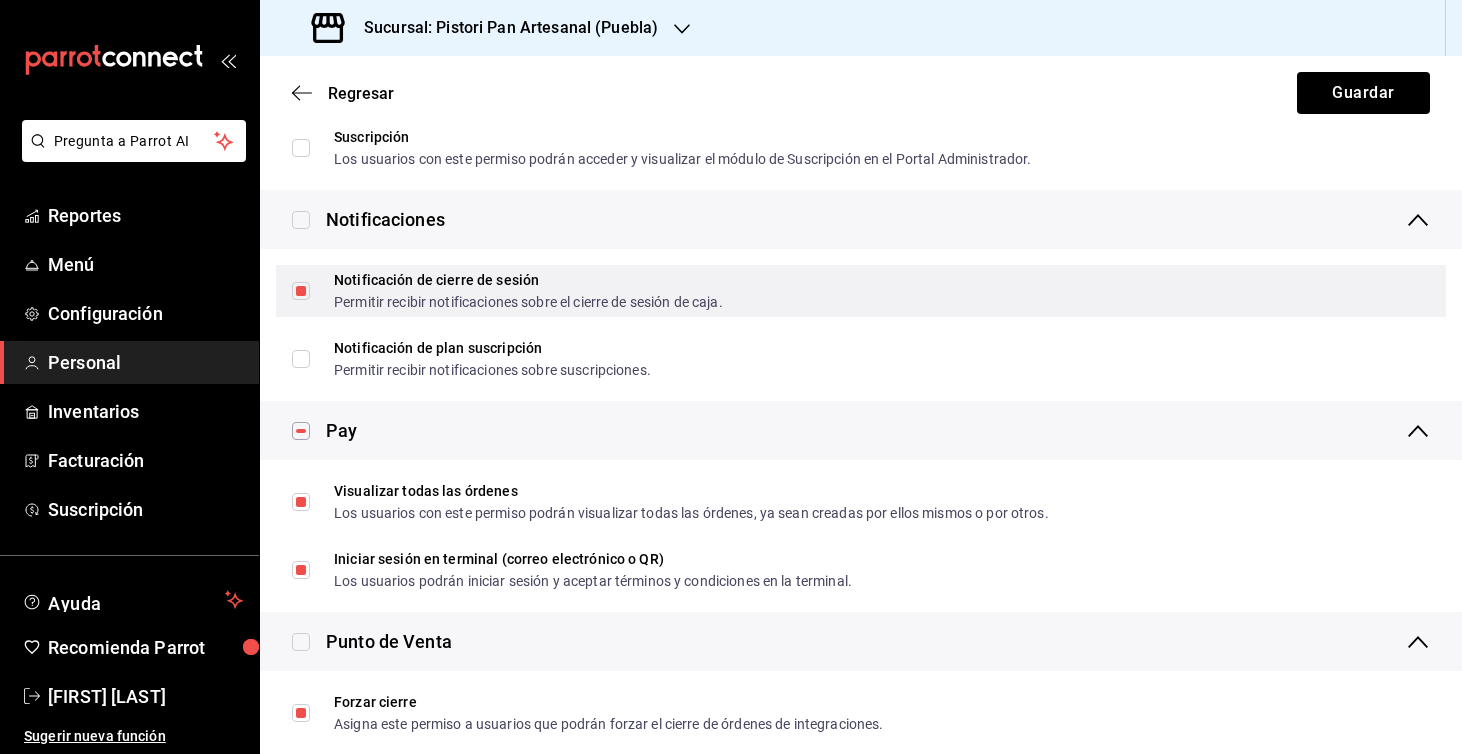 scroll, scrollTop: 1841, scrollLeft: 0, axis: vertical 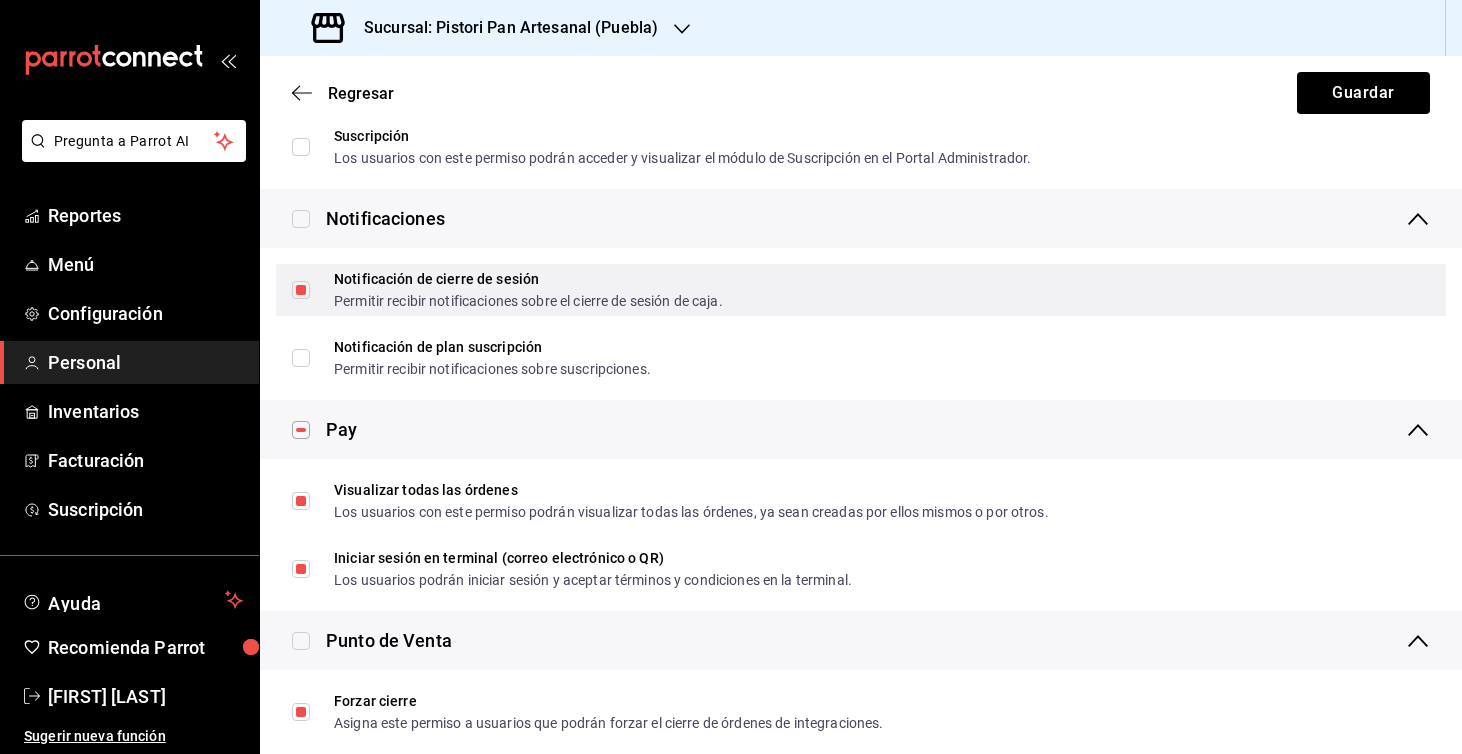 click on "Notificación de cierre de sesión Permitir recibir notificaciones sobre el cierre de sesión de caja." at bounding box center [301, 290] 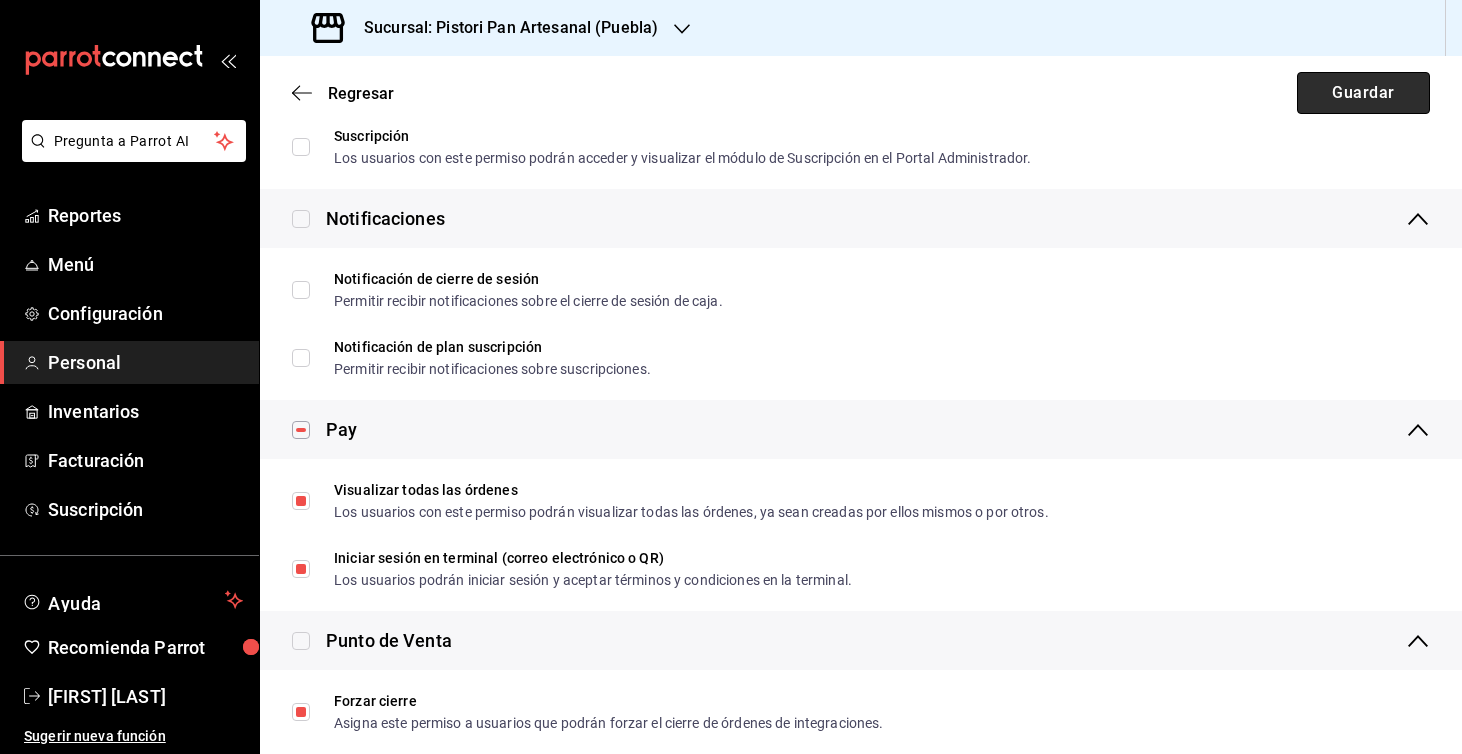 click on "Guardar" at bounding box center (1363, 93) 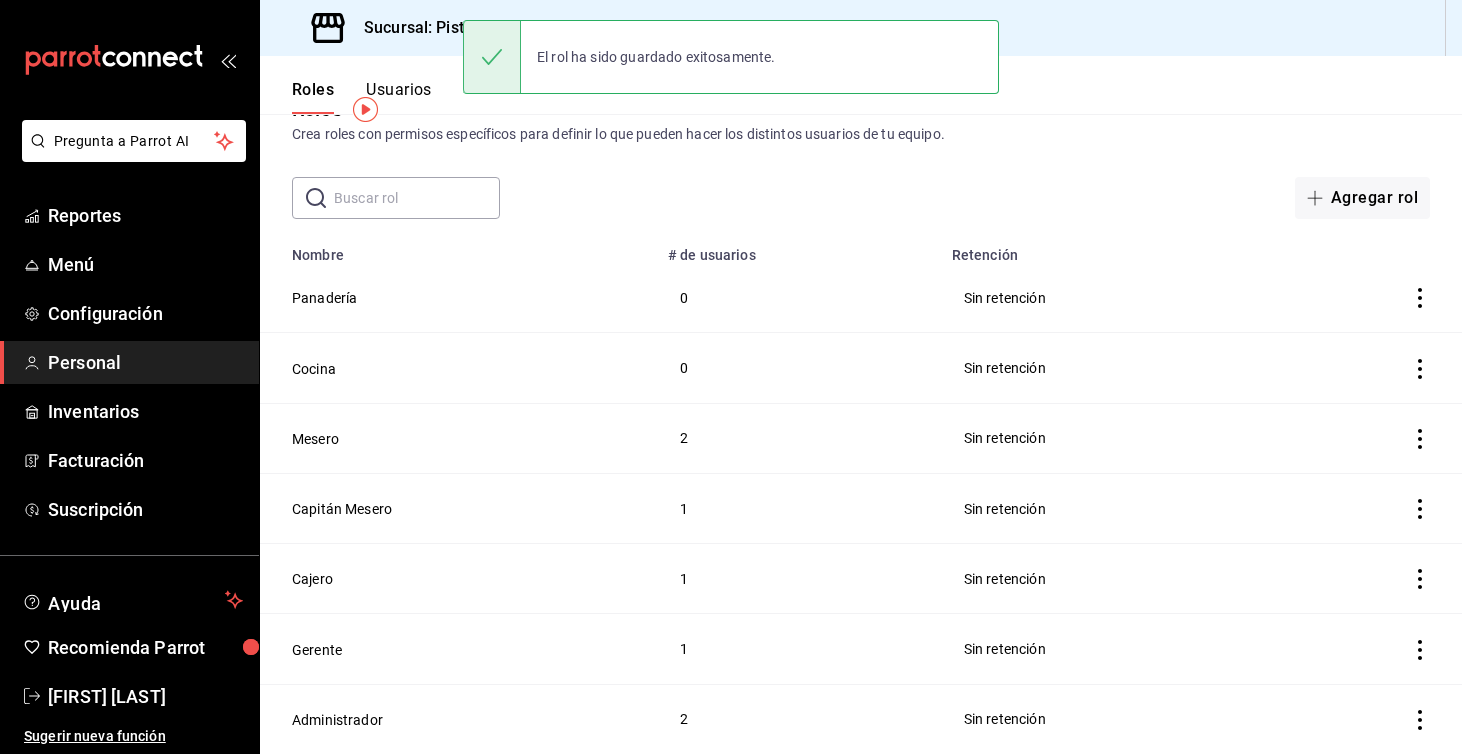 scroll, scrollTop: 52, scrollLeft: 0, axis: vertical 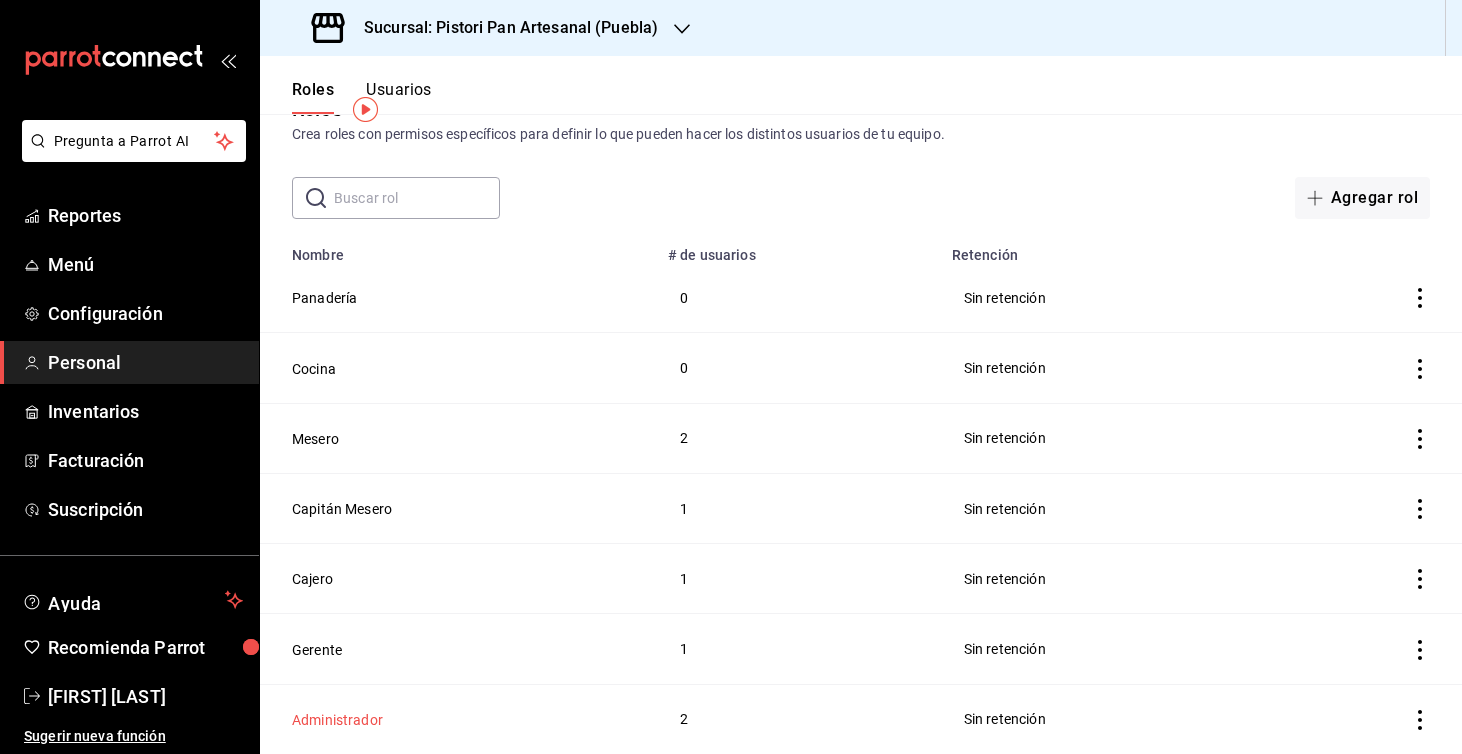 click on "Administrador" at bounding box center (337, 720) 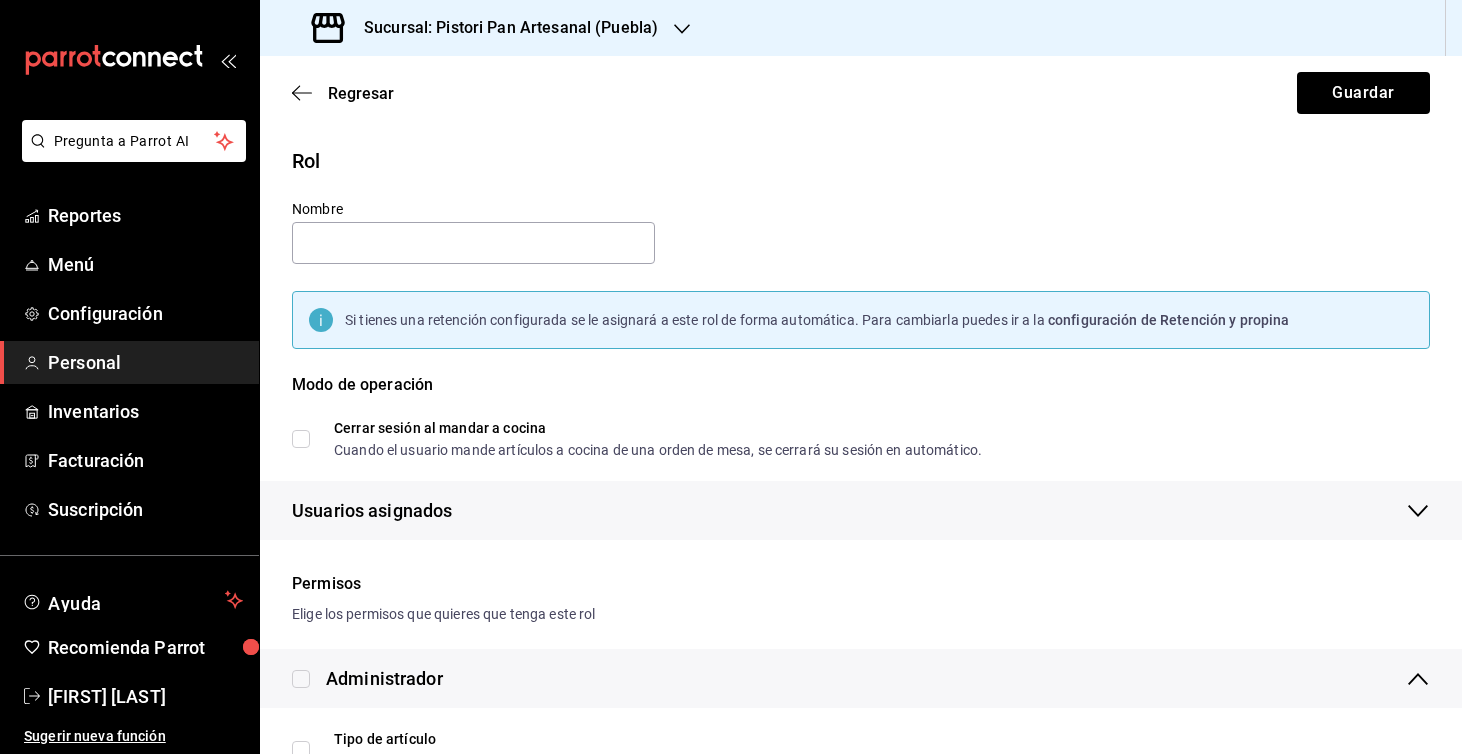type on "Administrador" 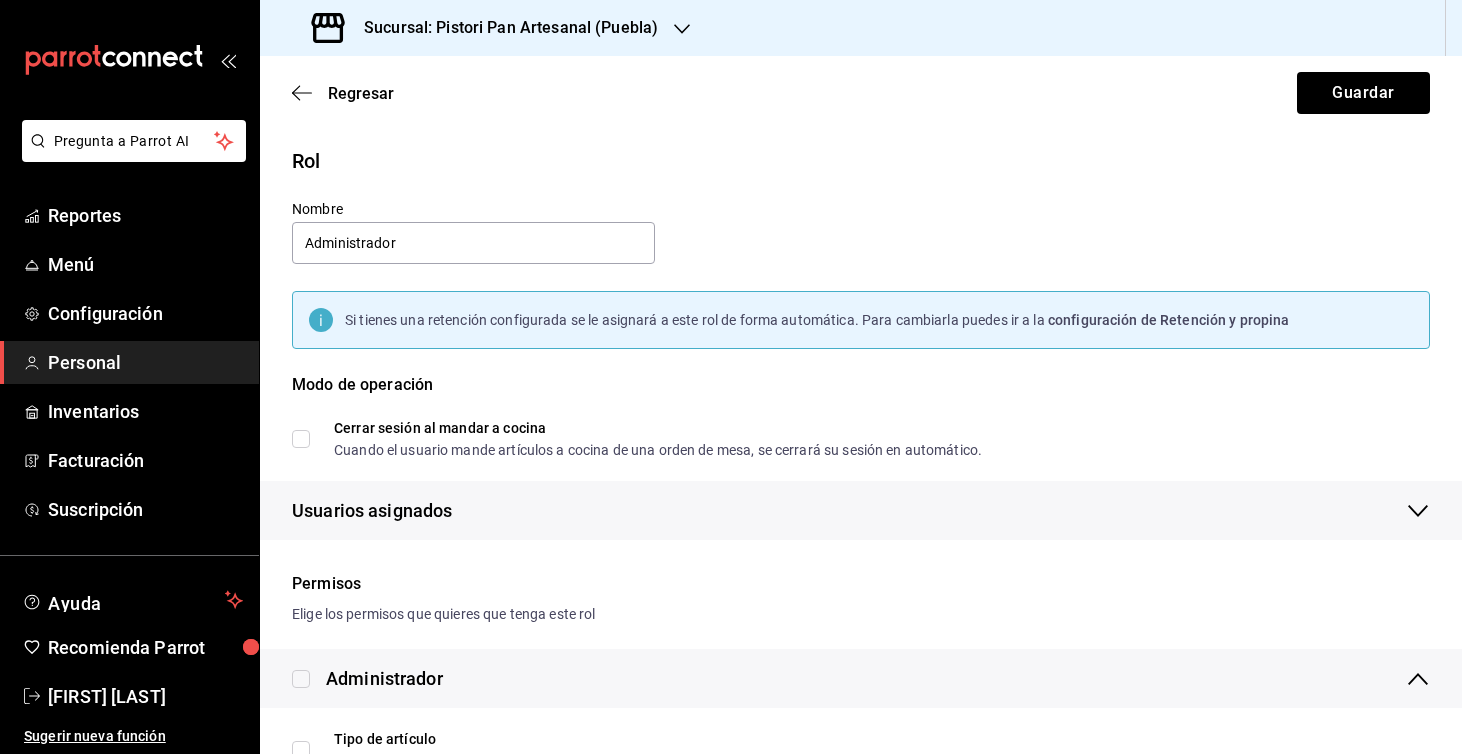 checkbox on "true" 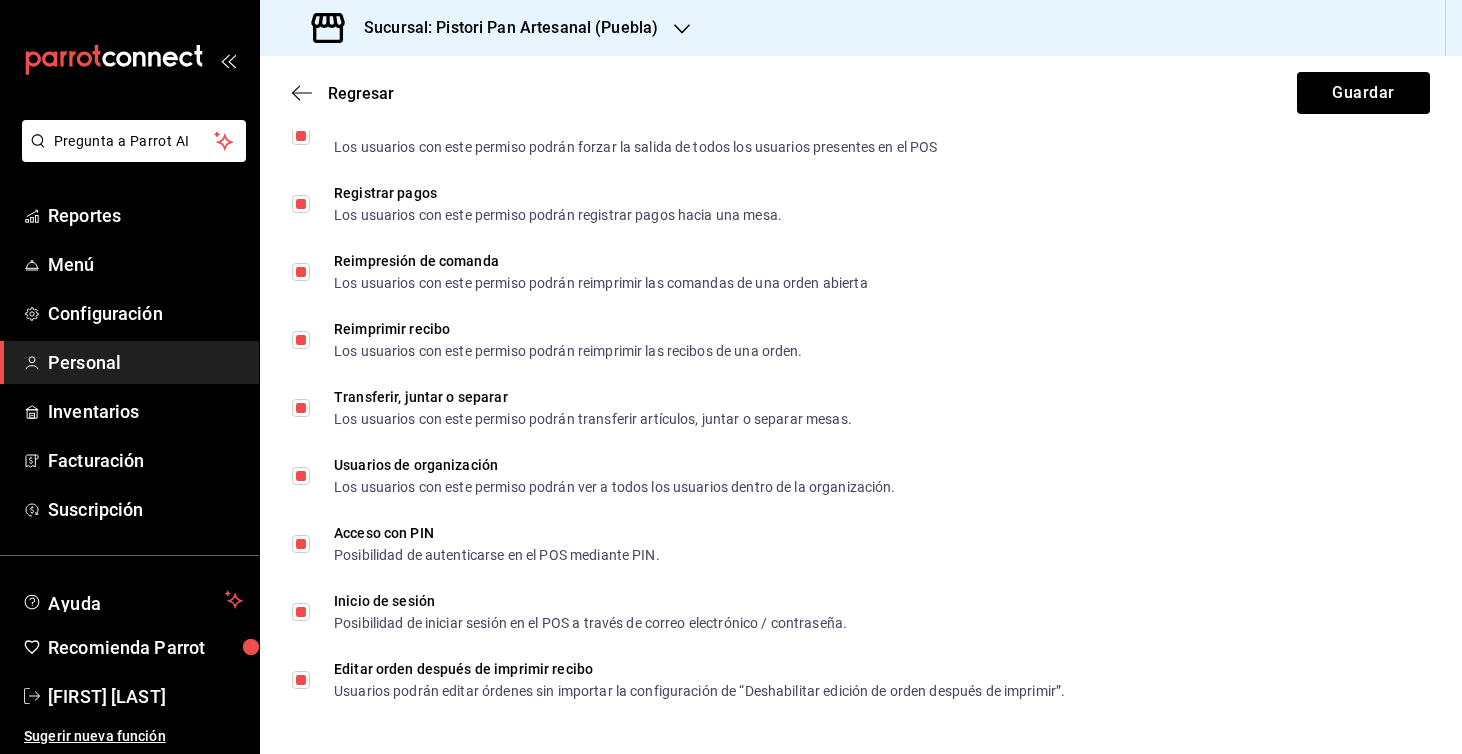 scroll, scrollTop: 3587, scrollLeft: 0, axis: vertical 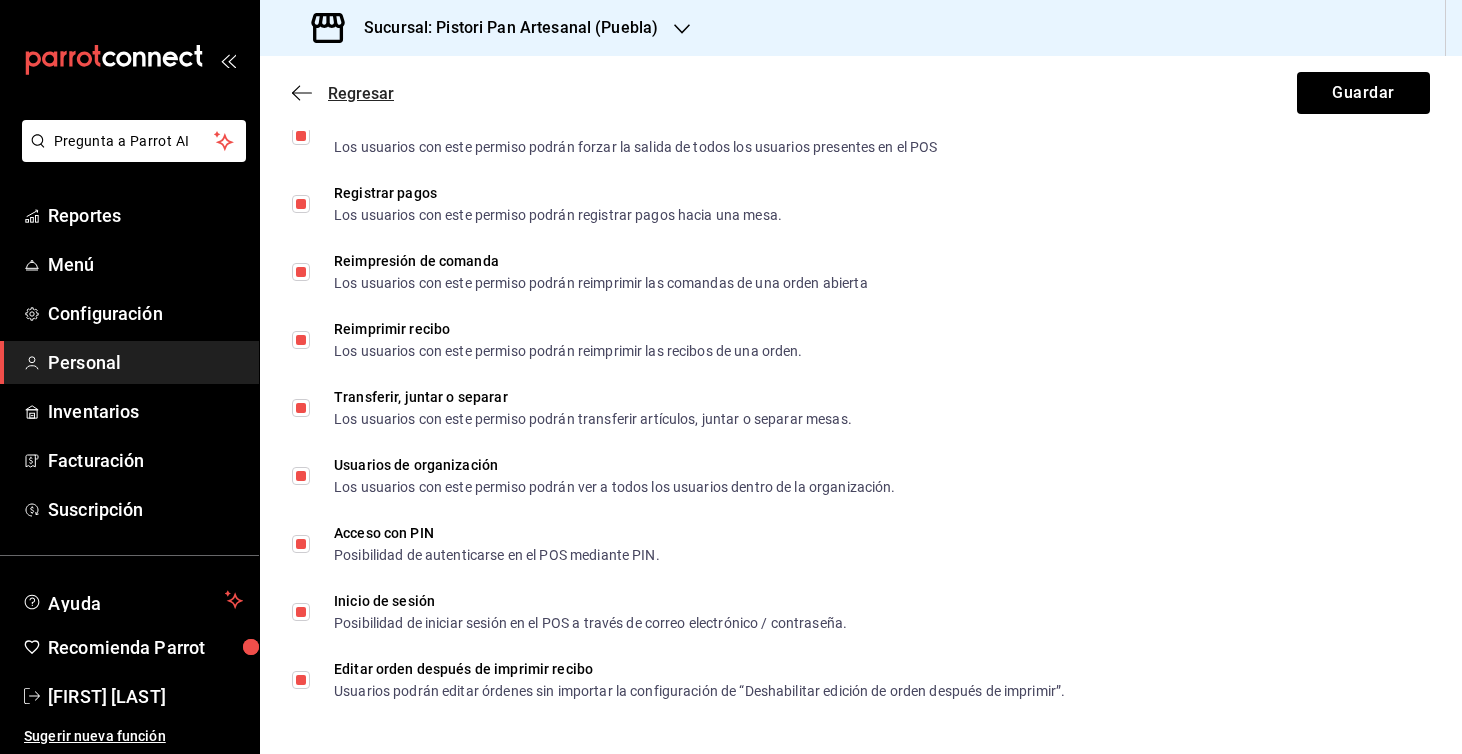 click 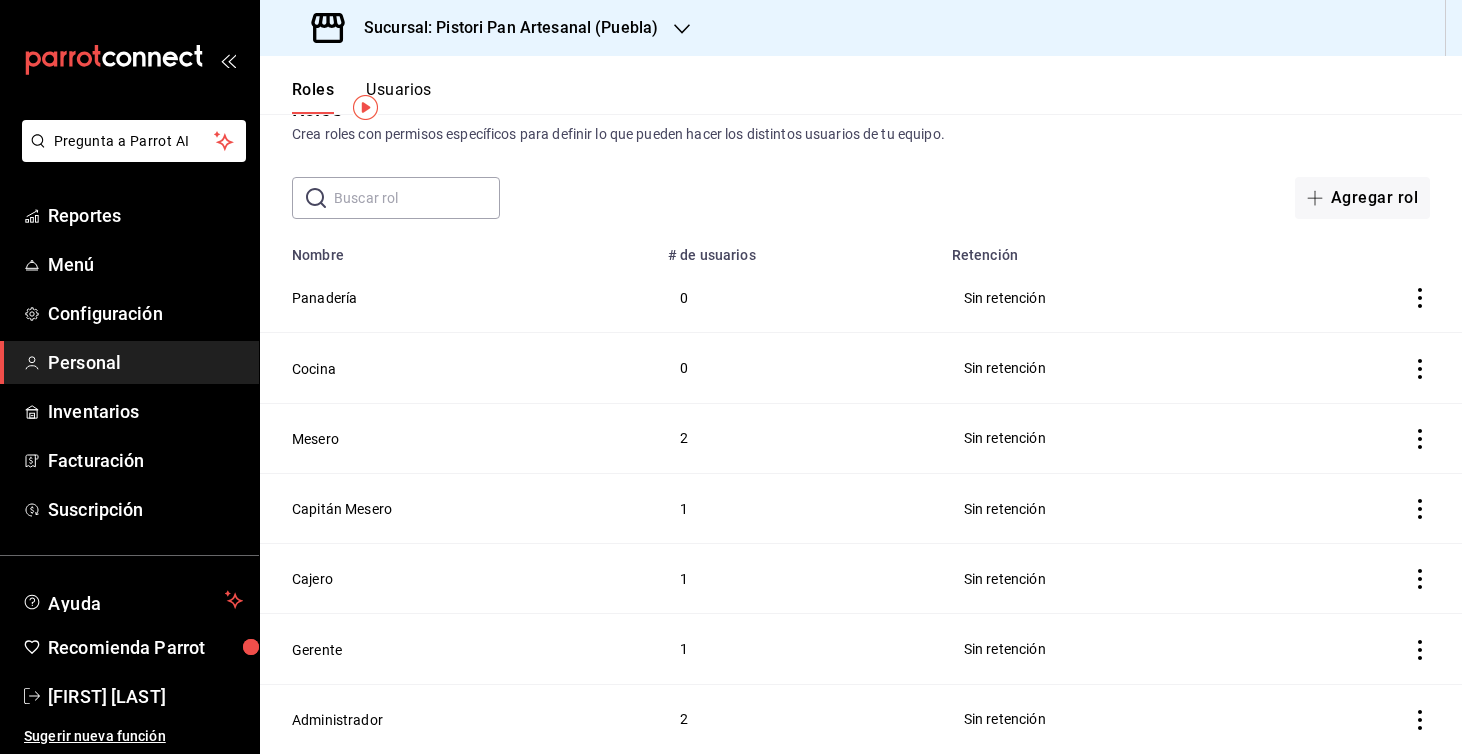 scroll, scrollTop: 52, scrollLeft: 0, axis: vertical 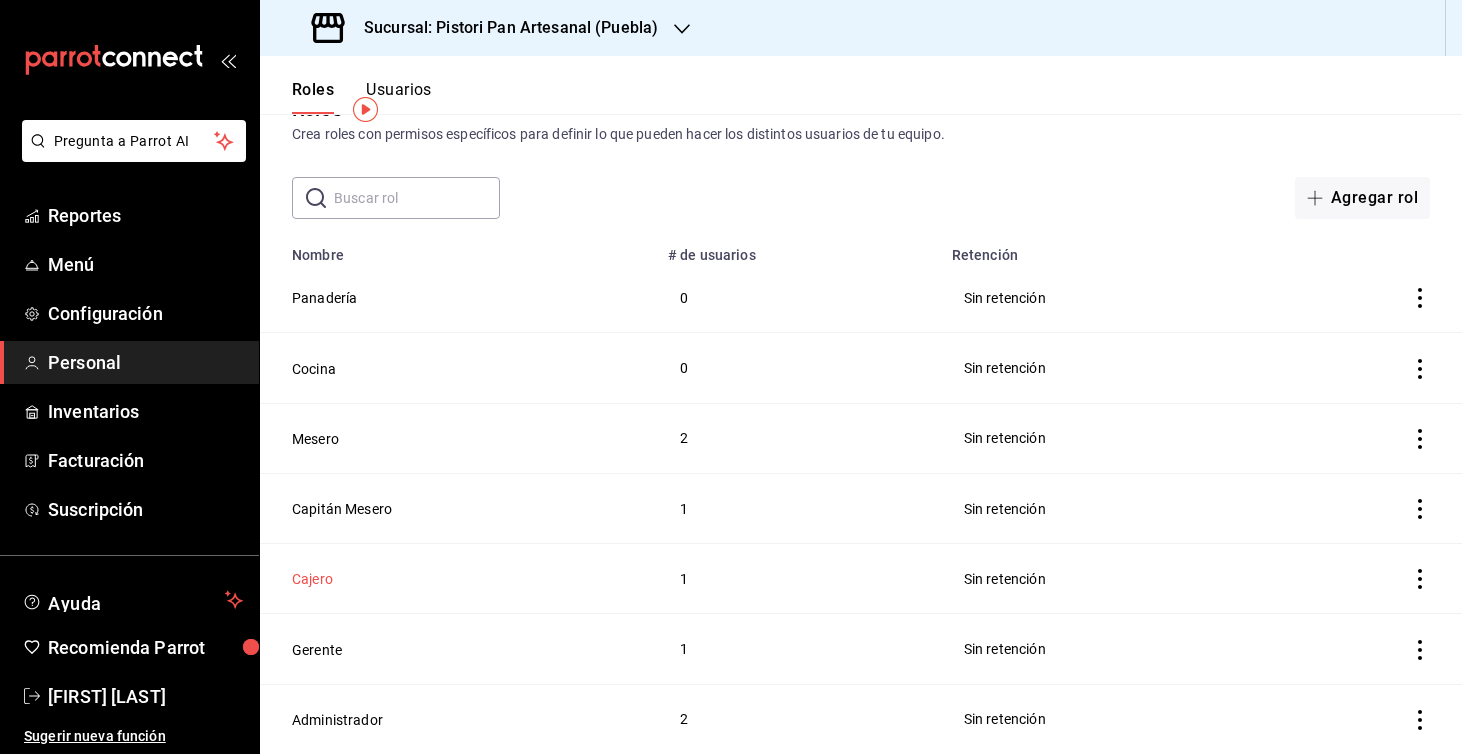 click on "Cajero" at bounding box center [312, 579] 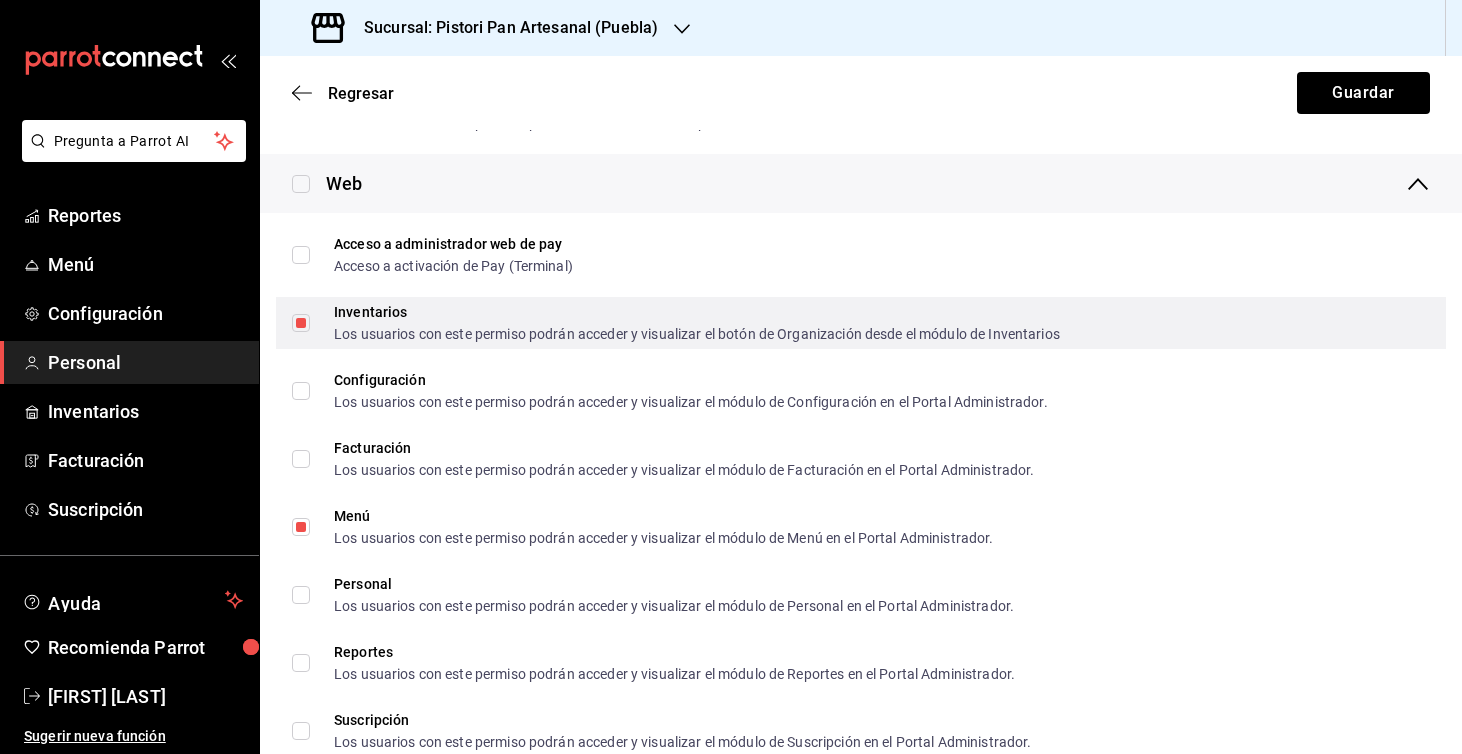 scroll, scrollTop: 1261, scrollLeft: 0, axis: vertical 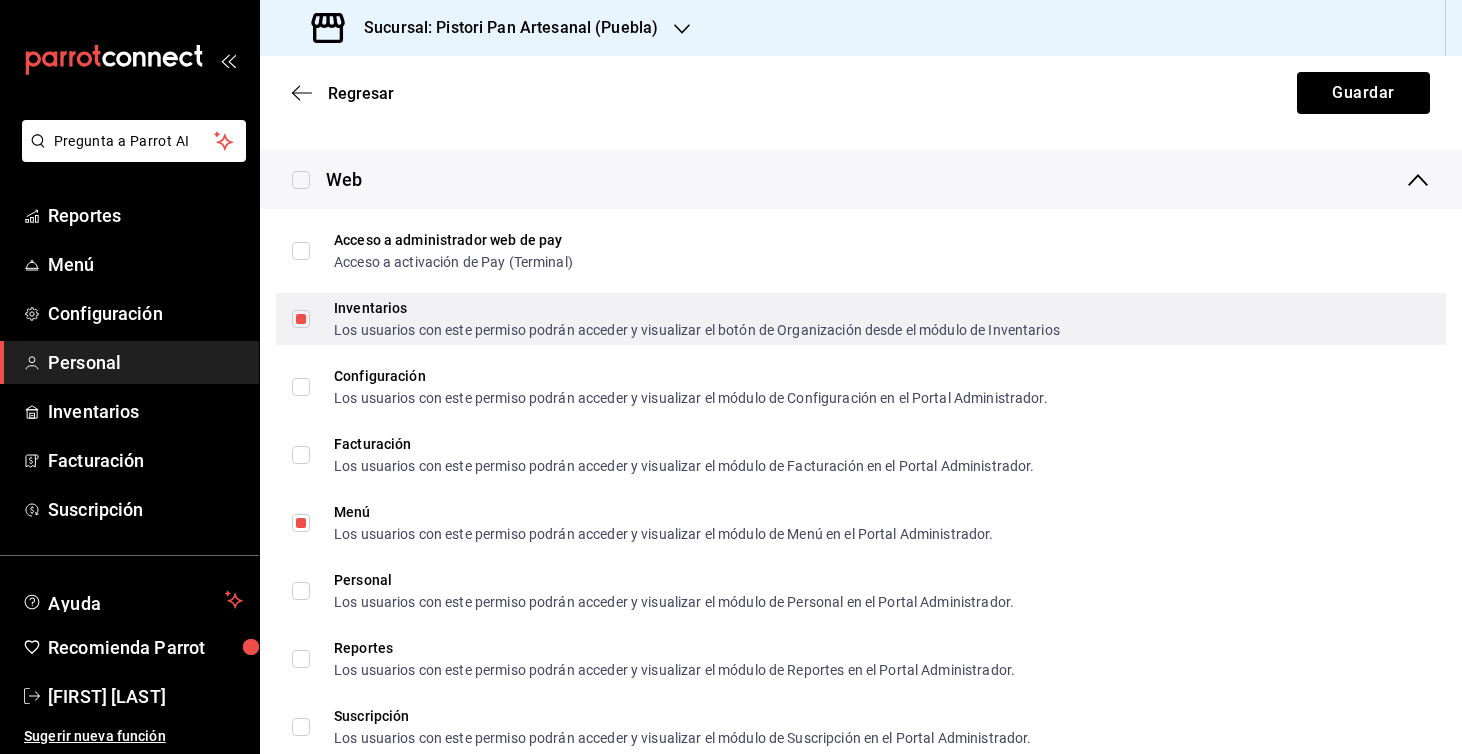 click on "Los usuarios con este permiso podrán acceder y visualizar el botón de Organización desde el módulo de Inventarios" at bounding box center [697, 330] 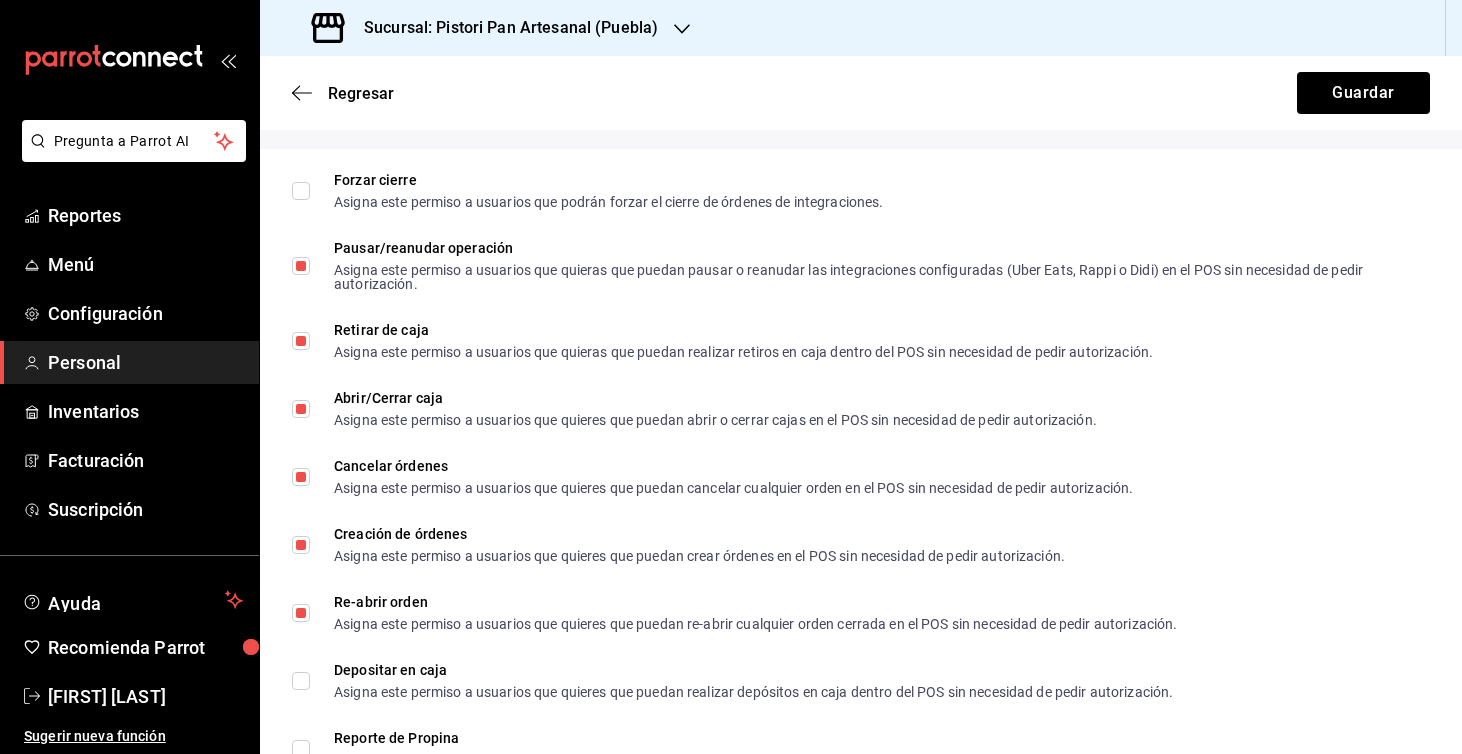 scroll, scrollTop: 2350, scrollLeft: 0, axis: vertical 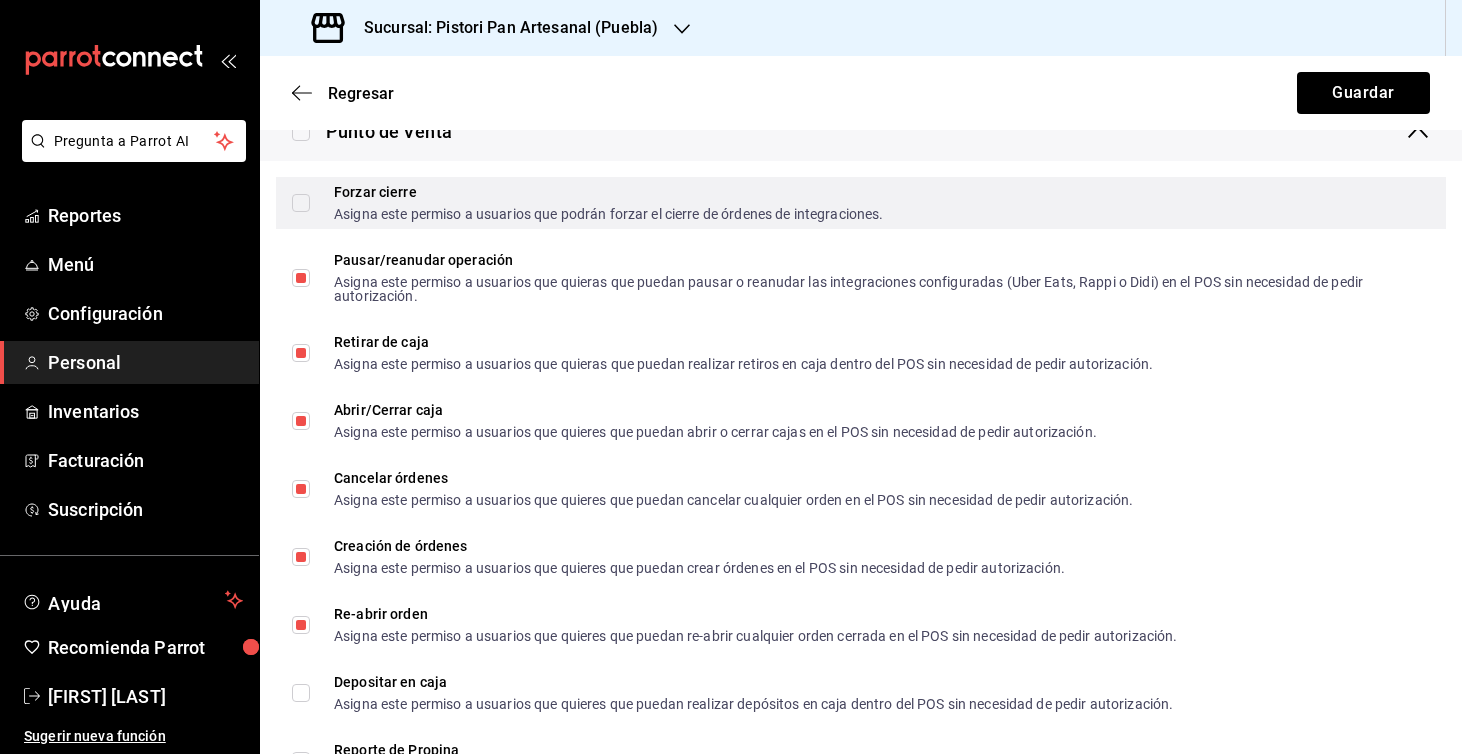 click on "Forzar cierre Asigna este permiso a usuarios que podrán forzar el cierre de órdenes de integraciones." at bounding box center (301, 203) 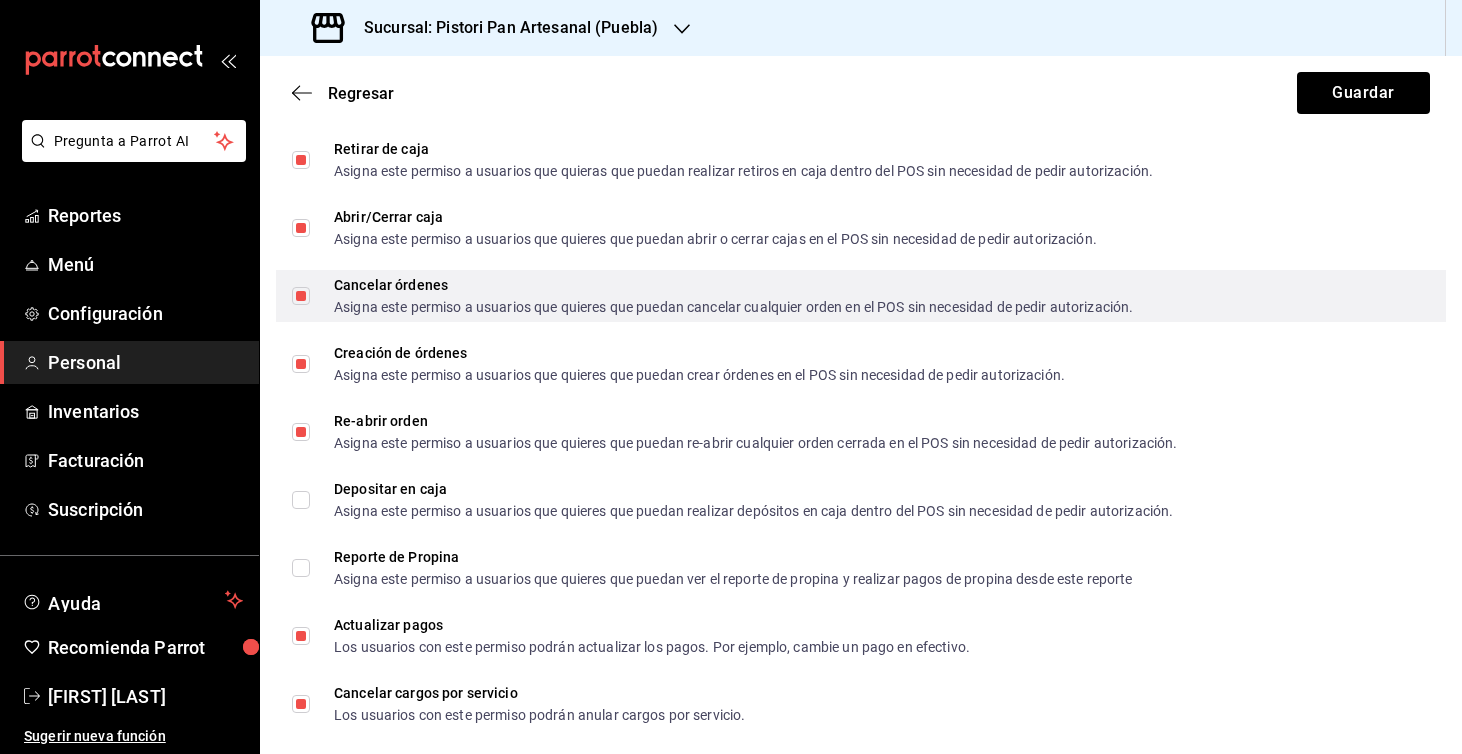 scroll, scrollTop: 2545, scrollLeft: 0, axis: vertical 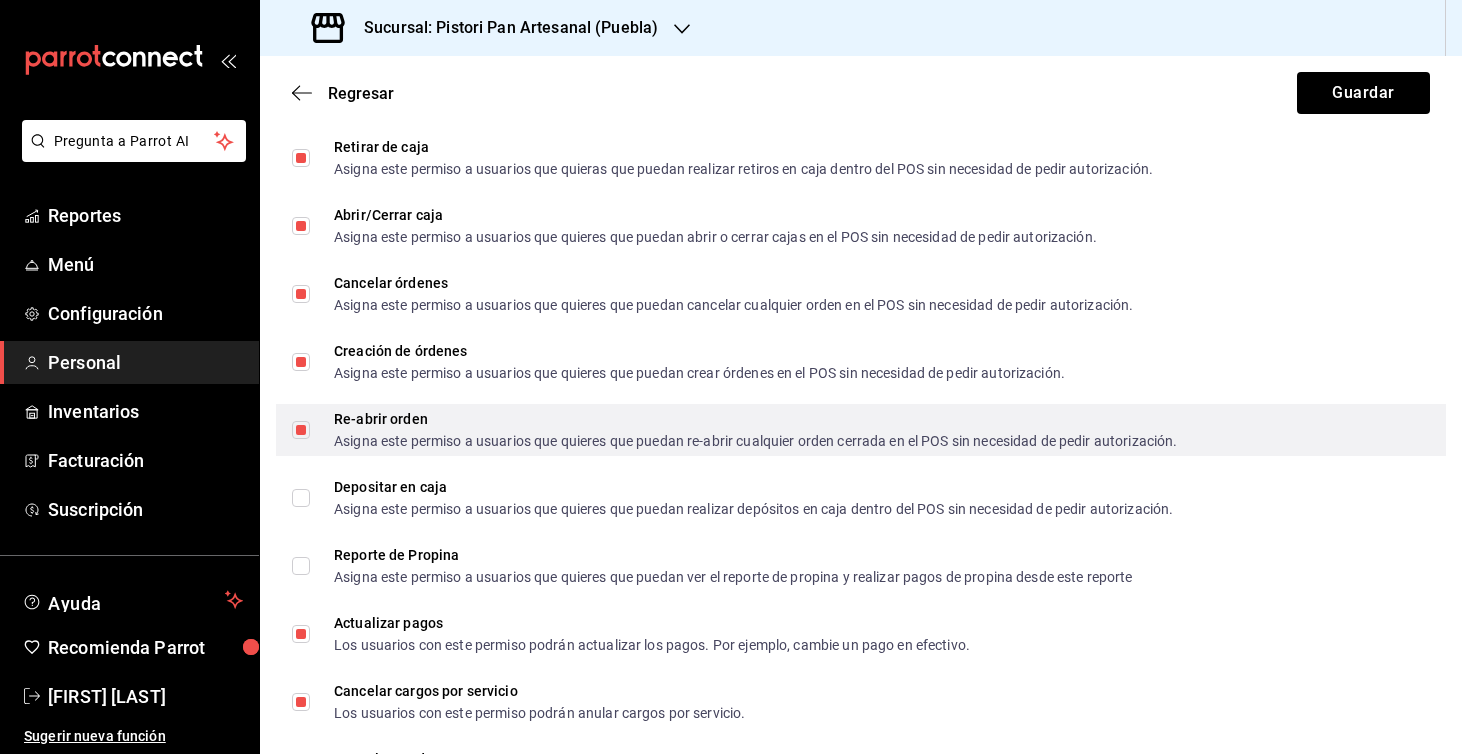 click on "Re-abrir orden Asigna este permiso a usuarios que quieres que puedan re-abrir cualquier orden cerrada en el POS sin necesidad de pedir autorización." at bounding box center [301, 430] 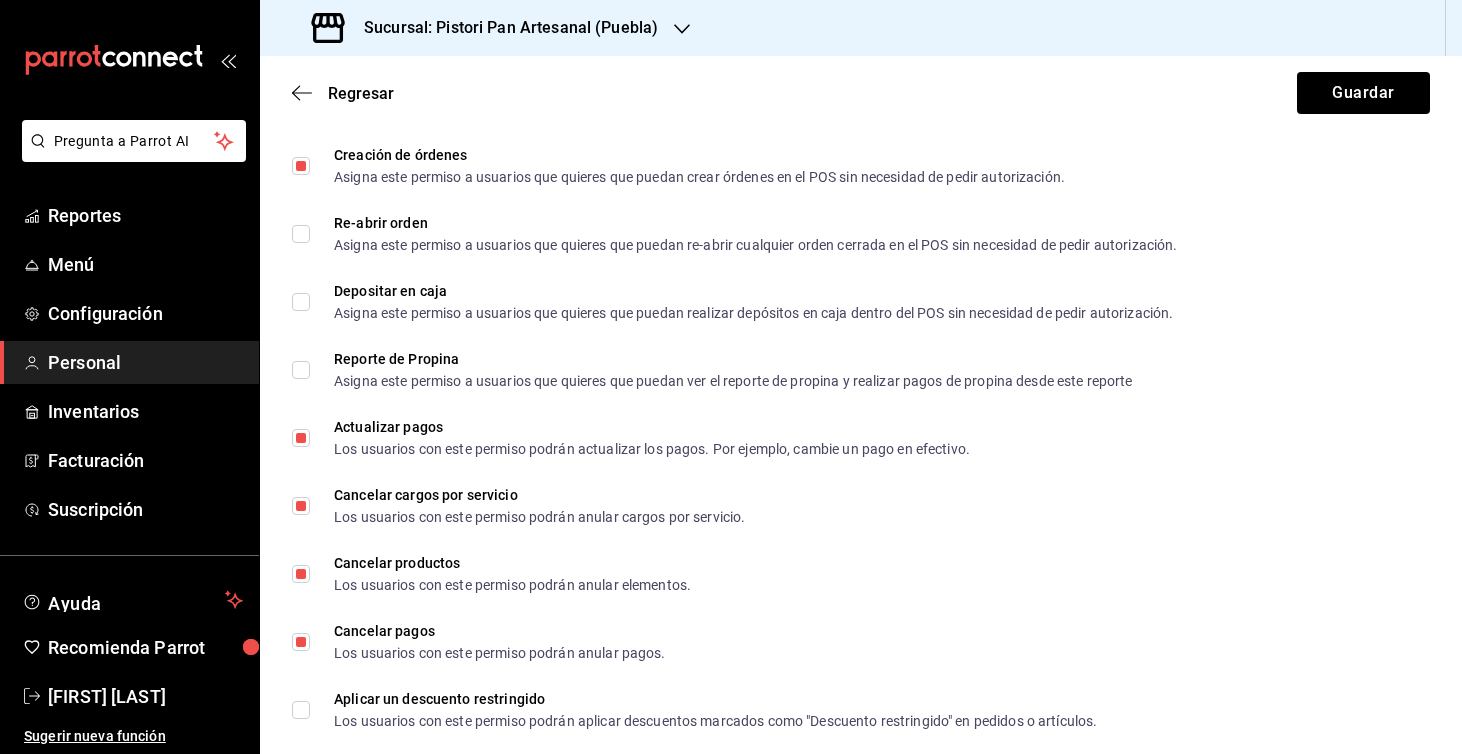 scroll, scrollTop: 2748, scrollLeft: 0, axis: vertical 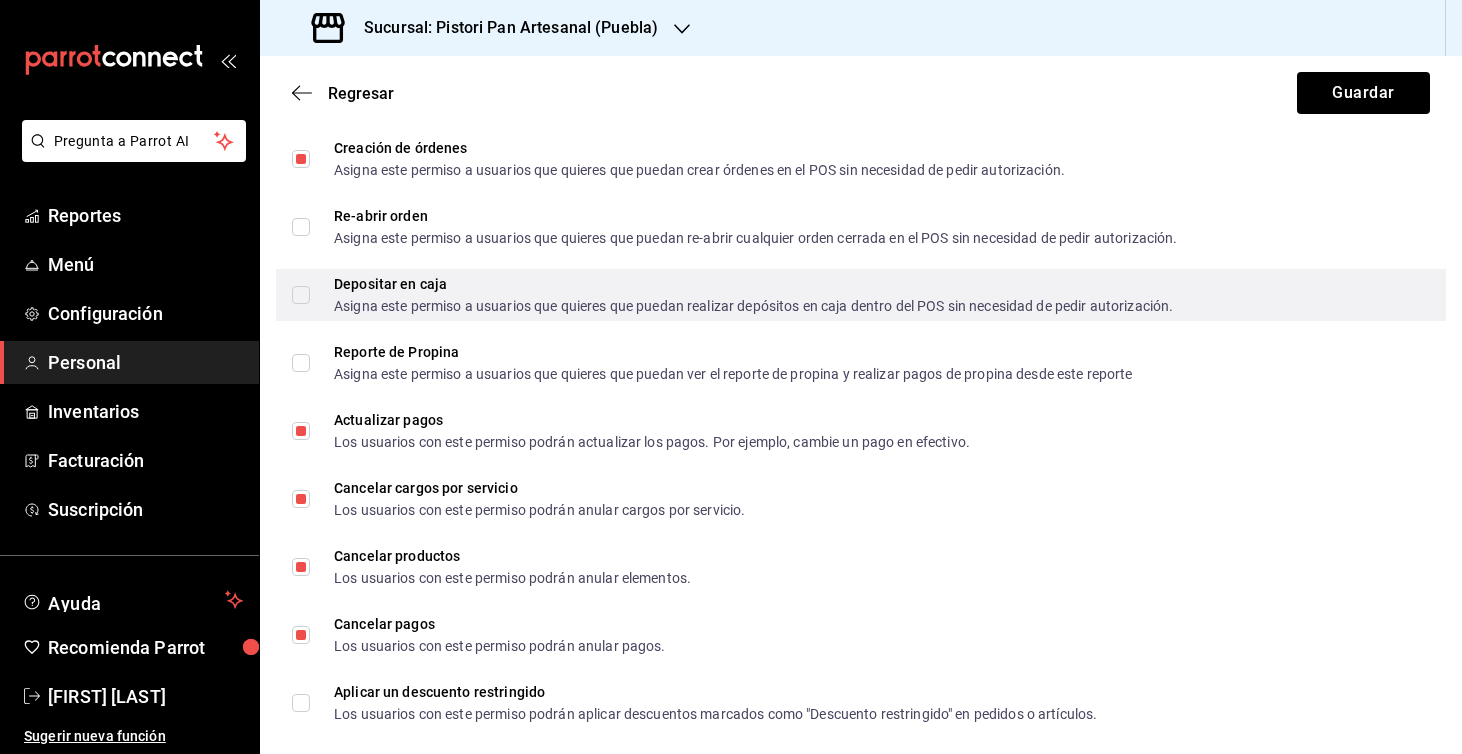 click on "Depositar en caja Asigna este permiso a usuarios que quieres que puedan realizar depósitos en caja dentro del POS sin necesidad de pedir autorización." at bounding box center [301, 295] 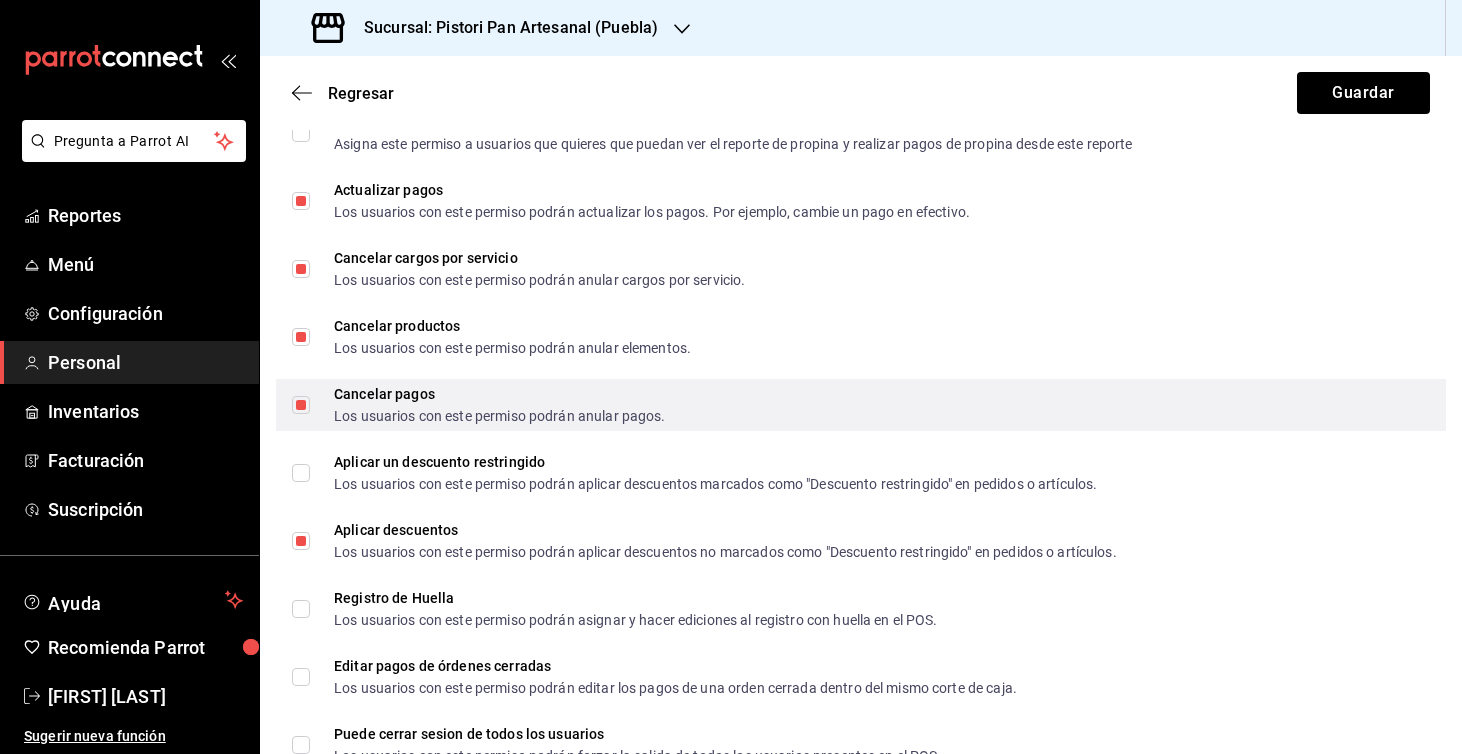 scroll, scrollTop: 2980, scrollLeft: 0, axis: vertical 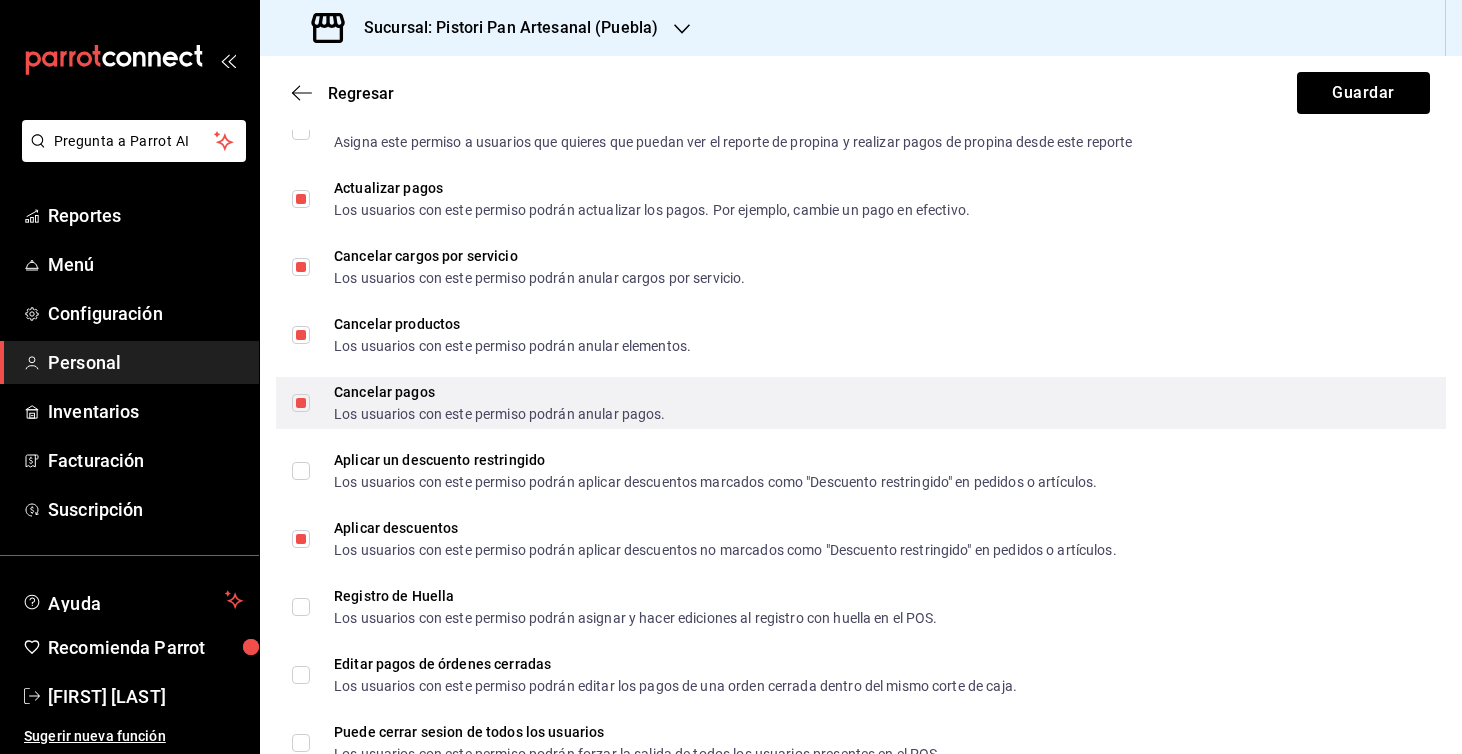 click on "Cancelar pagos Los usuarios con este permiso podrán anular pagos." at bounding box center (301, 403) 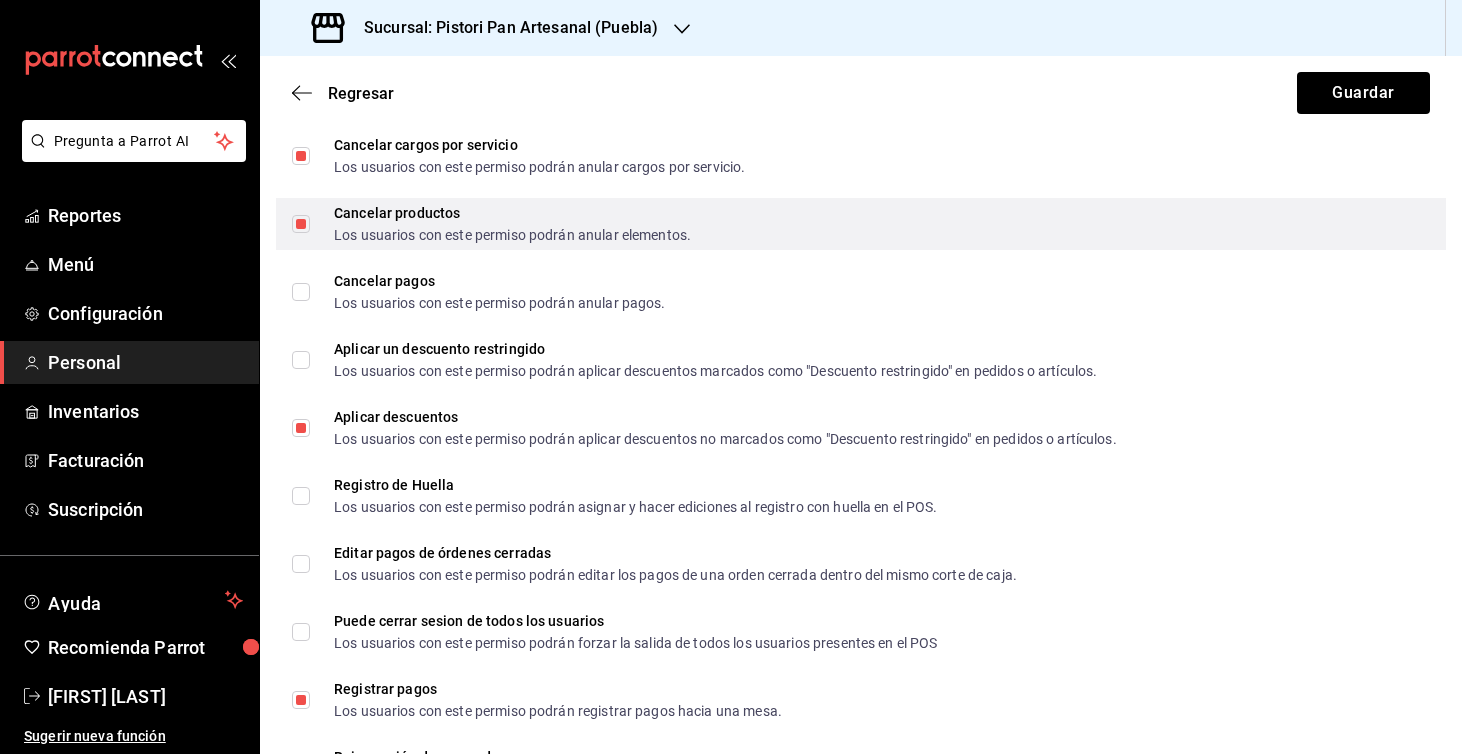 scroll, scrollTop: 3092, scrollLeft: 0, axis: vertical 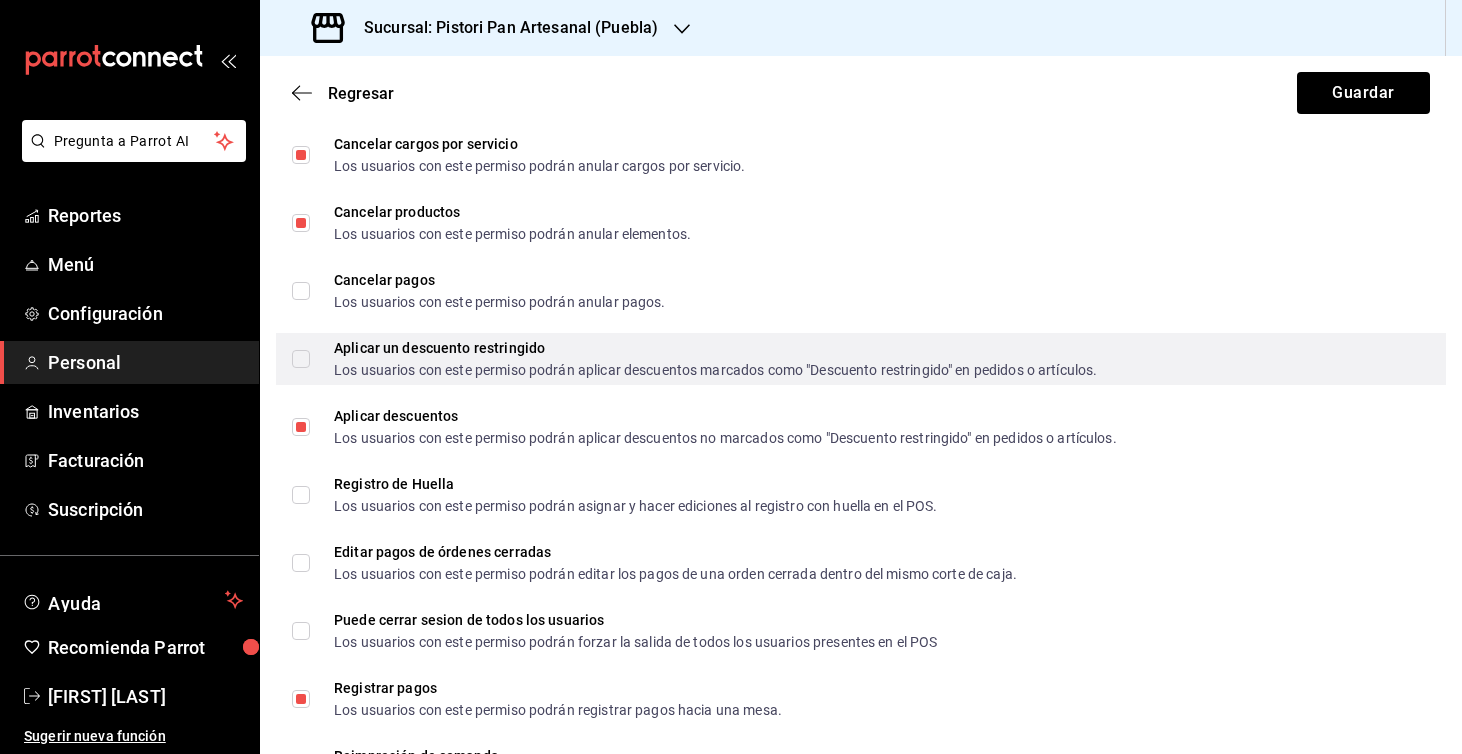 click on "Aplicar un descuento restringido Los usuarios con este permiso podrán aplicar descuentos marcados como "Descuento restringido" en pedidos o artículos." at bounding box center [301, 359] 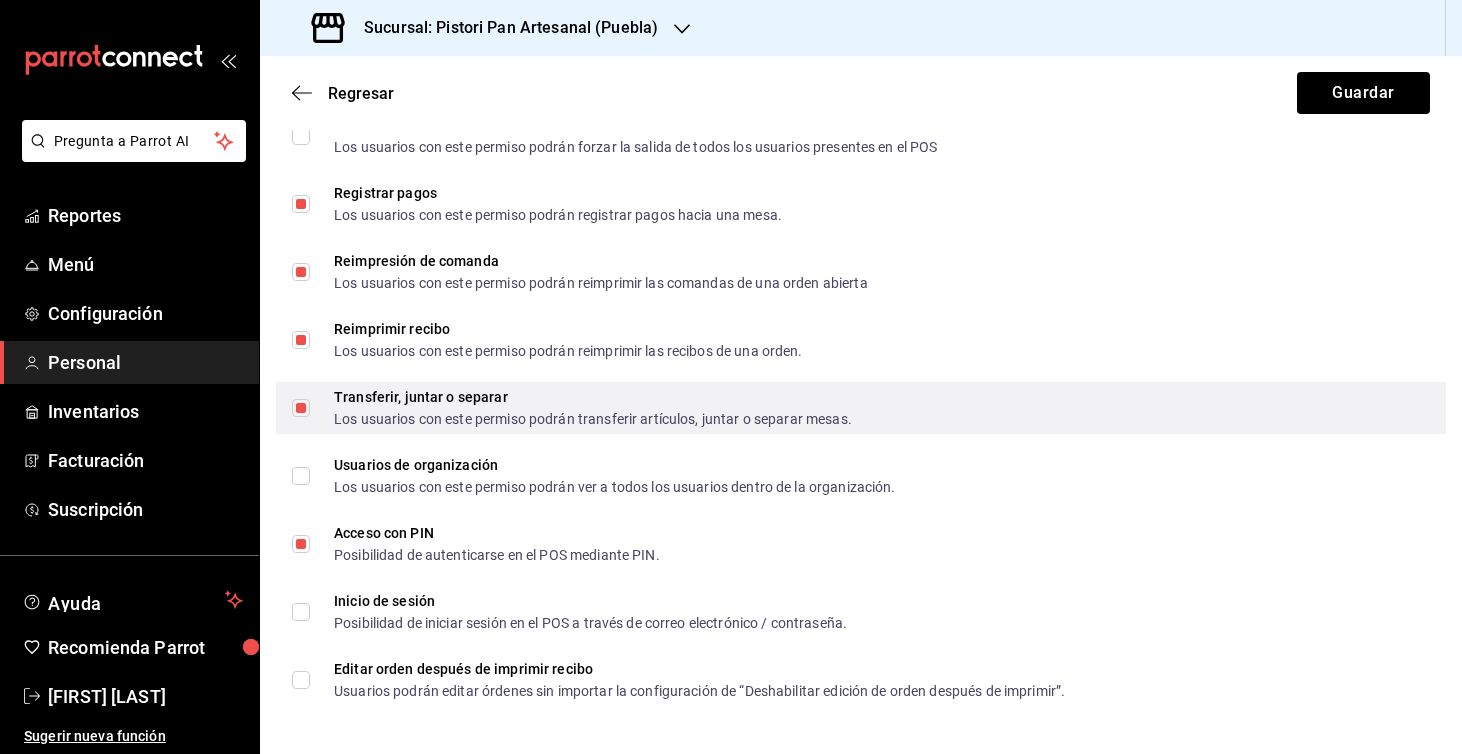 scroll, scrollTop: 3587, scrollLeft: 0, axis: vertical 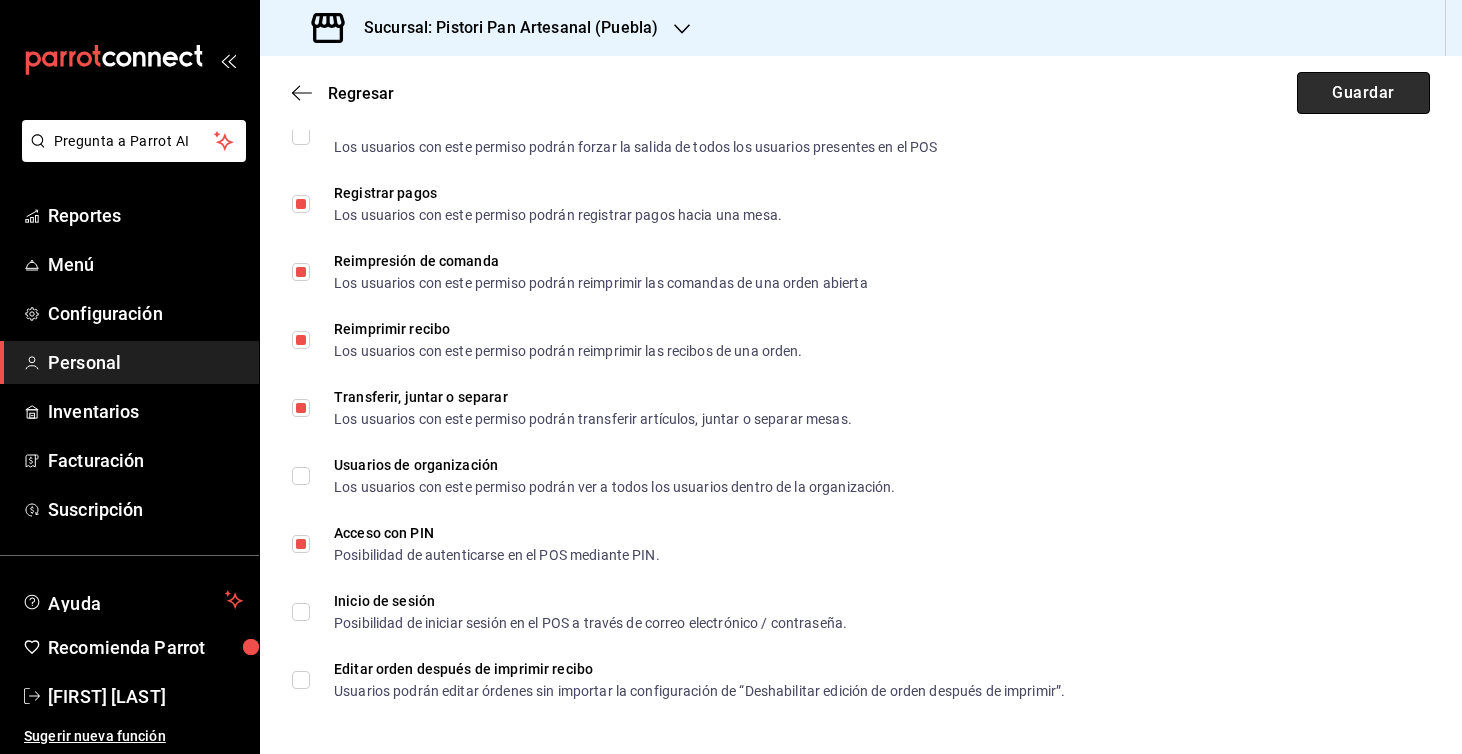 click on "Guardar" at bounding box center [1363, 93] 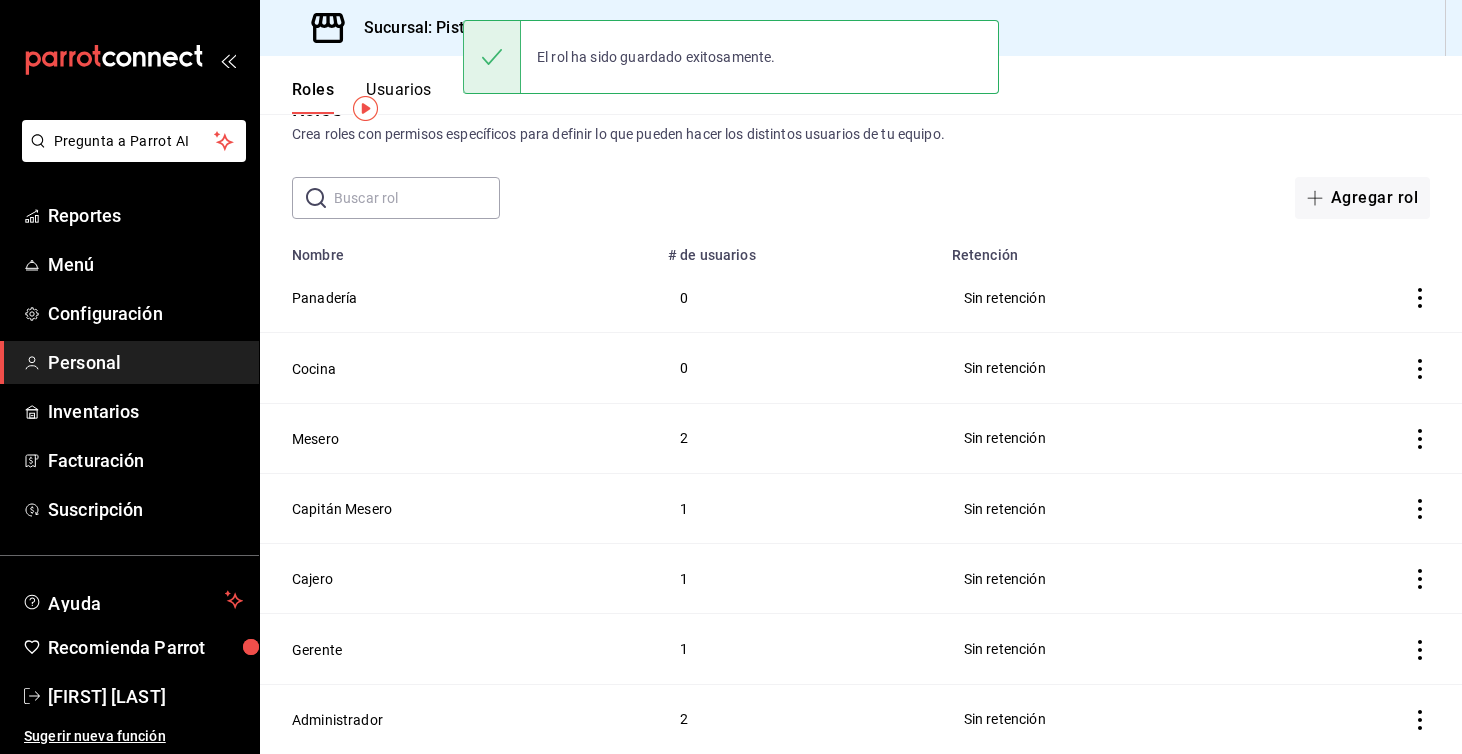 scroll, scrollTop: 52, scrollLeft: 0, axis: vertical 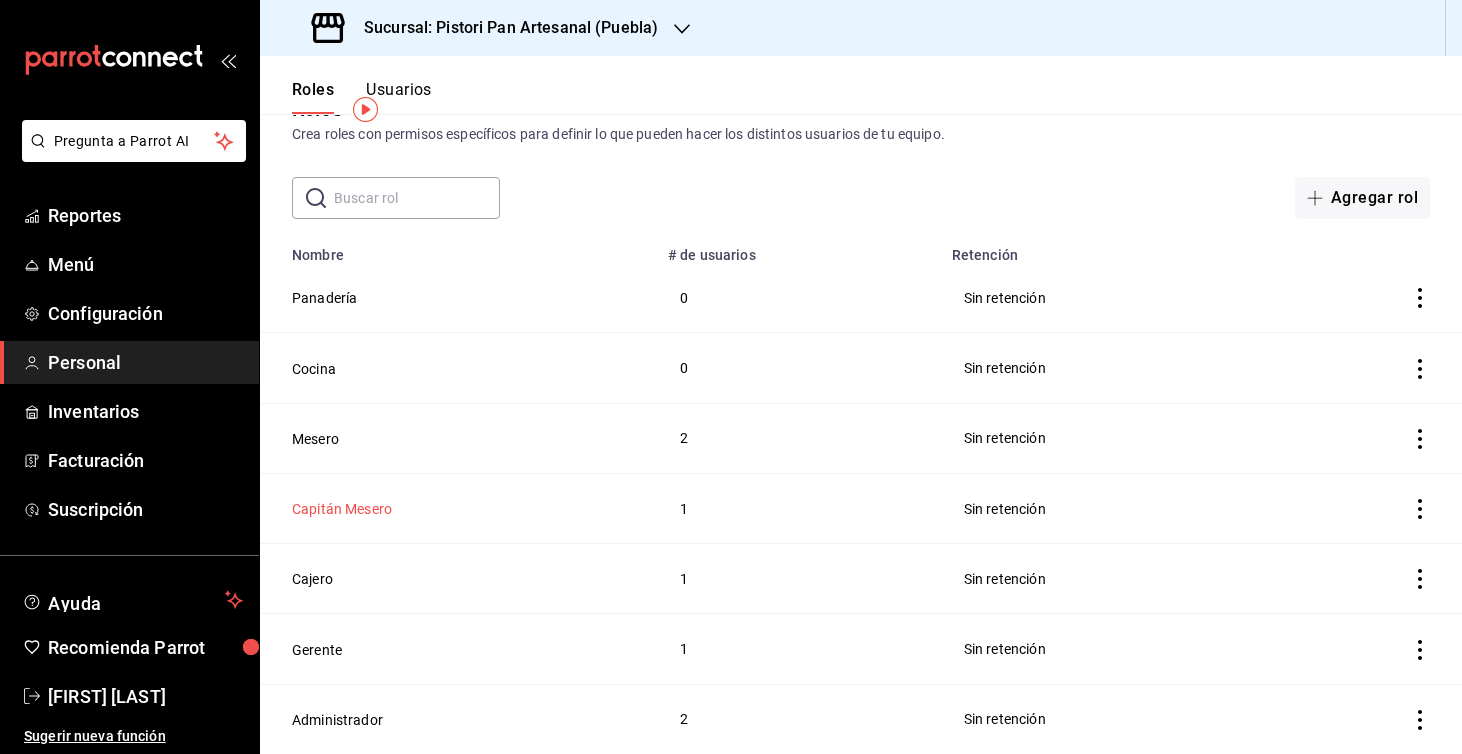 click on "Capitán Mesero" at bounding box center [342, 509] 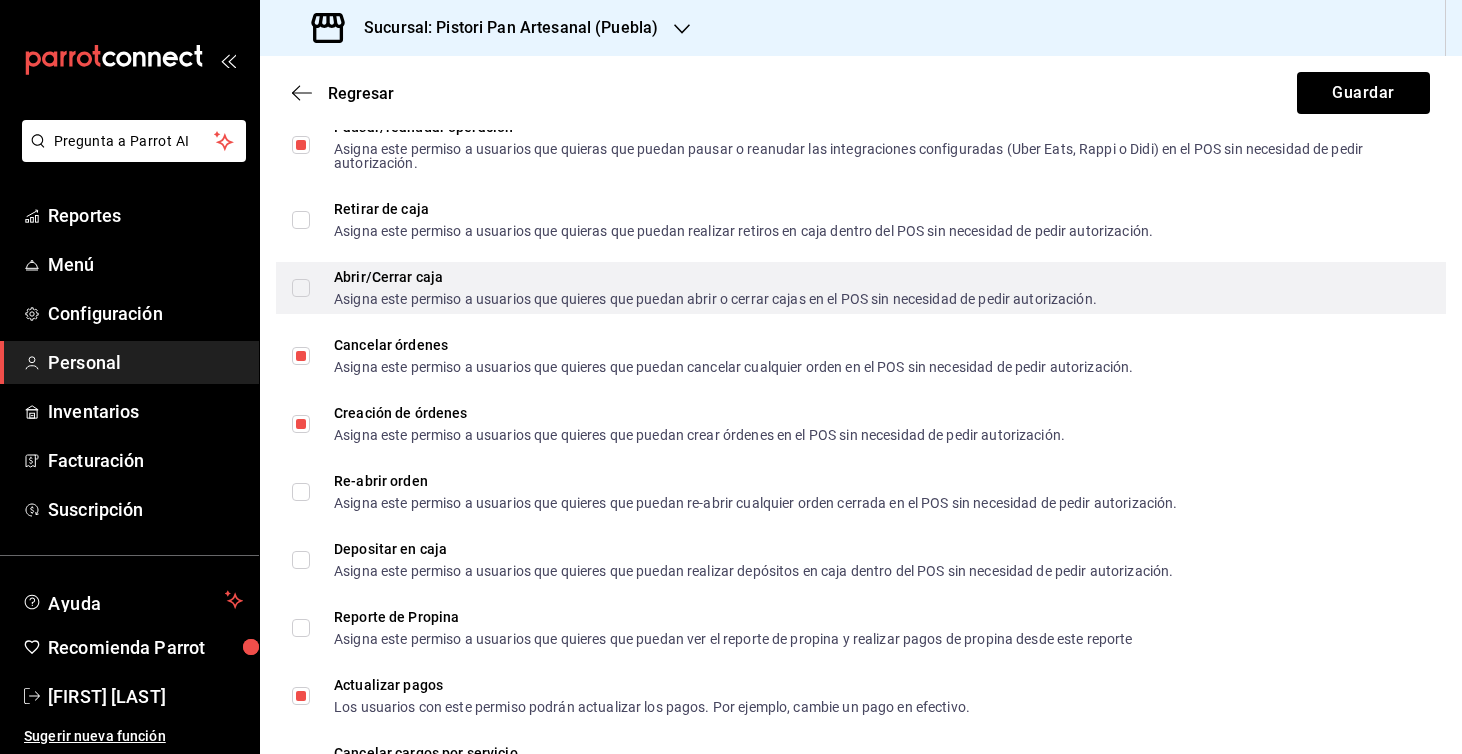 scroll, scrollTop: 2490, scrollLeft: 0, axis: vertical 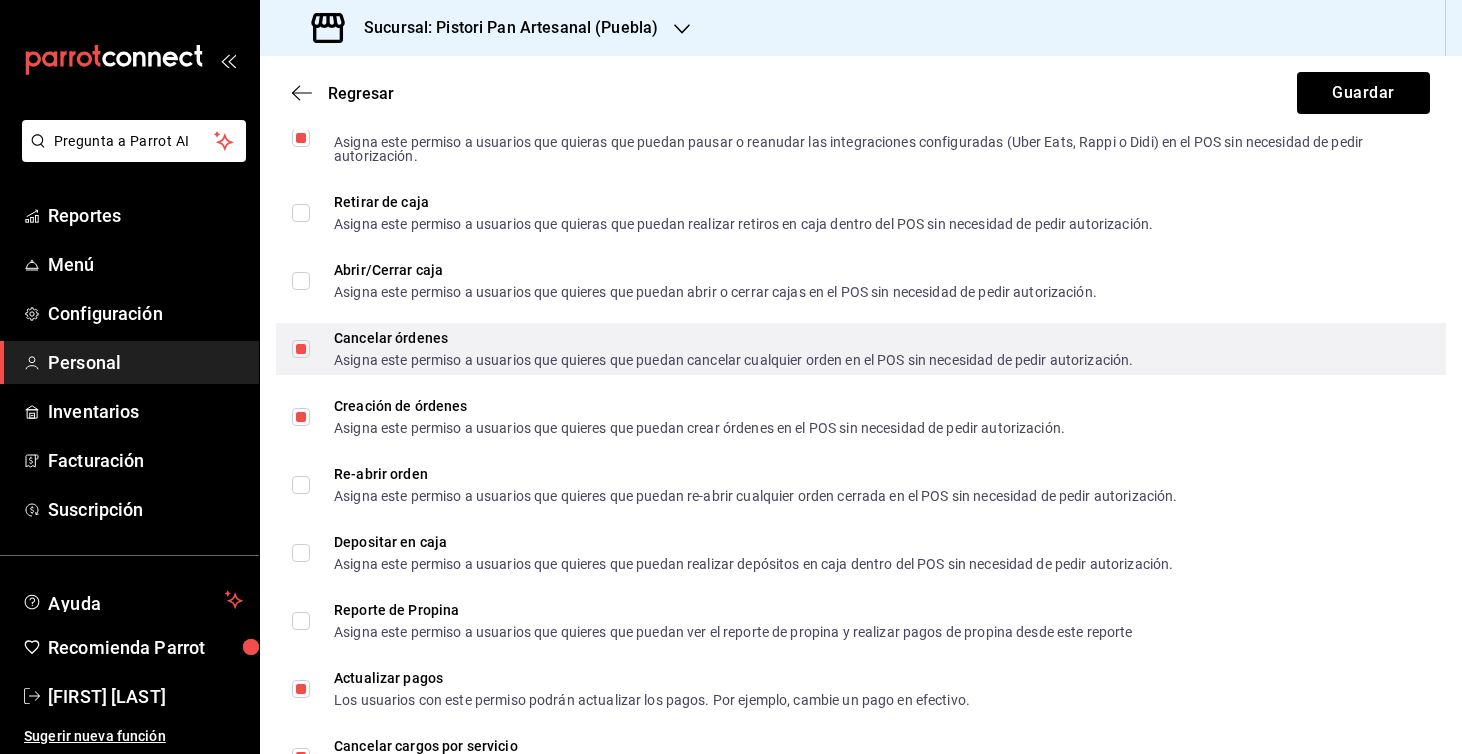 click on "Cancelar órdenes Asigna este permiso a usuarios que quieres que puedan cancelar cualquier orden en el POS sin necesidad de pedir autorización." at bounding box center (301, 349) 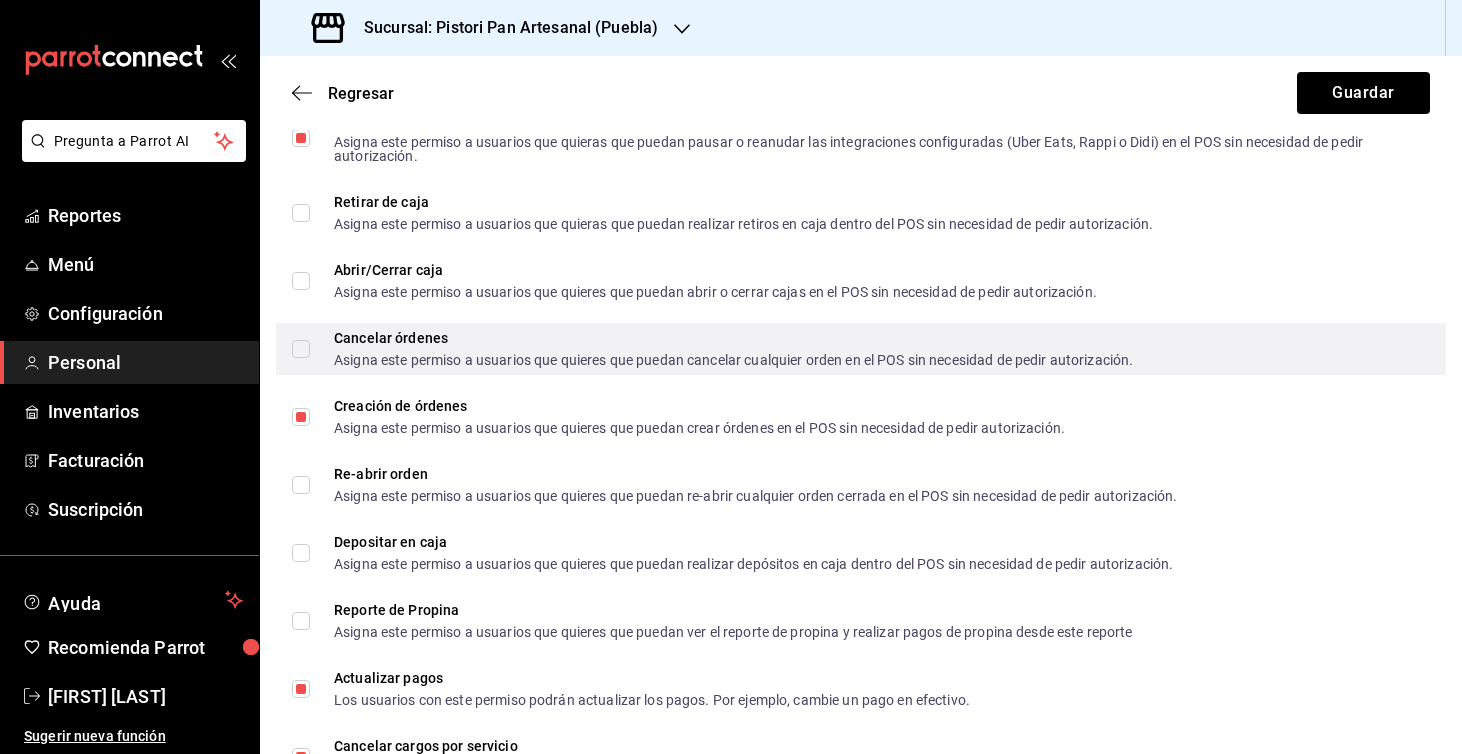 click on "Cancelar órdenes Asigna este permiso a usuarios que quieres que puedan cancelar cualquier orden en el POS sin necesidad de pedir autorización." at bounding box center (301, 349) 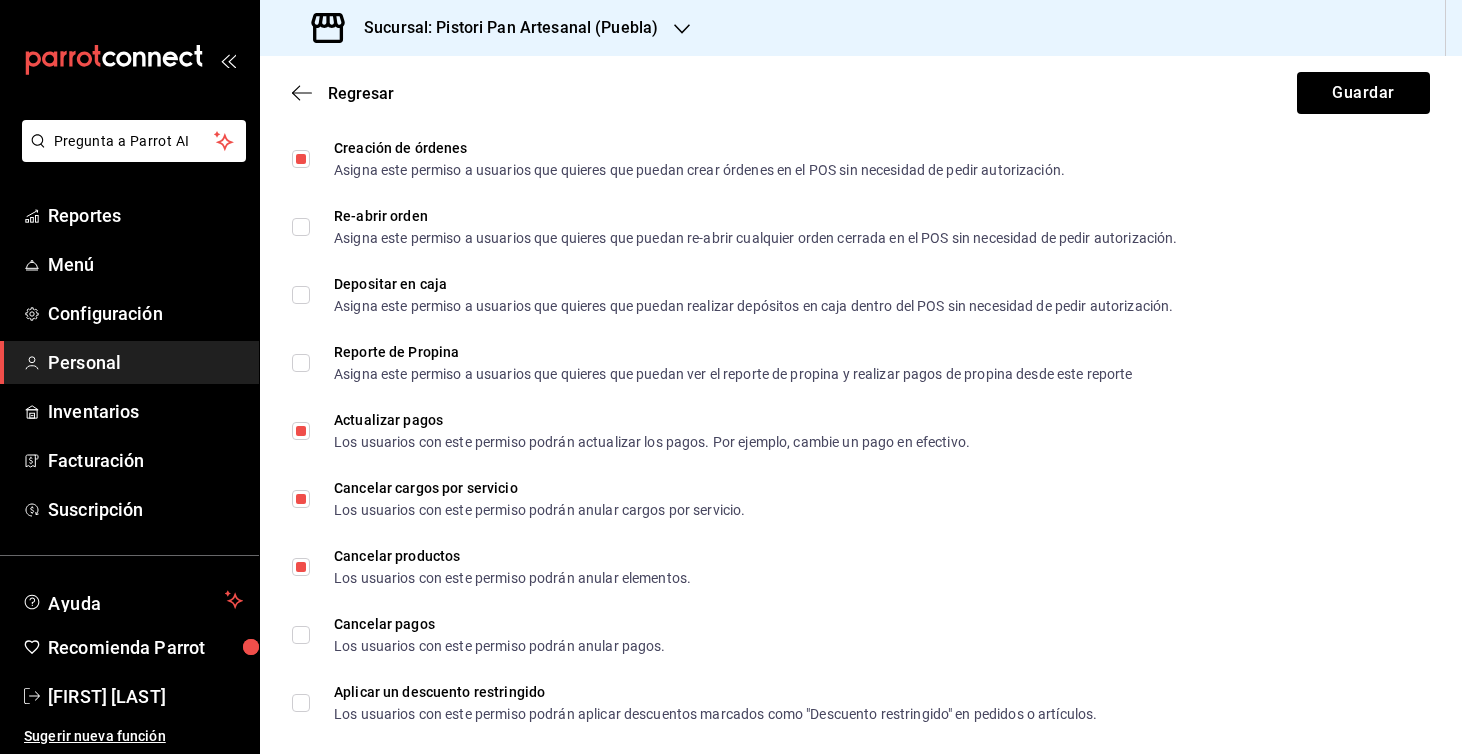 scroll, scrollTop: 2826, scrollLeft: 0, axis: vertical 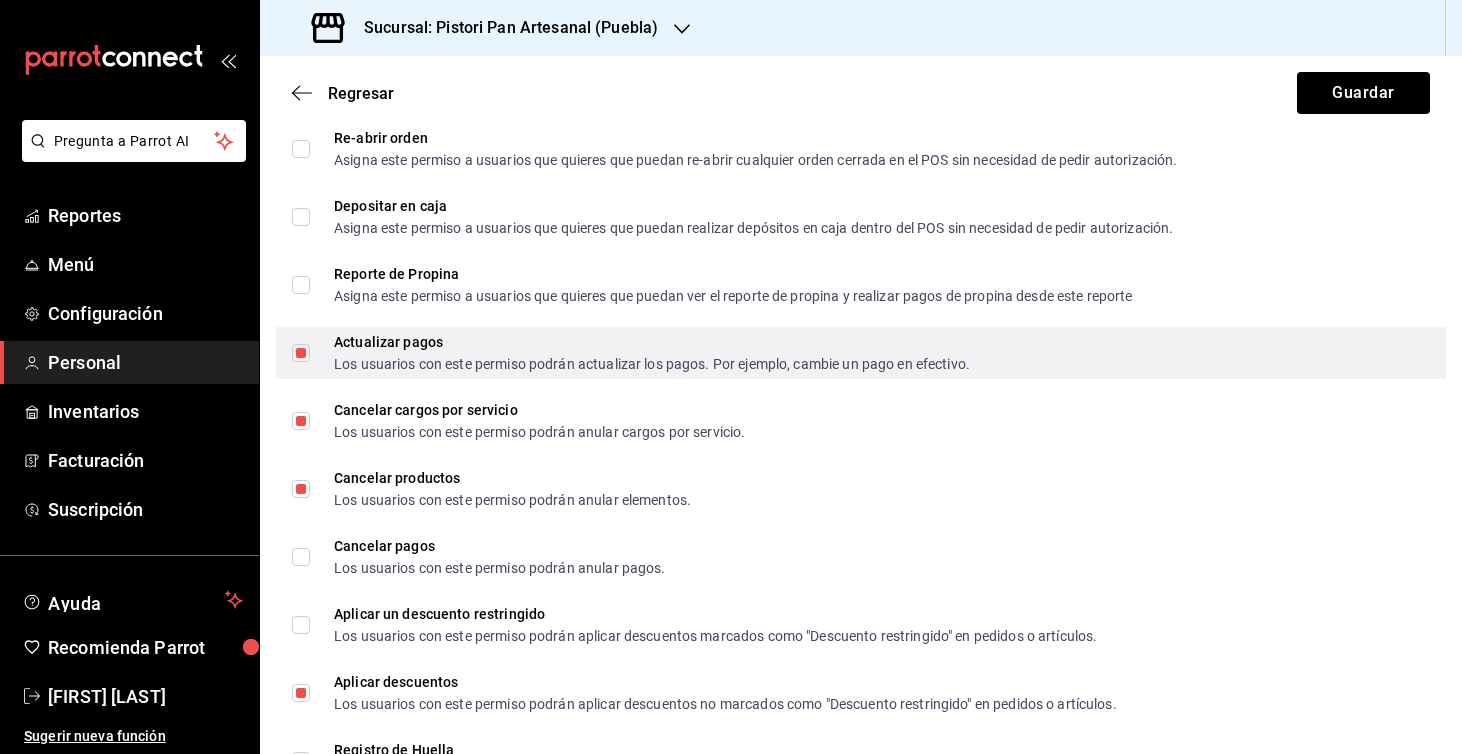 click on "Actualizar pagos Los usuarios con este permiso podrán actualizar los pagos. Por ejemplo, cambie un pago en efectivo." at bounding box center [301, 353] 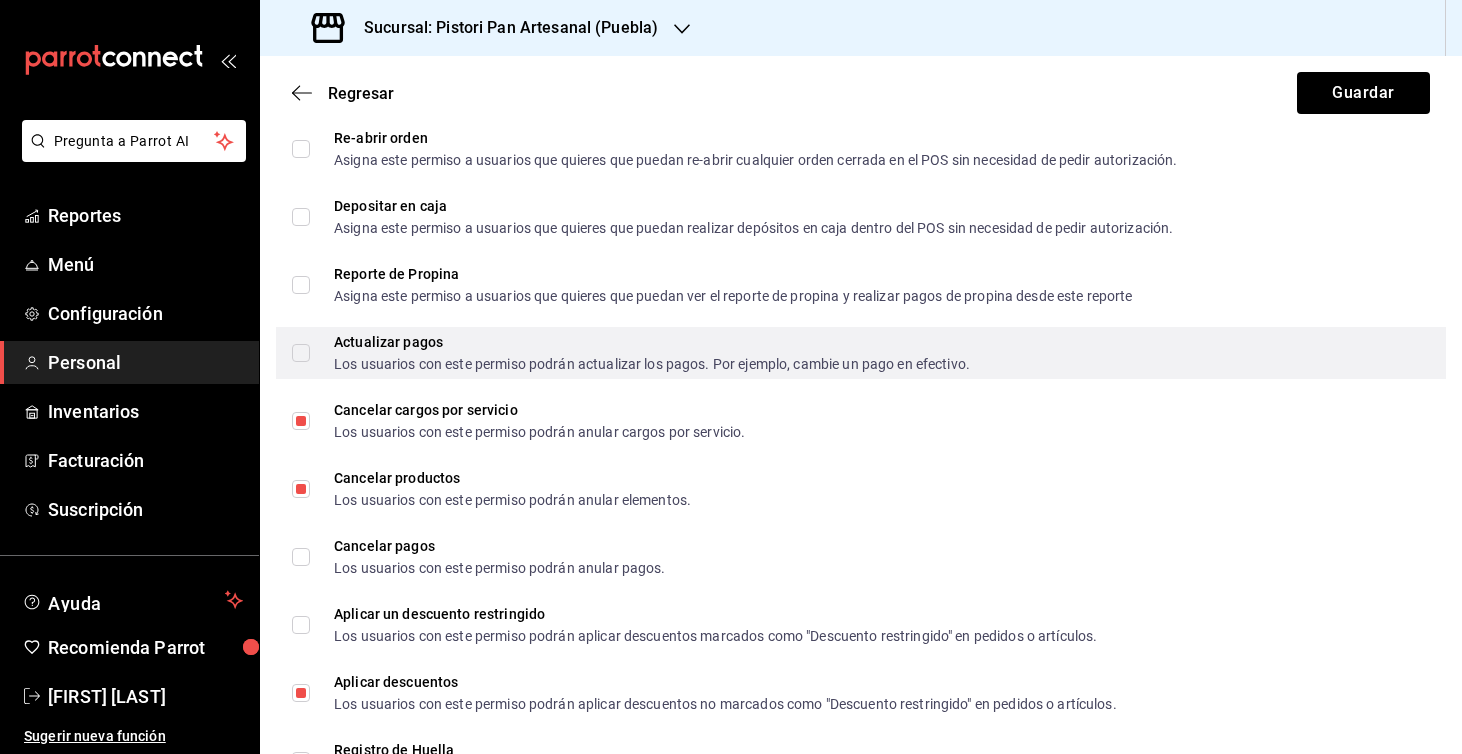 click on "Actualizar pagos Los usuarios con este permiso podrán actualizar los pagos. Por ejemplo, cambie un pago en efectivo." at bounding box center (301, 353) 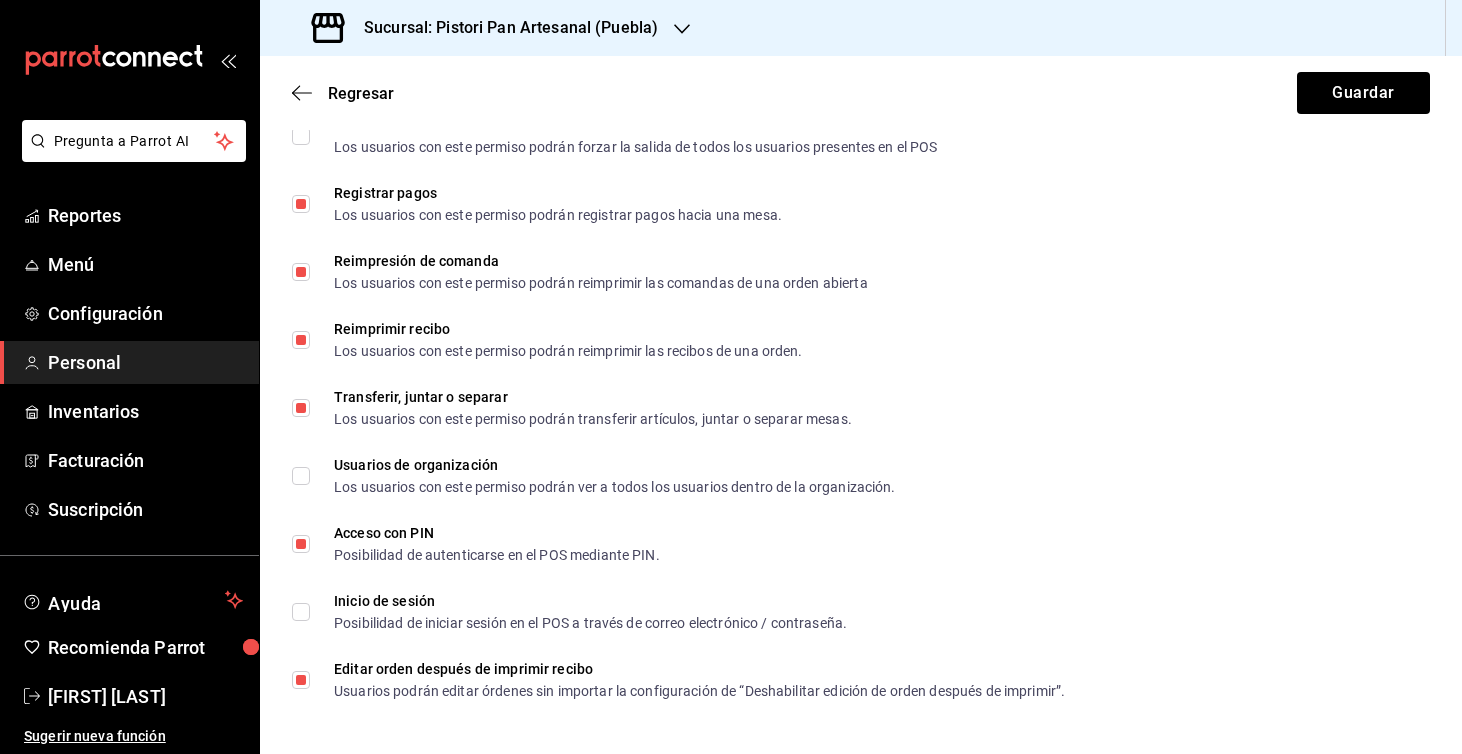 scroll, scrollTop: 3587, scrollLeft: 0, axis: vertical 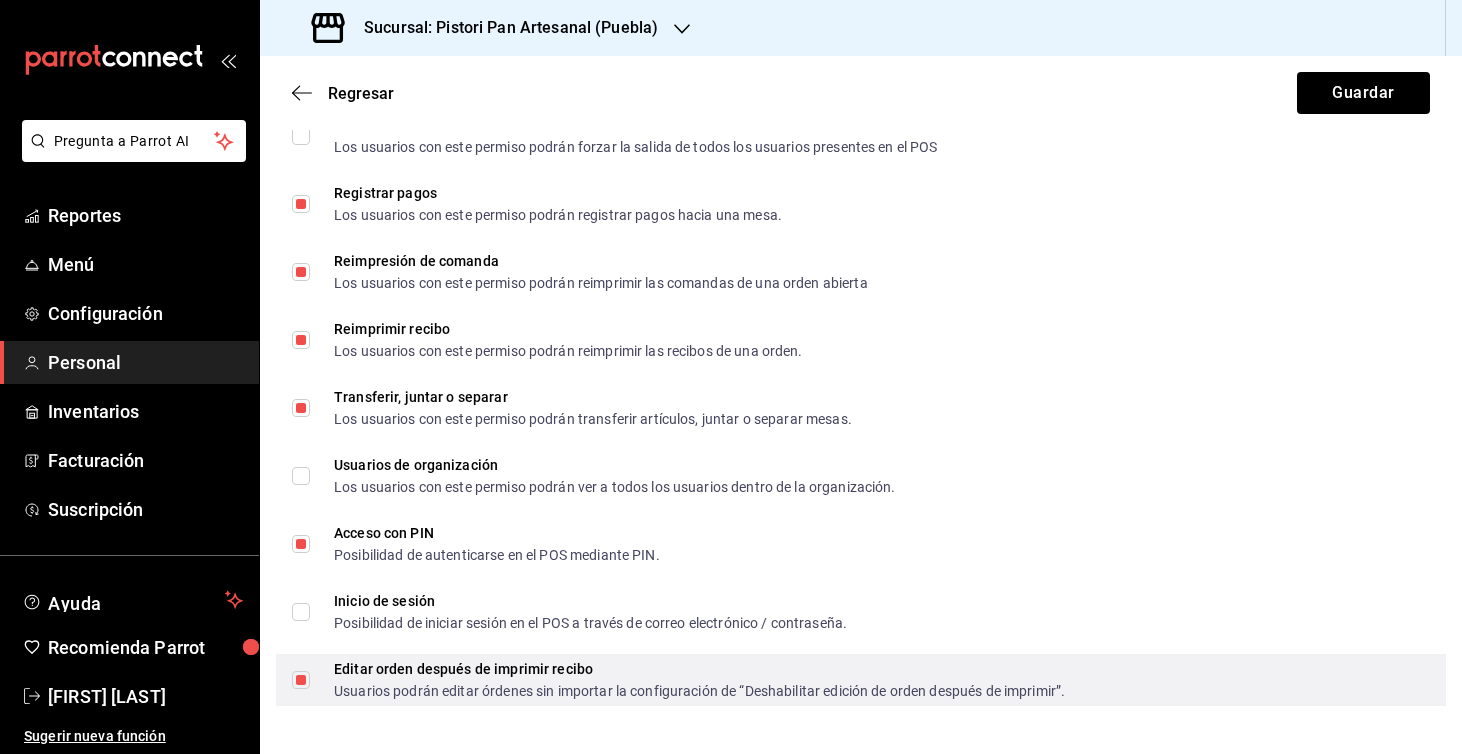 click on "Editar orden después de imprimir recibo Usuarios podrán editar órdenes sin importar la configuración de “Deshabilitar edición de orden después de imprimir”." at bounding box center [301, 680] 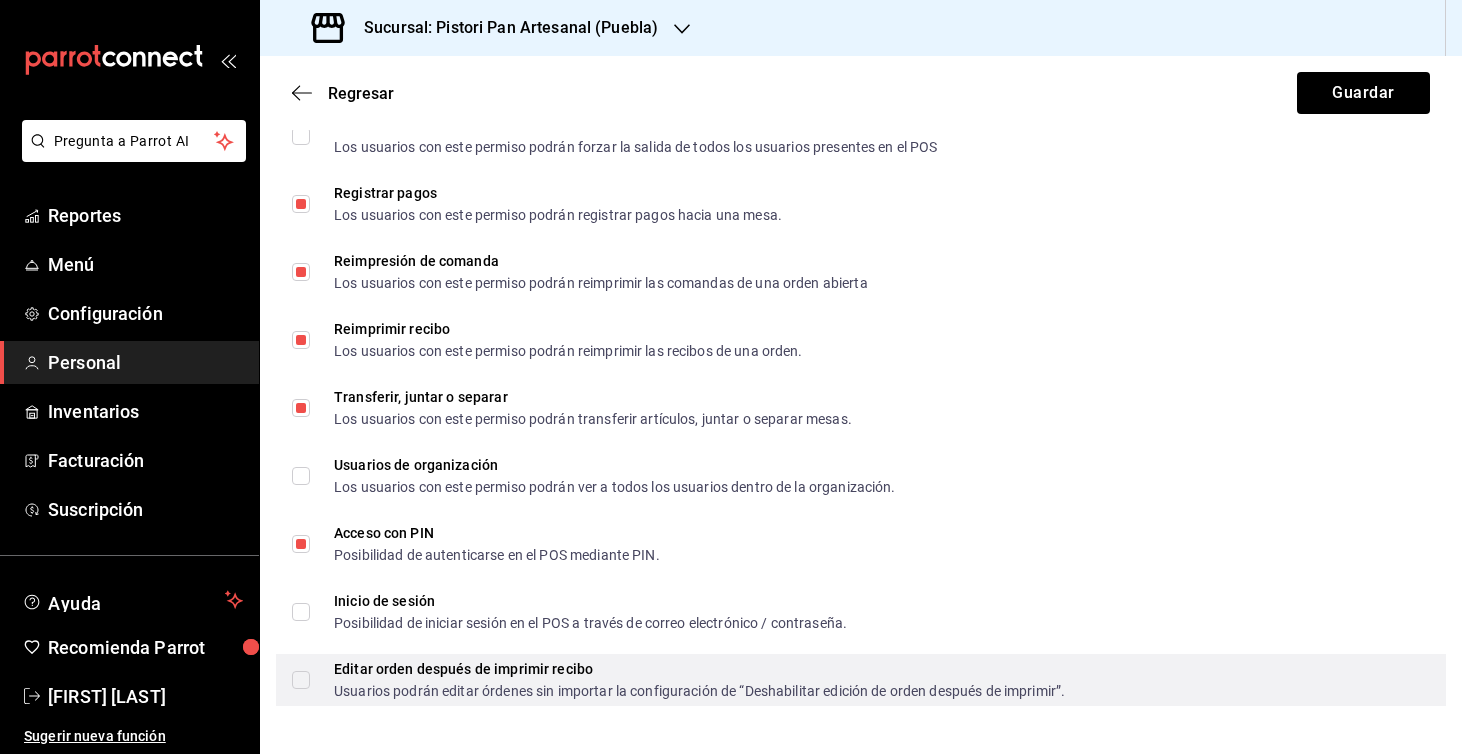 click on "Editar orden después de imprimir recibo Usuarios podrán editar órdenes sin importar la configuración de “Deshabilitar edición de orden después de imprimir”." at bounding box center [301, 680] 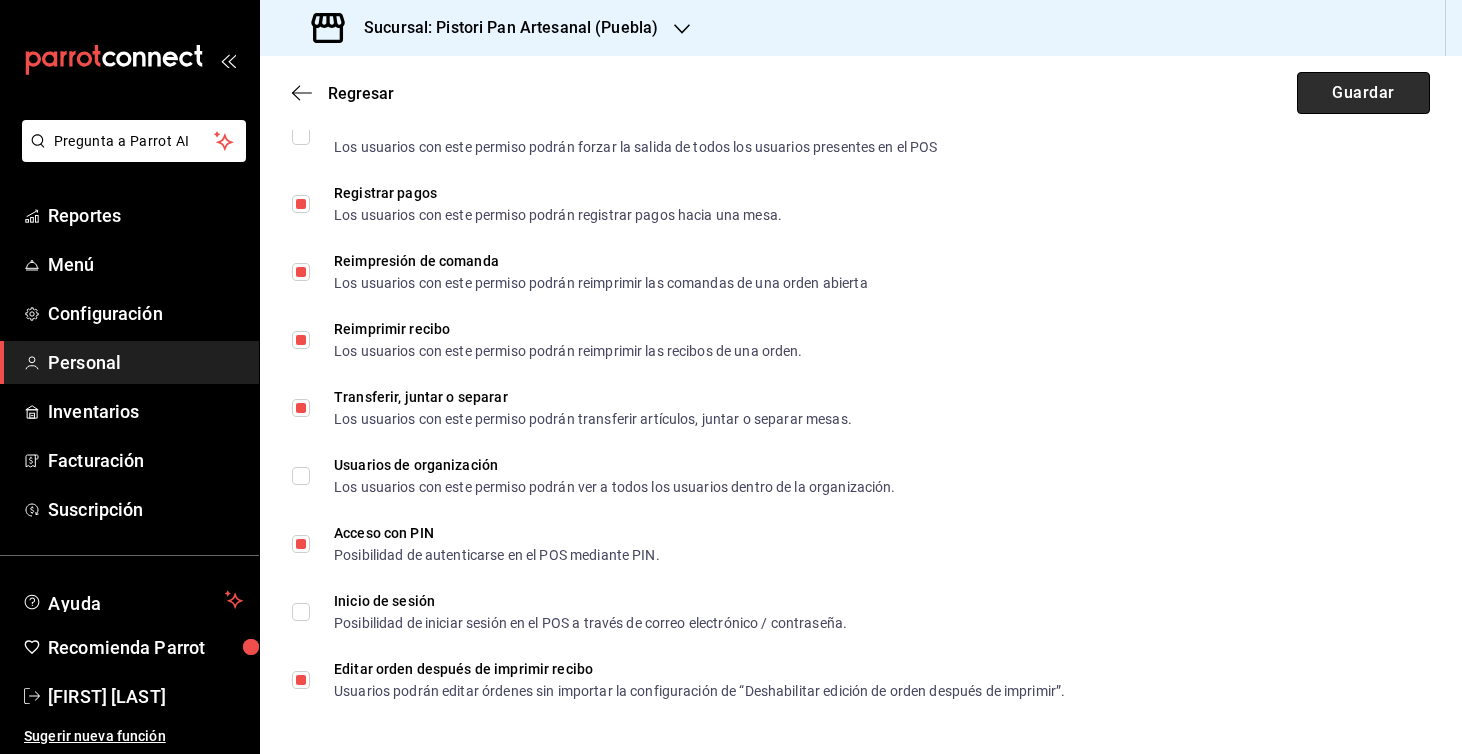 click on "Guardar" at bounding box center [1363, 93] 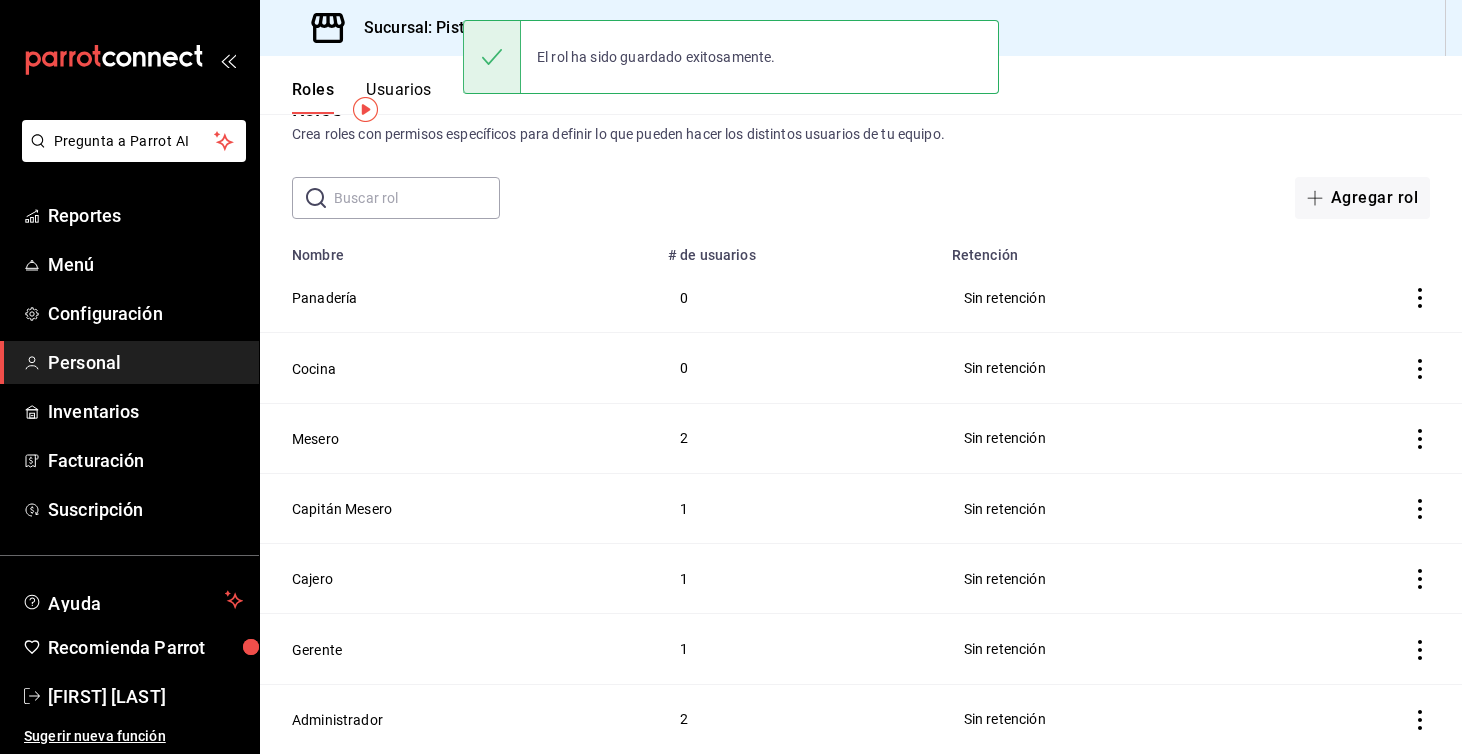 scroll, scrollTop: 52, scrollLeft: 0, axis: vertical 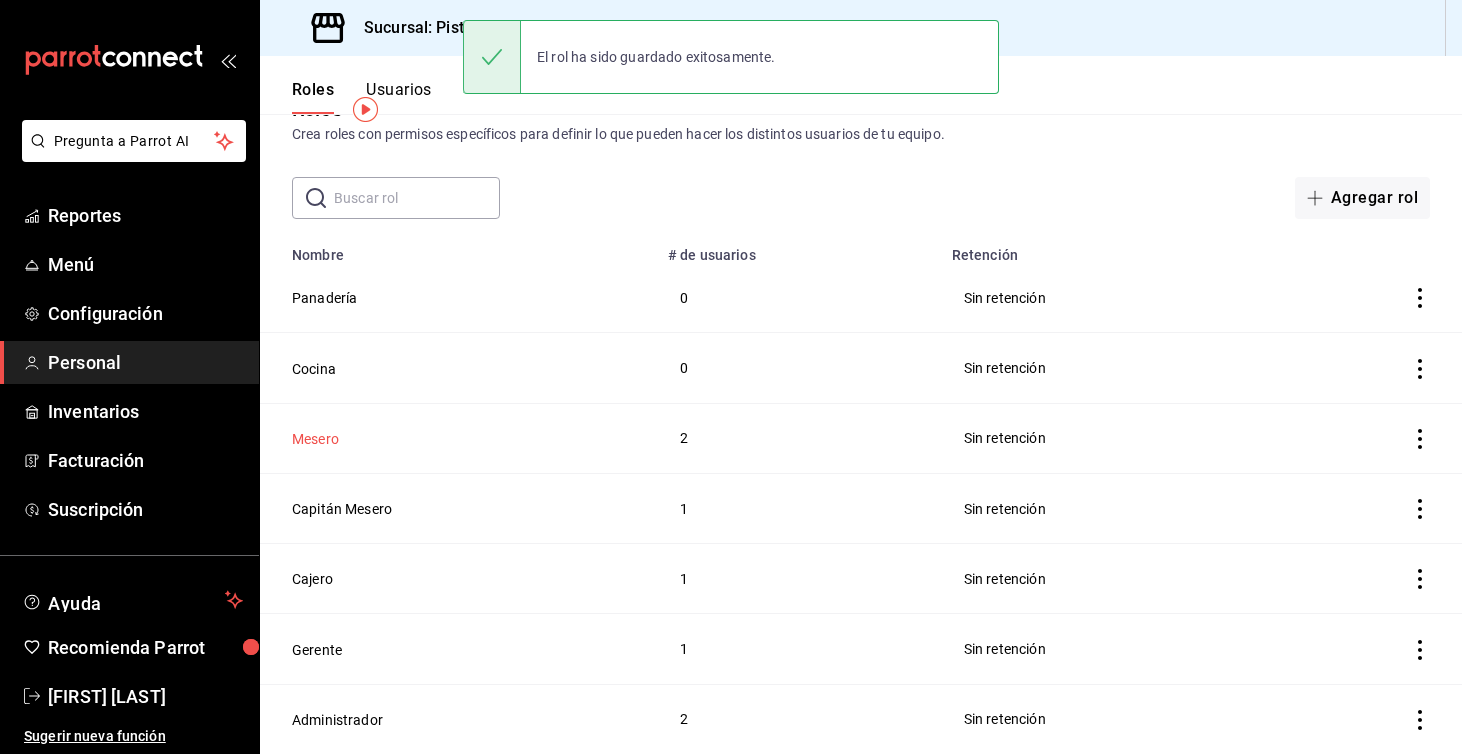 click on "Mesero" at bounding box center (315, 439) 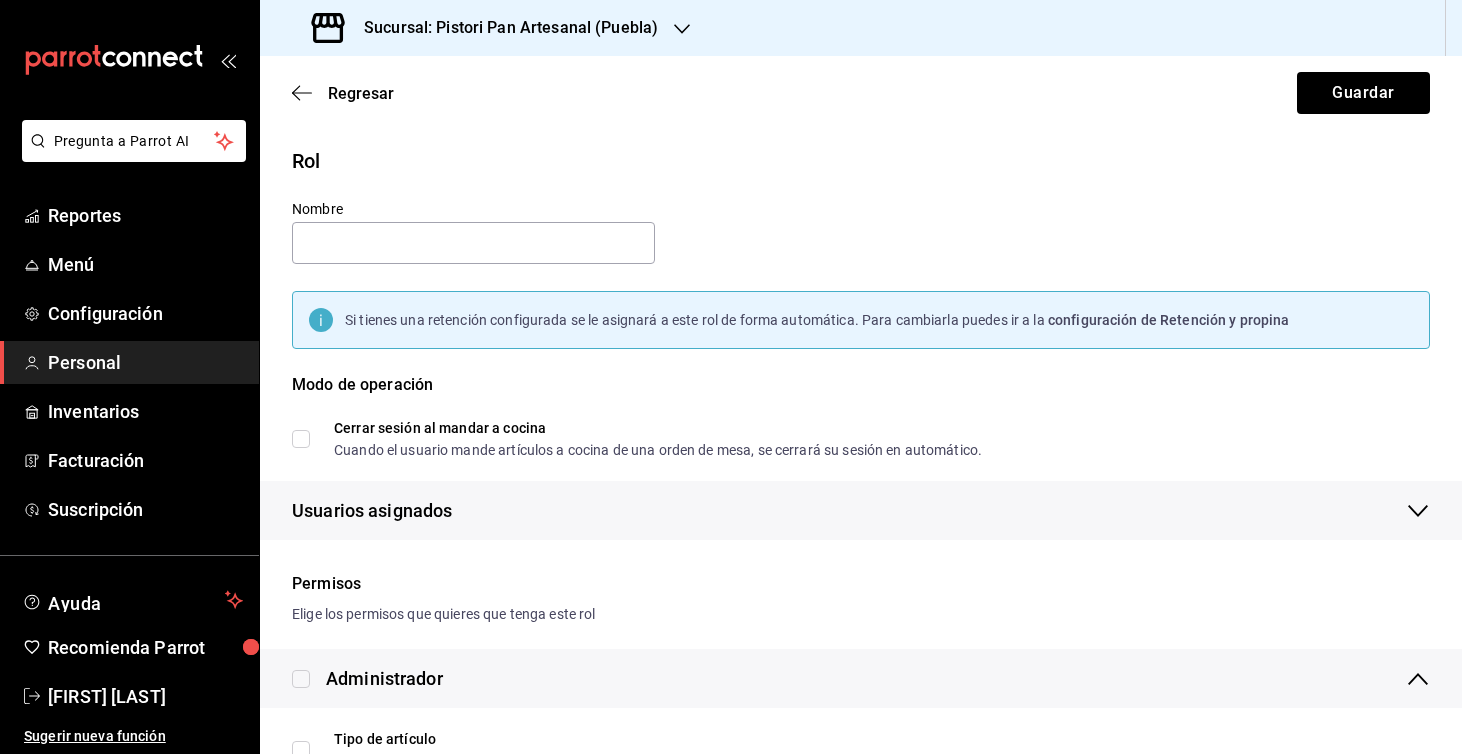 type on "Mesero" 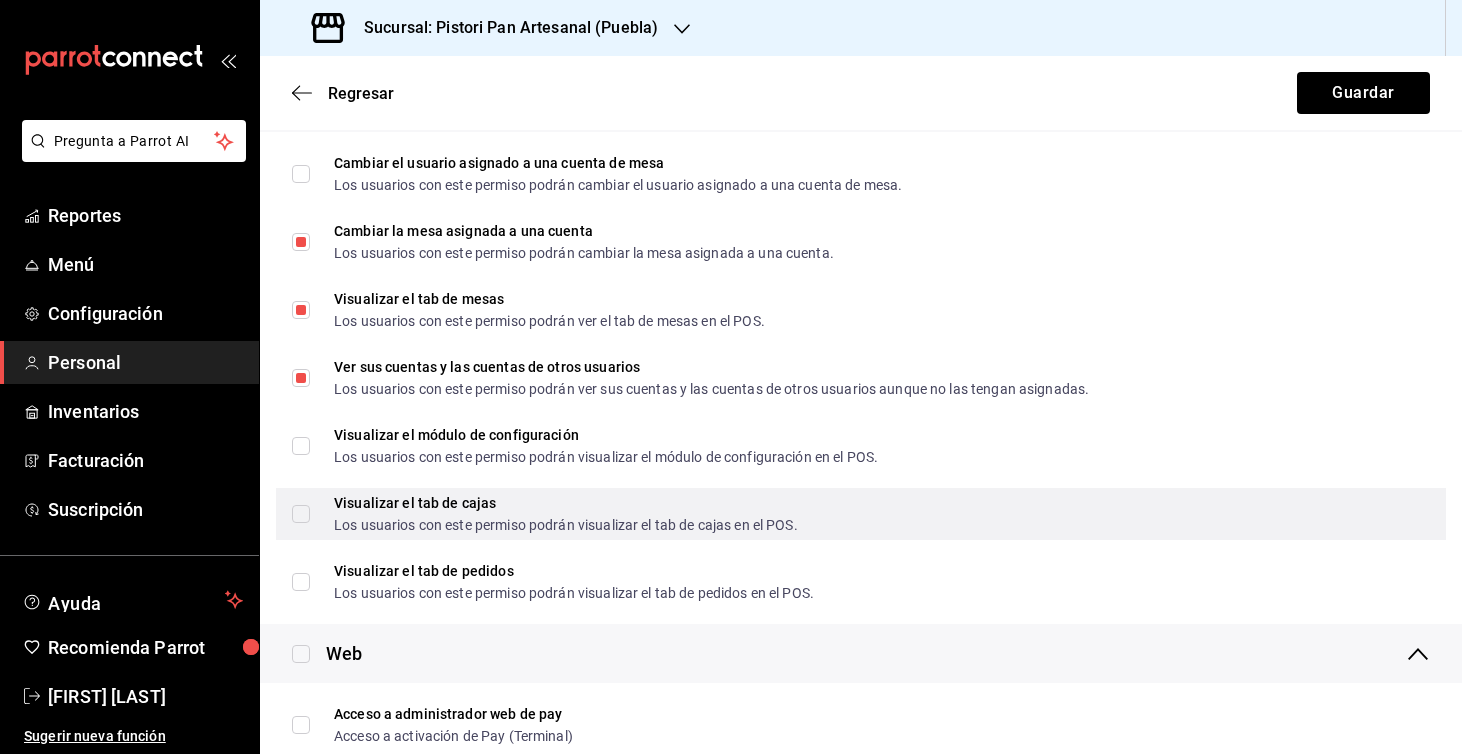 scroll, scrollTop: 785, scrollLeft: 0, axis: vertical 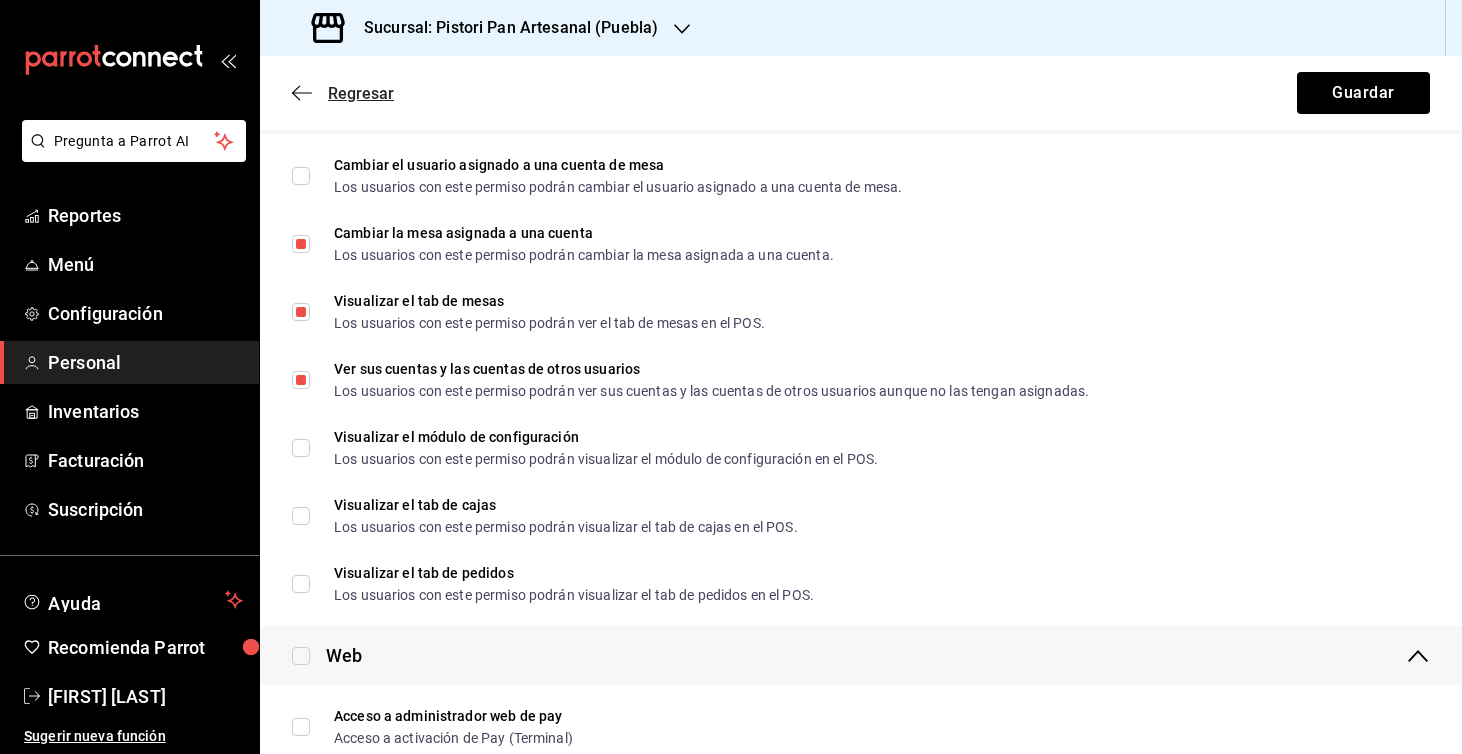 click on "Regresar" at bounding box center (361, 93) 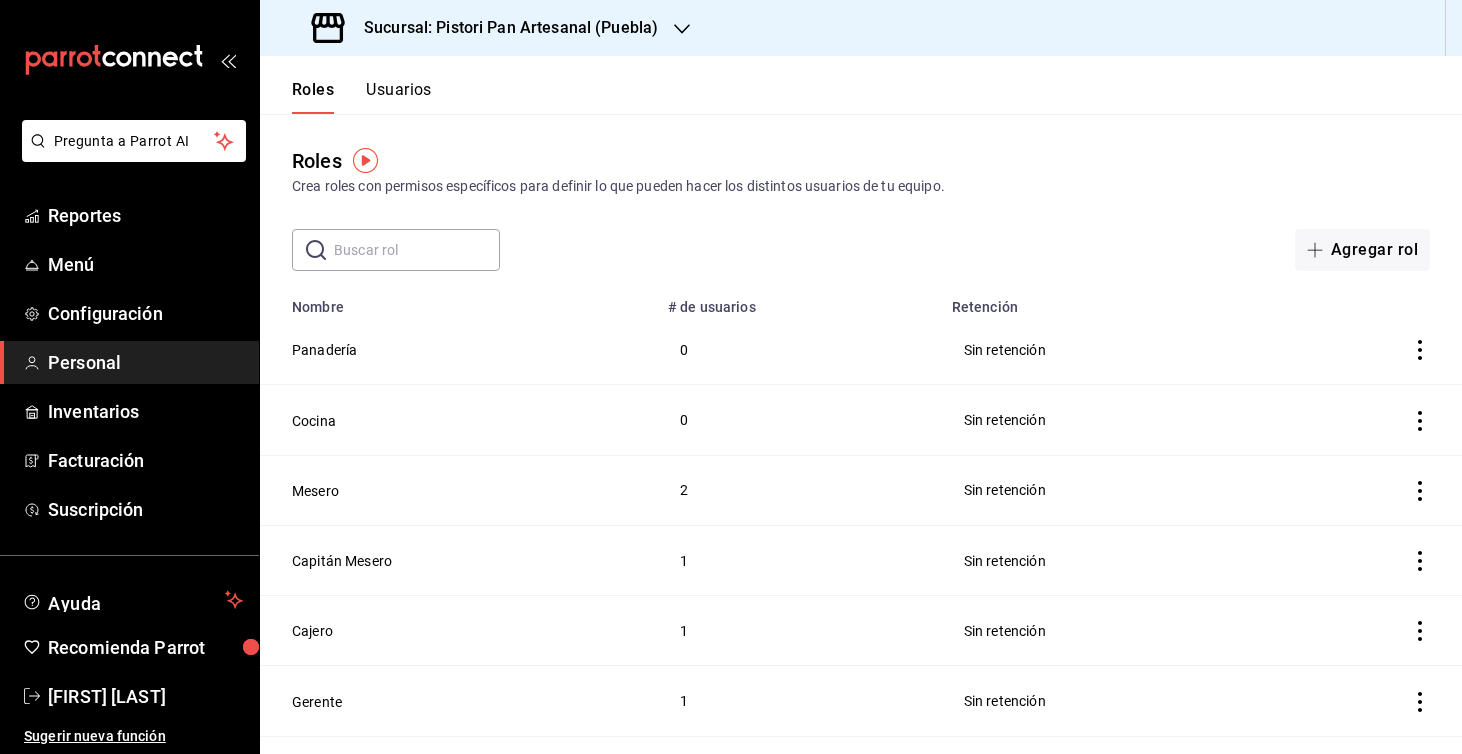 scroll, scrollTop: 0, scrollLeft: 0, axis: both 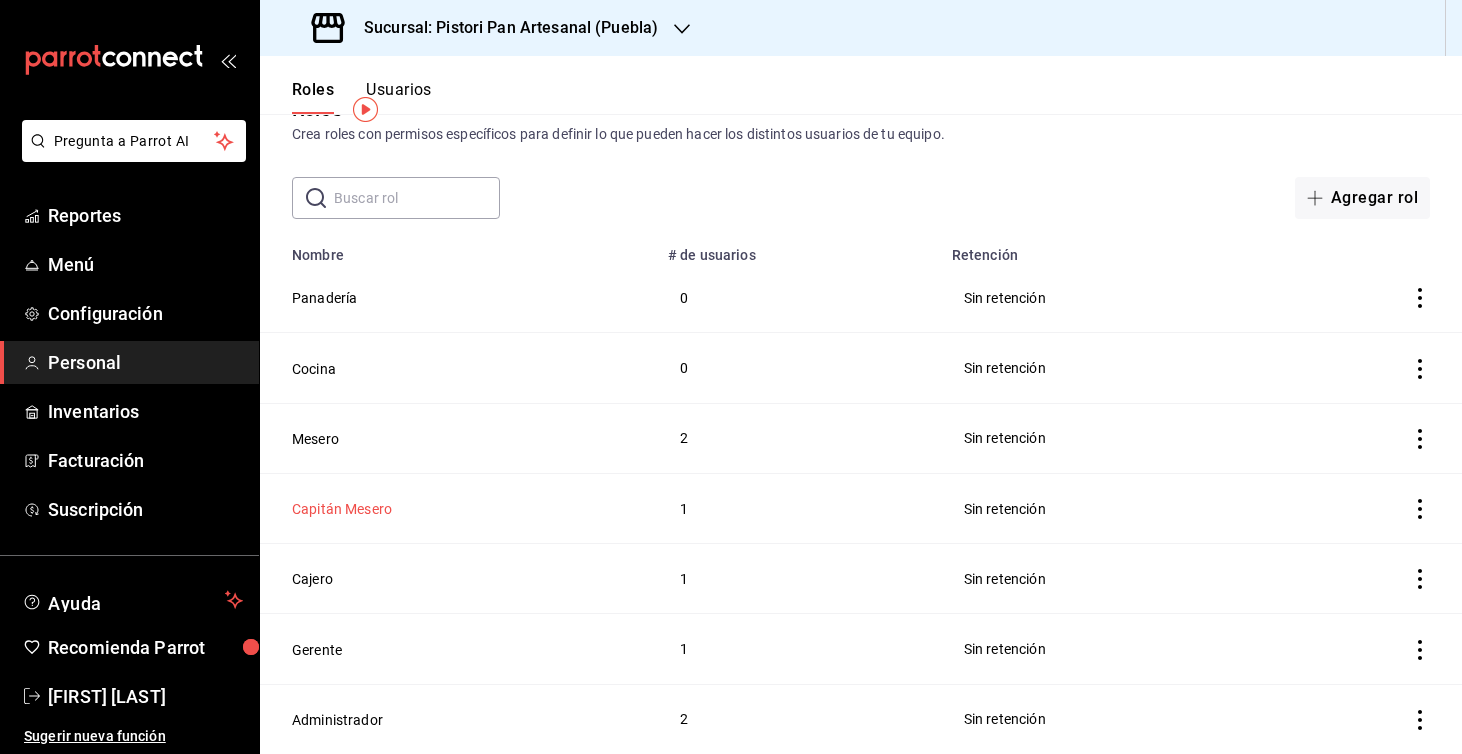 click on "Capitán Mesero" at bounding box center [342, 509] 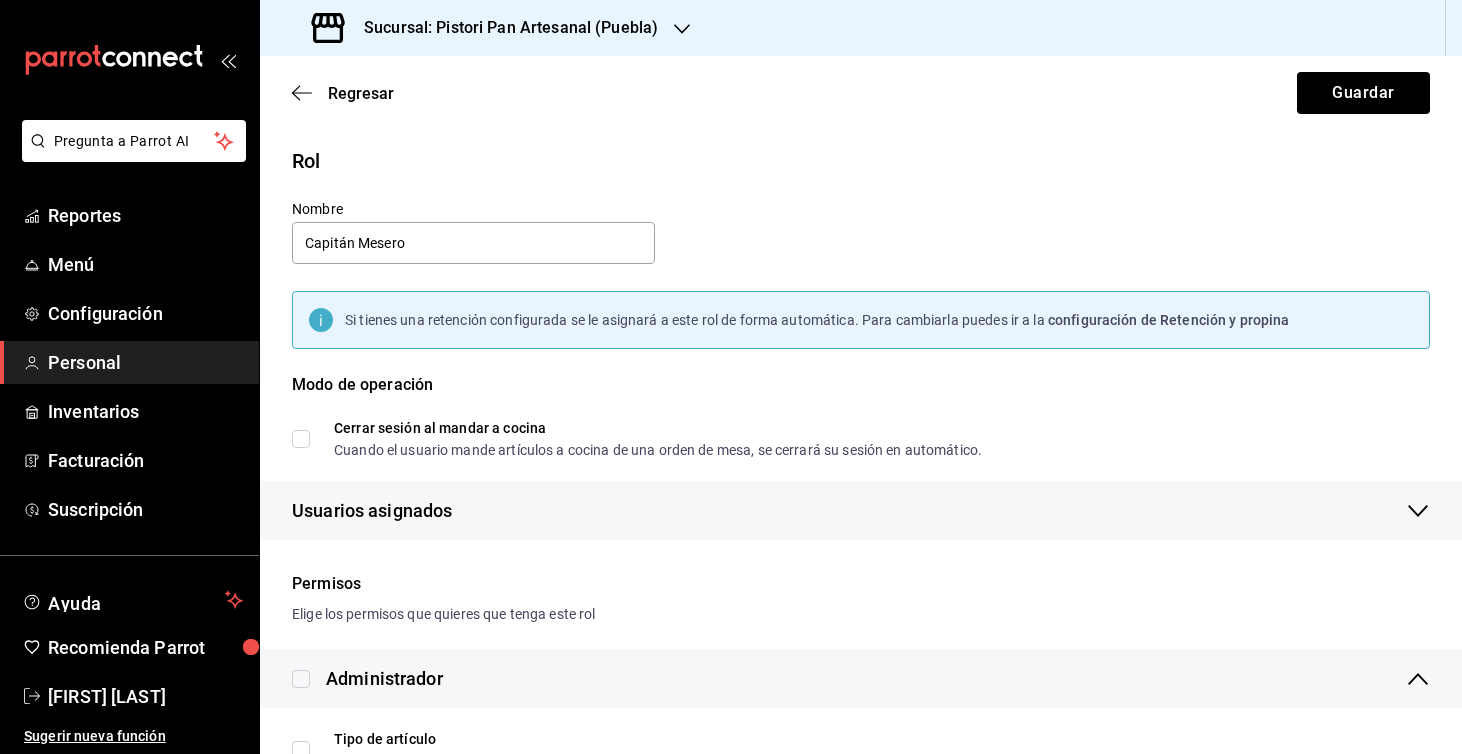 checkbox on "true" 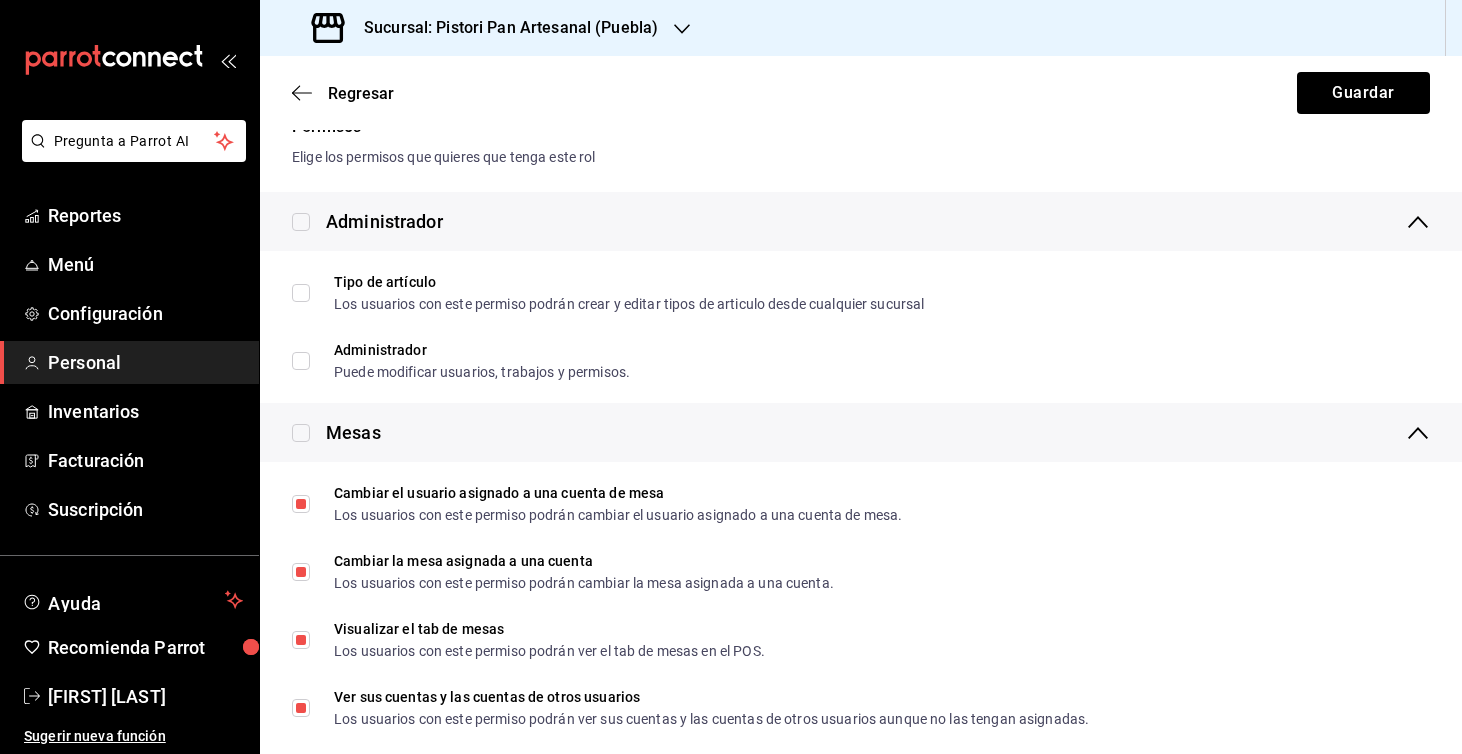 scroll, scrollTop: 472, scrollLeft: 0, axis: vertical 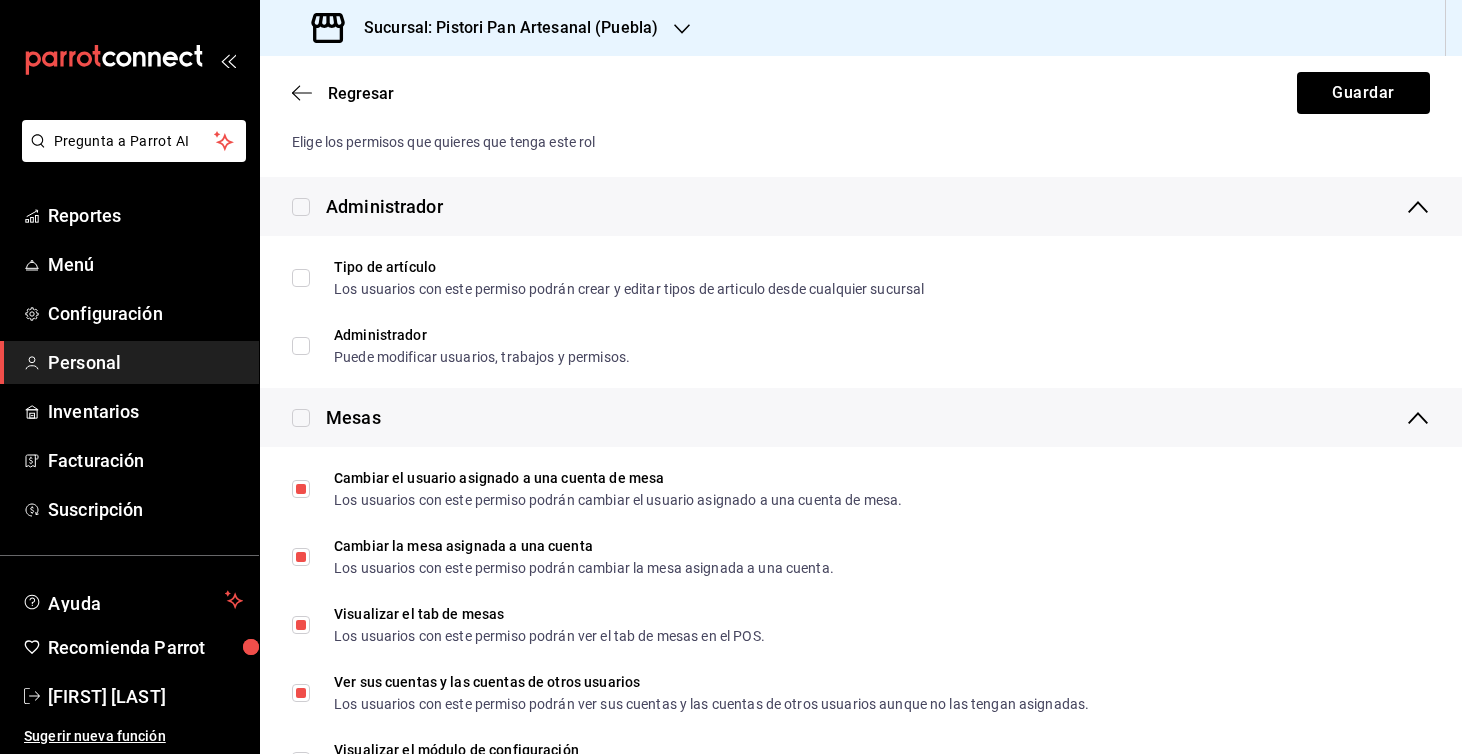 click on "Regresar Guardar" at bounding box center (861, 93) 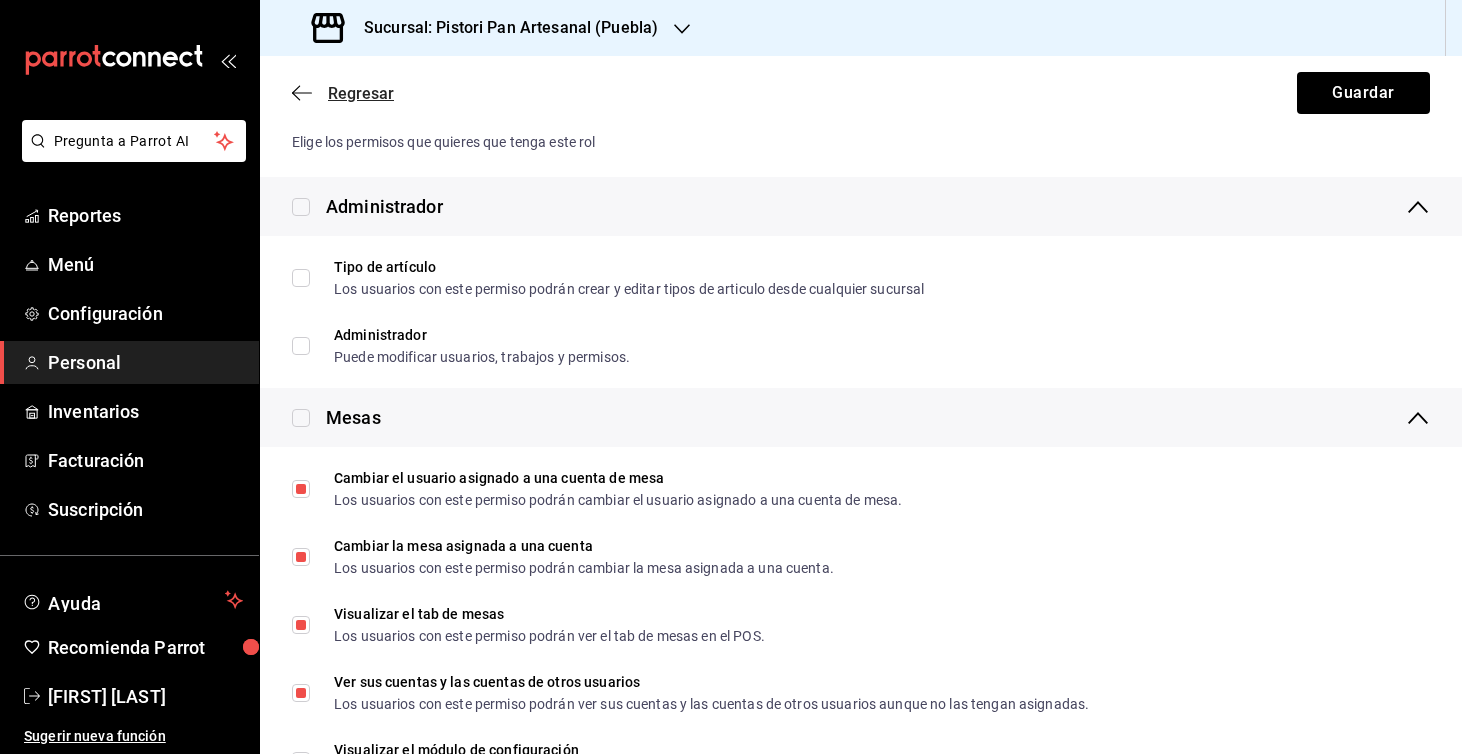click on "Regresar" at bounding box center (361, 93) 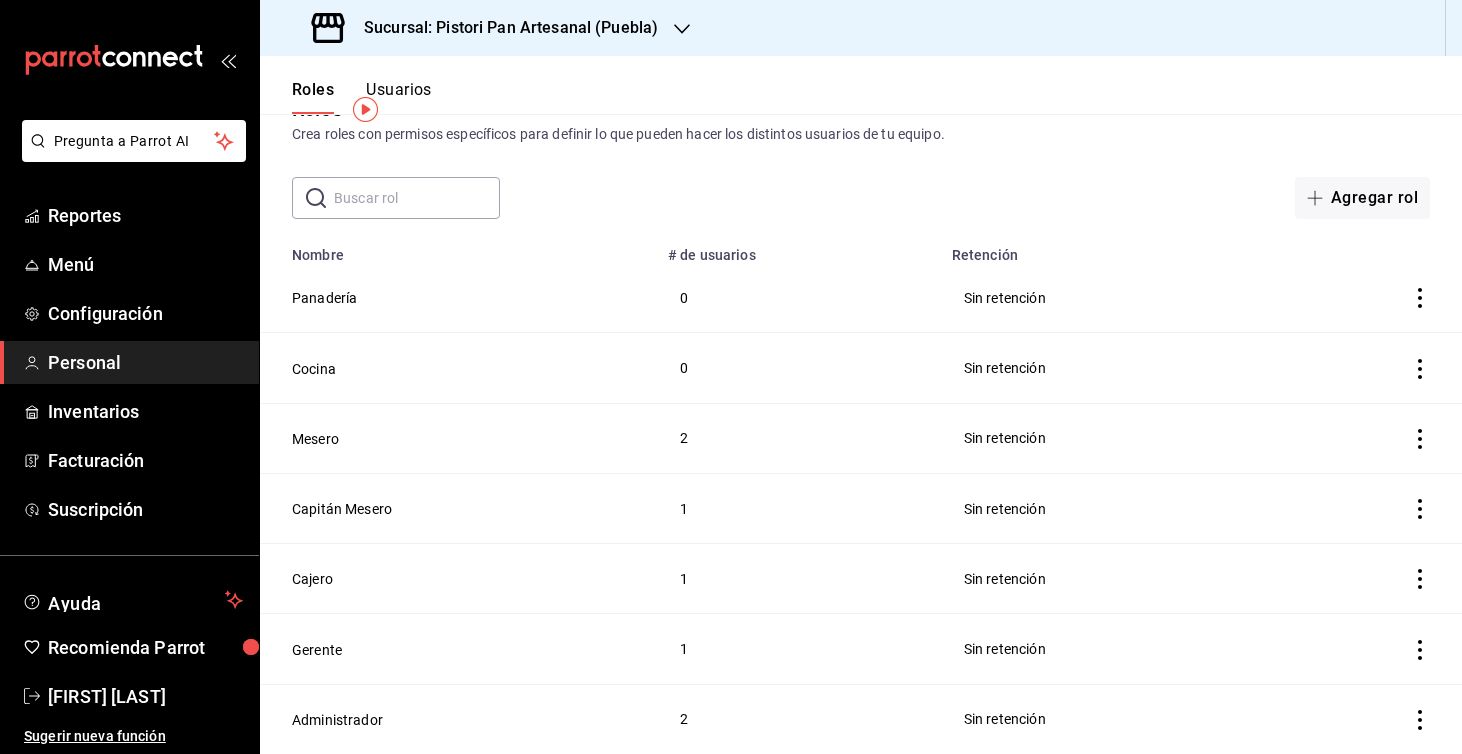 scroll, scrollTop: 52, scrollLeft: 0, axis: vertical 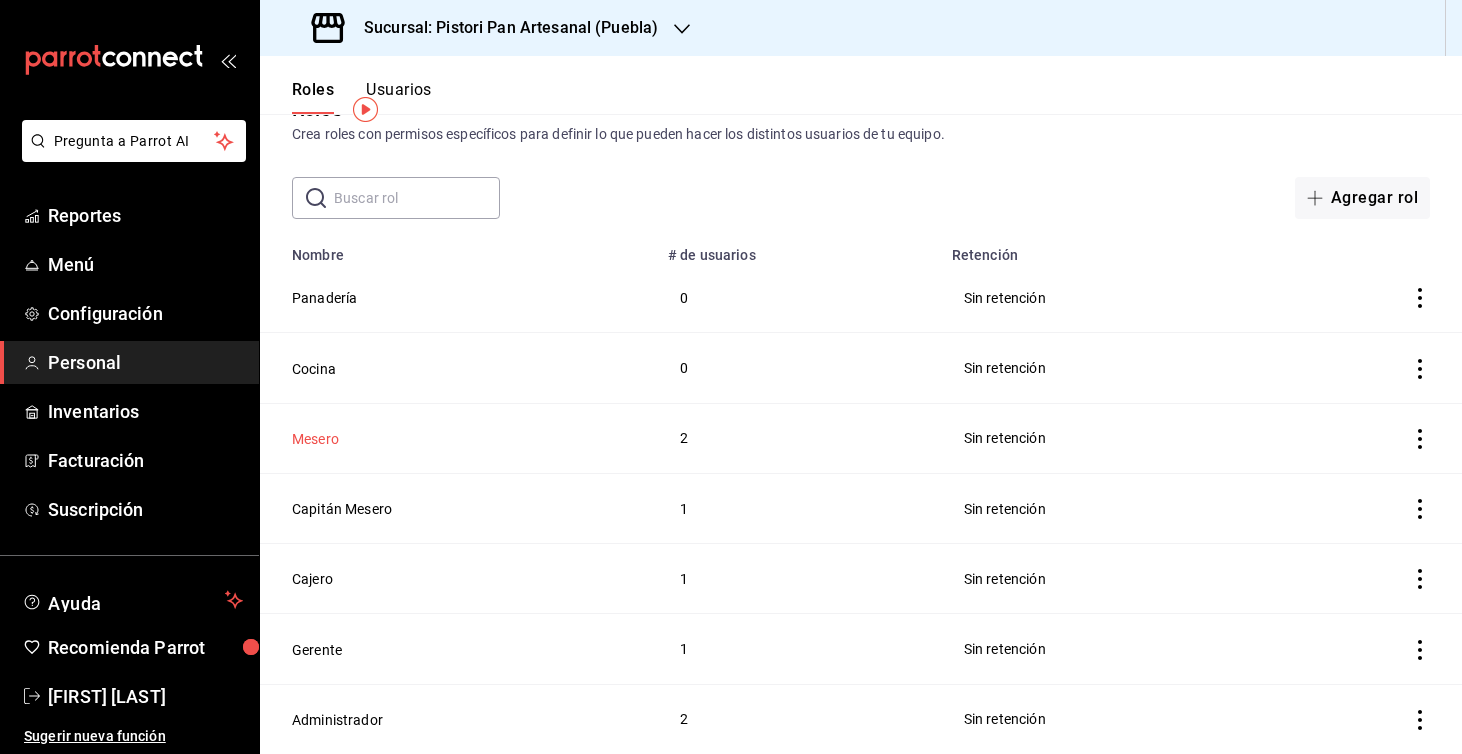 click on "Mesero" at bounding box center (315, 439) 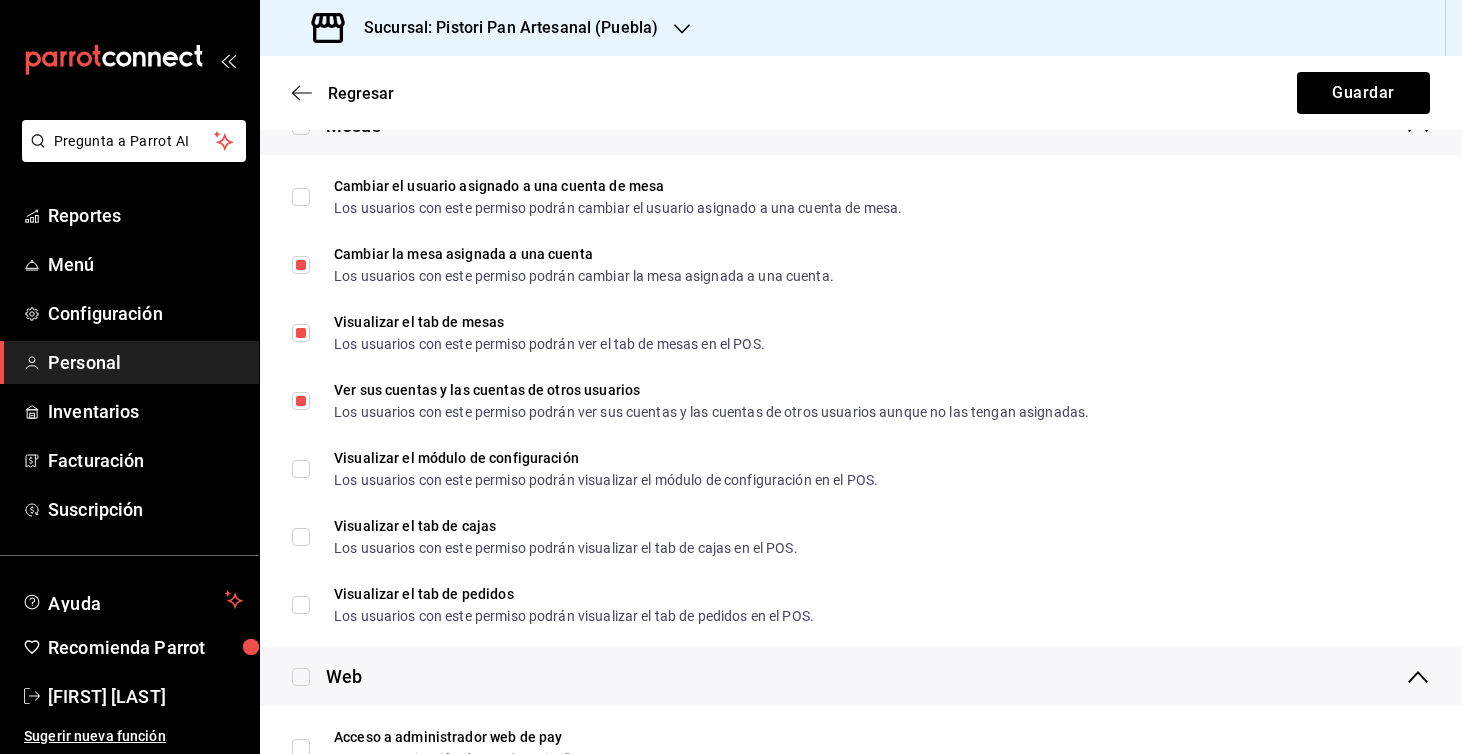 scroll, scrollTop: 757, scrollLeft: 0, axis: vertical 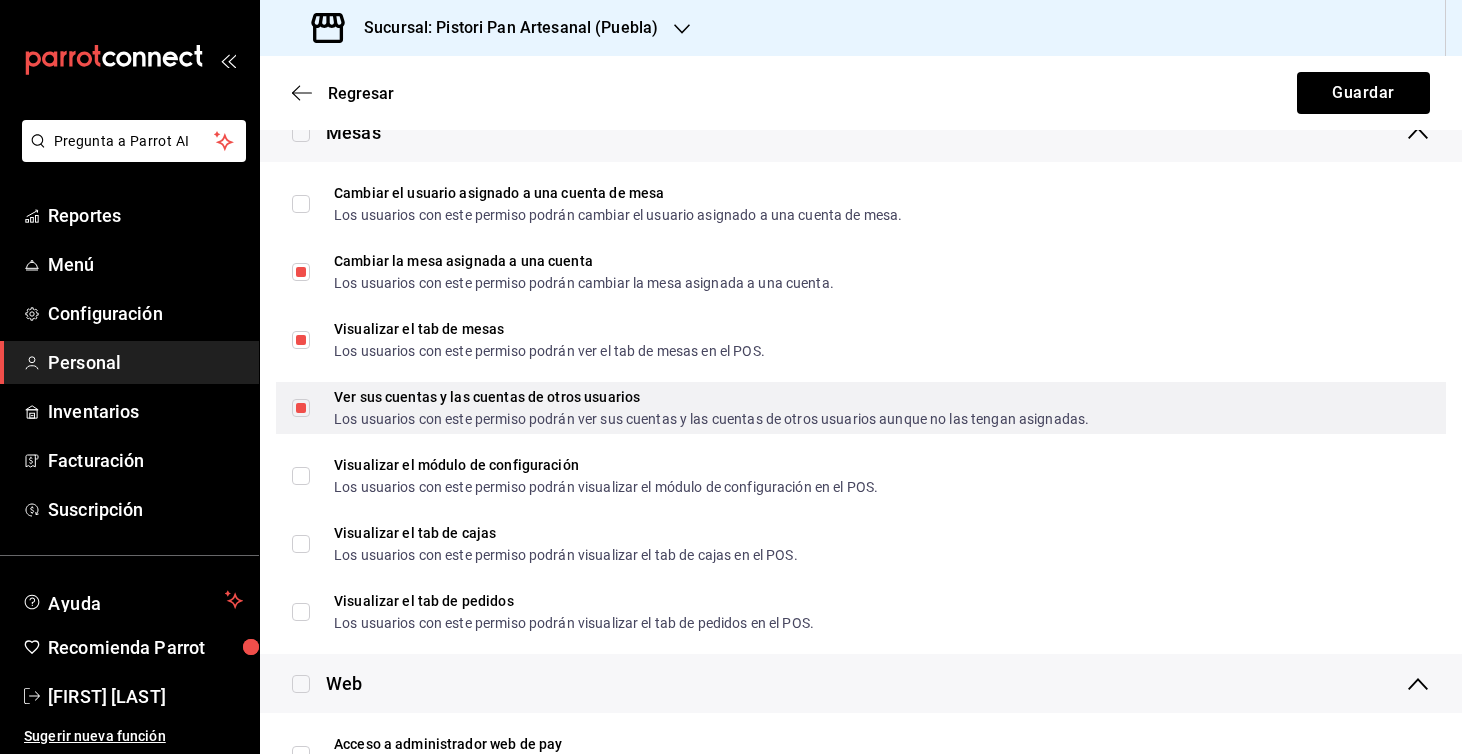 click on "Ver sus cuentas y las cuentas de otros usuarios Los usuarios con este permiso podrán ver sus cuentas y las cuentas de otros usuarios aunque no las tengan asignadas." at bounding box center (301, 408) 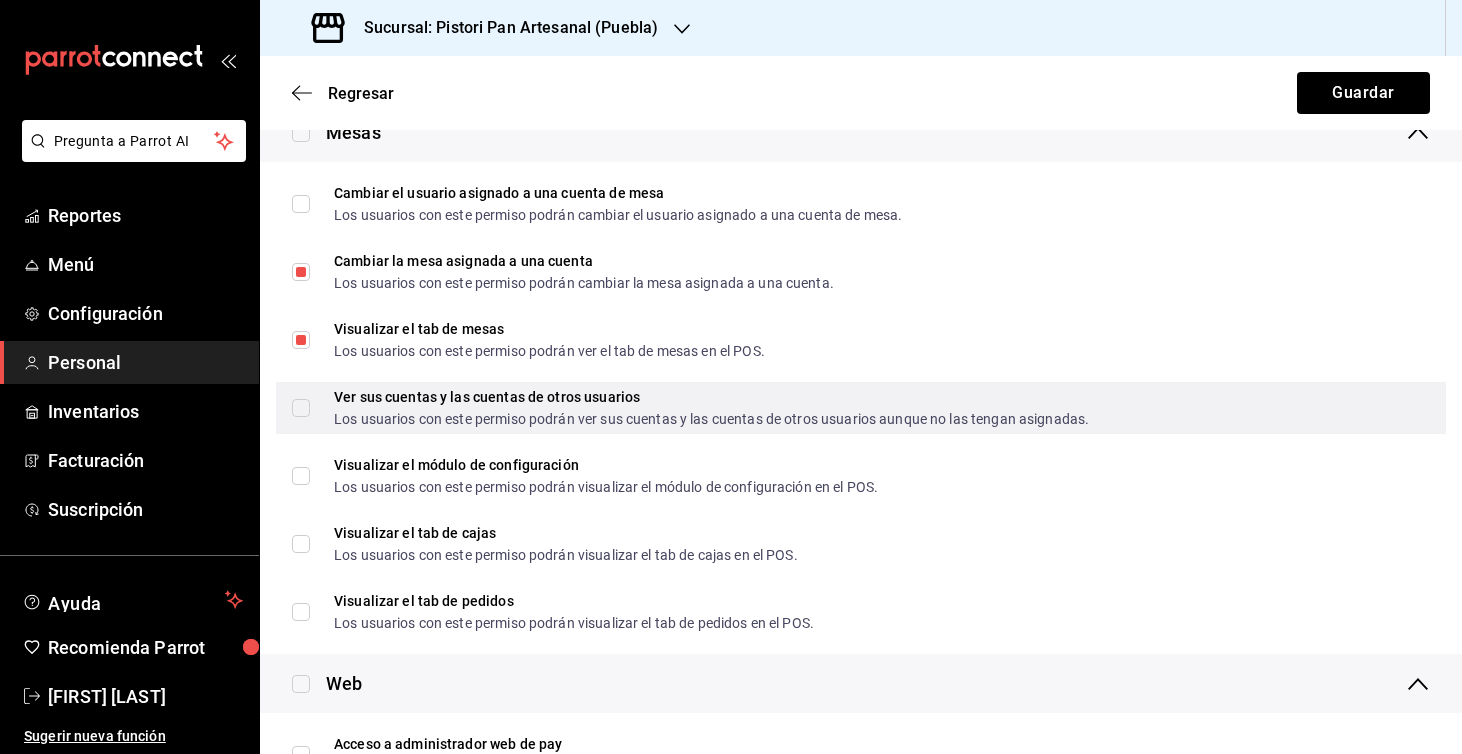 click on "Ver sus cuentas y las cuentas de otros usuarios Los usuarios con este permiso podrán ver sus cuentas y las cuentas de otros usuarios aunque no las tengan asignadas." at bounding box center [301, 408] 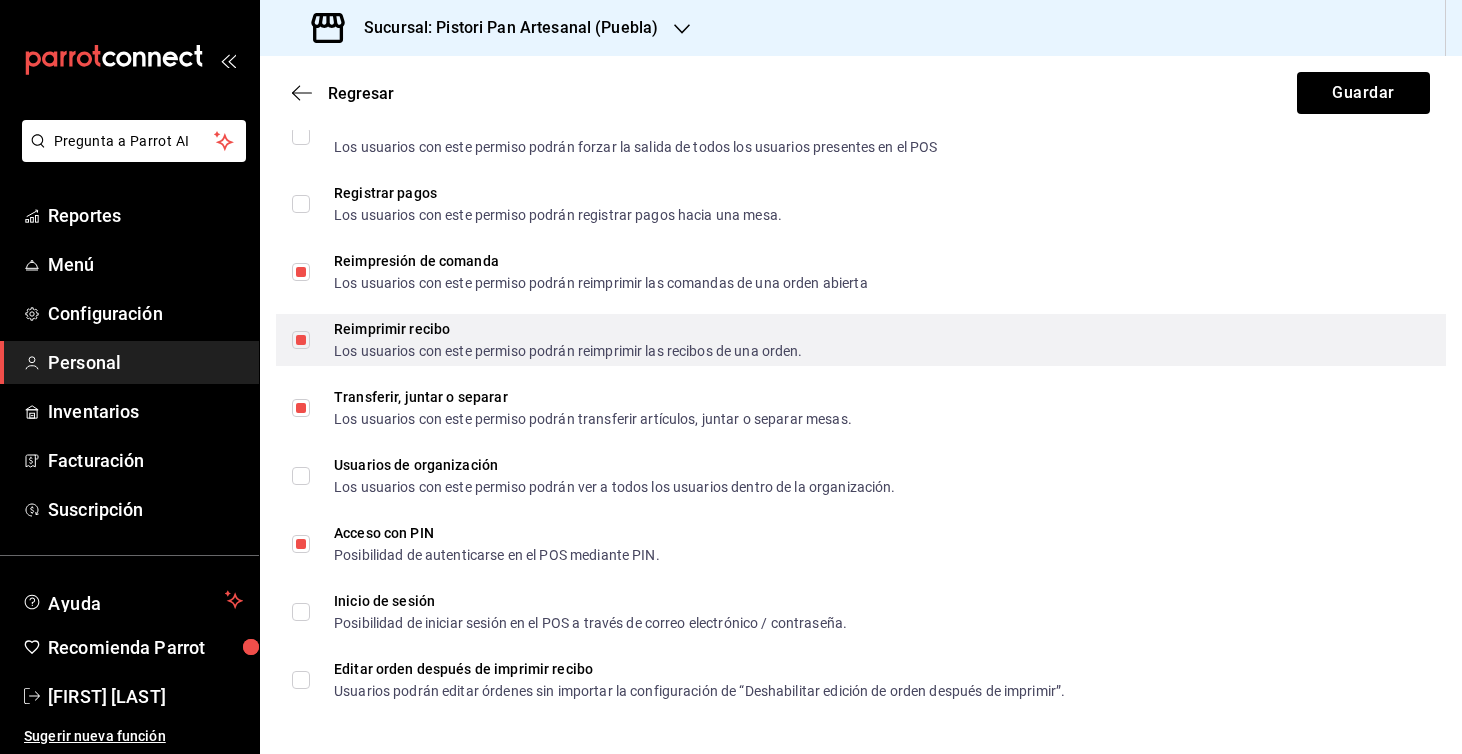 scroll, scrollTop: 3587, scrollLeft: 0, axis: vertical 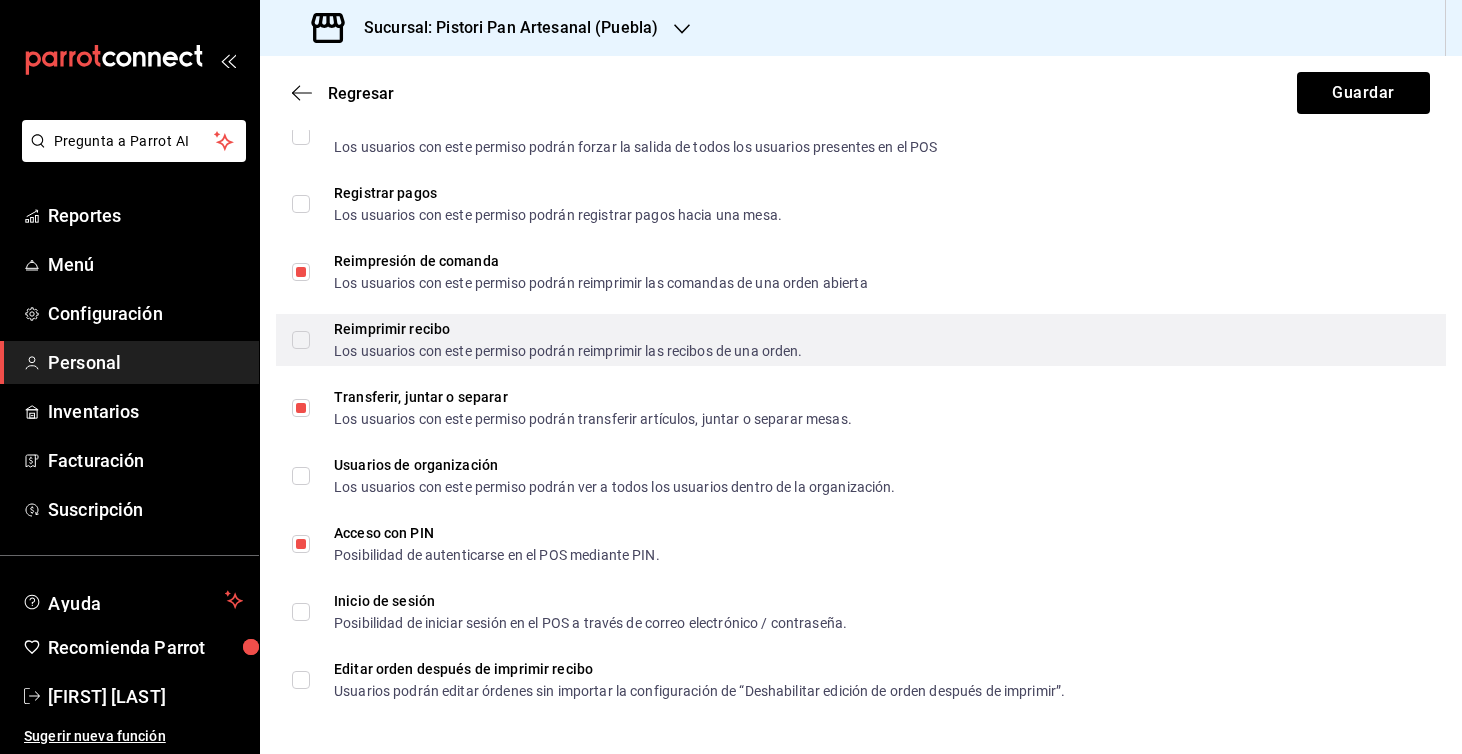 click on "Reimprimir recibo Los usuarios con este permiso podrán reimprimir las recibos de una orden." at bounding box center (301, 340) 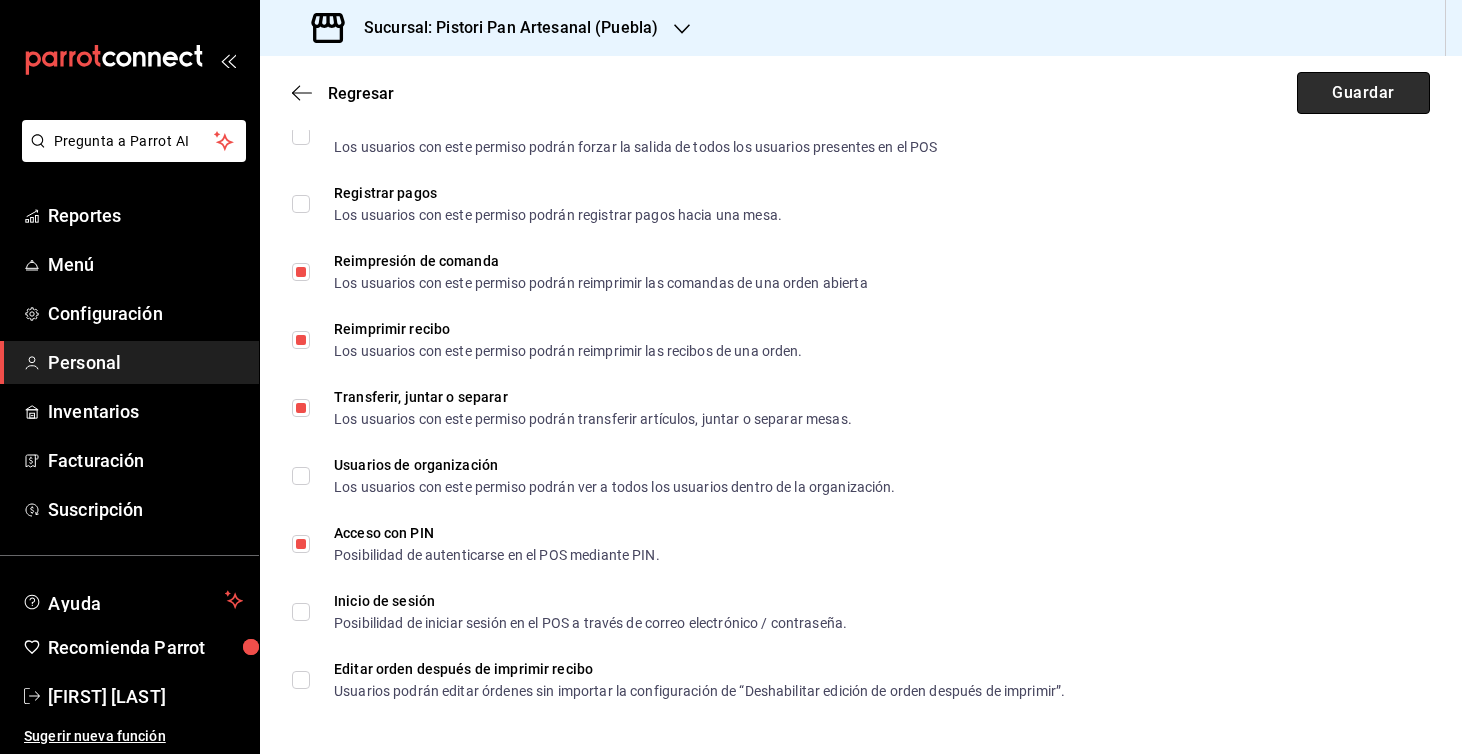 click on "Guardar" at bounding box center (1363, 93) 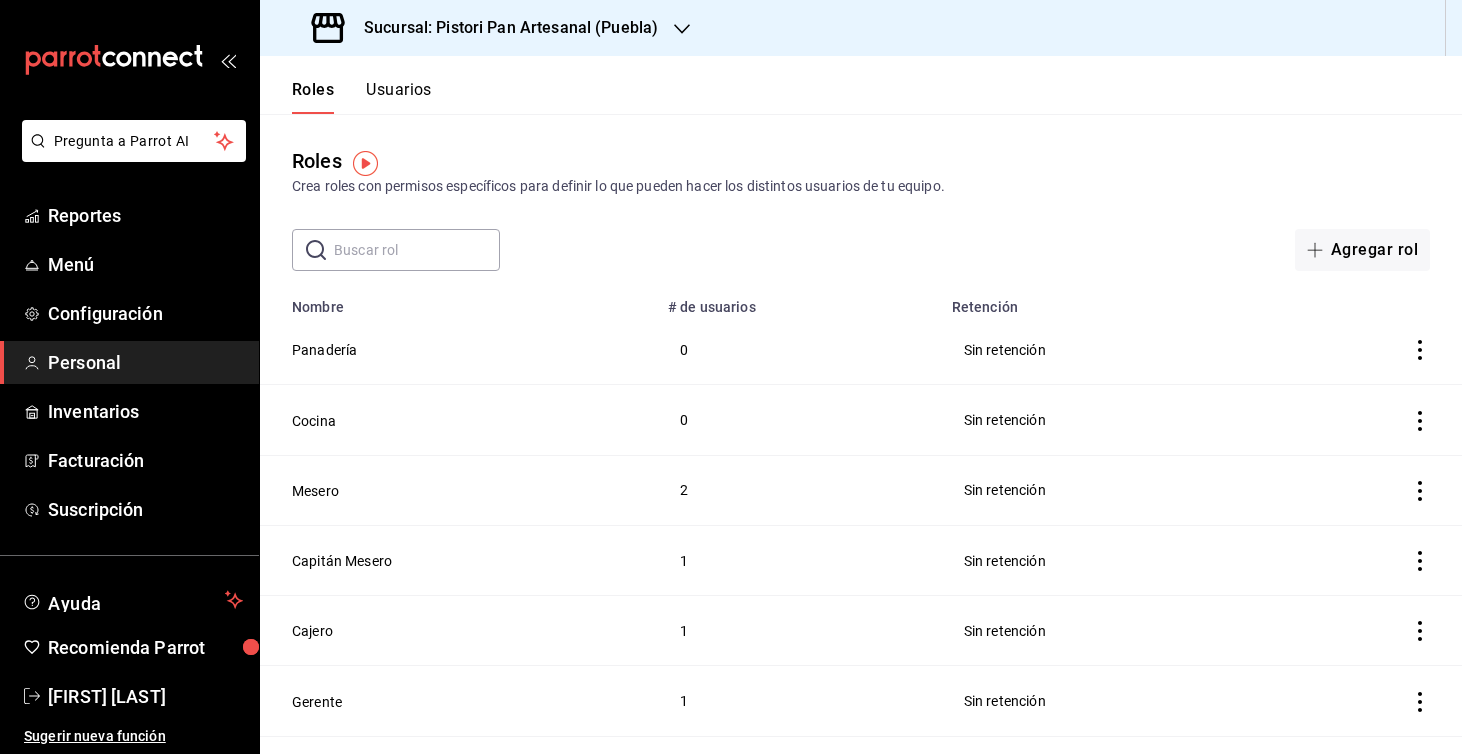 scroll, scrollTop: 0, scrollLeft: 0, axis: both 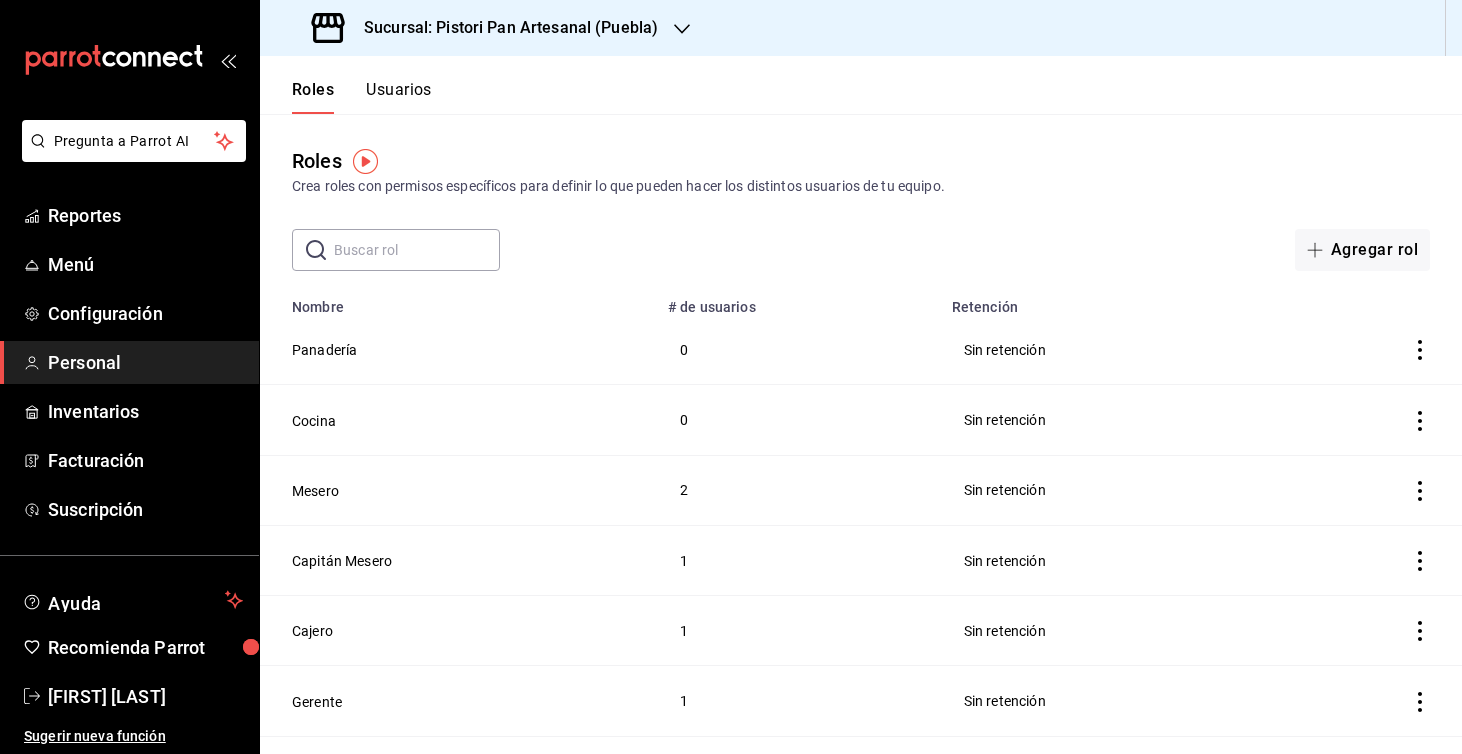 click on "Usuarios" at bounding box center [399, 97] 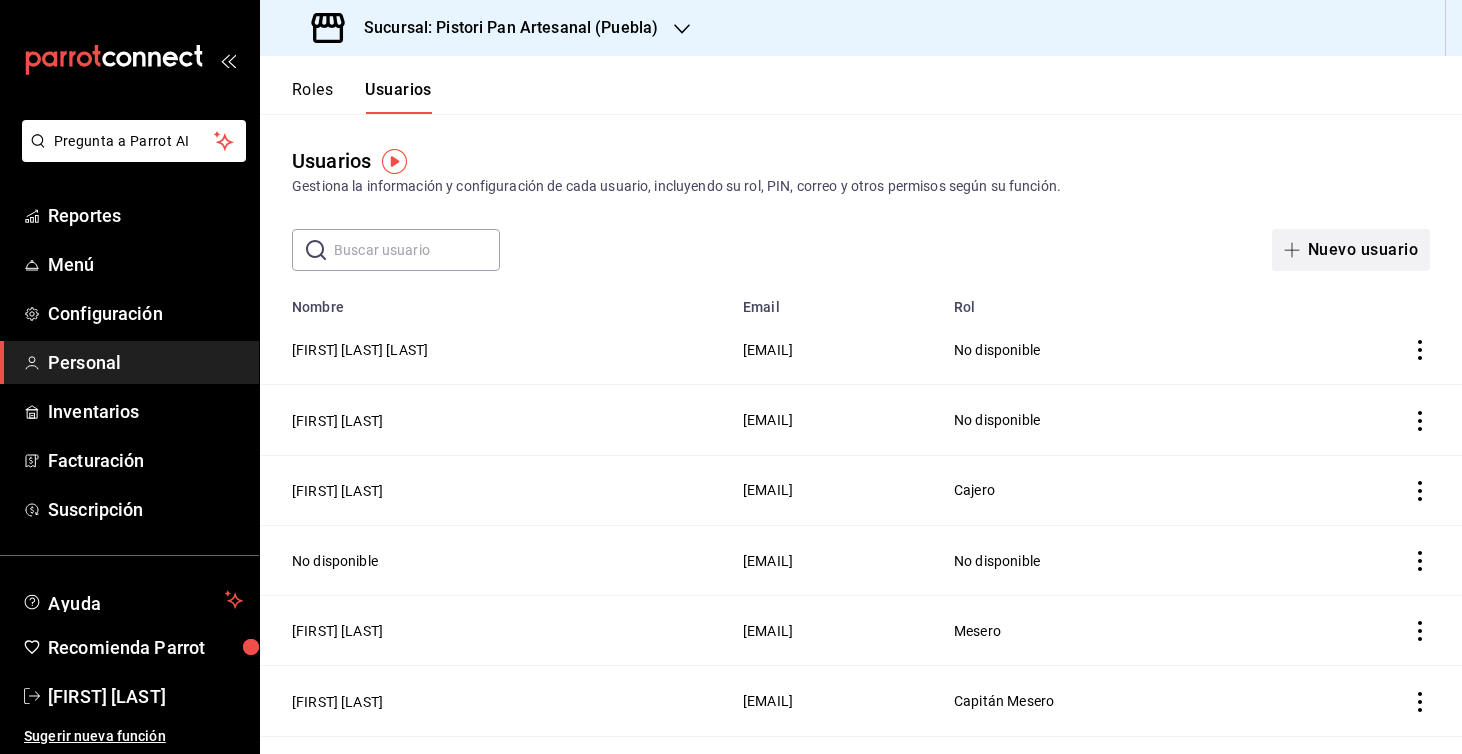 click 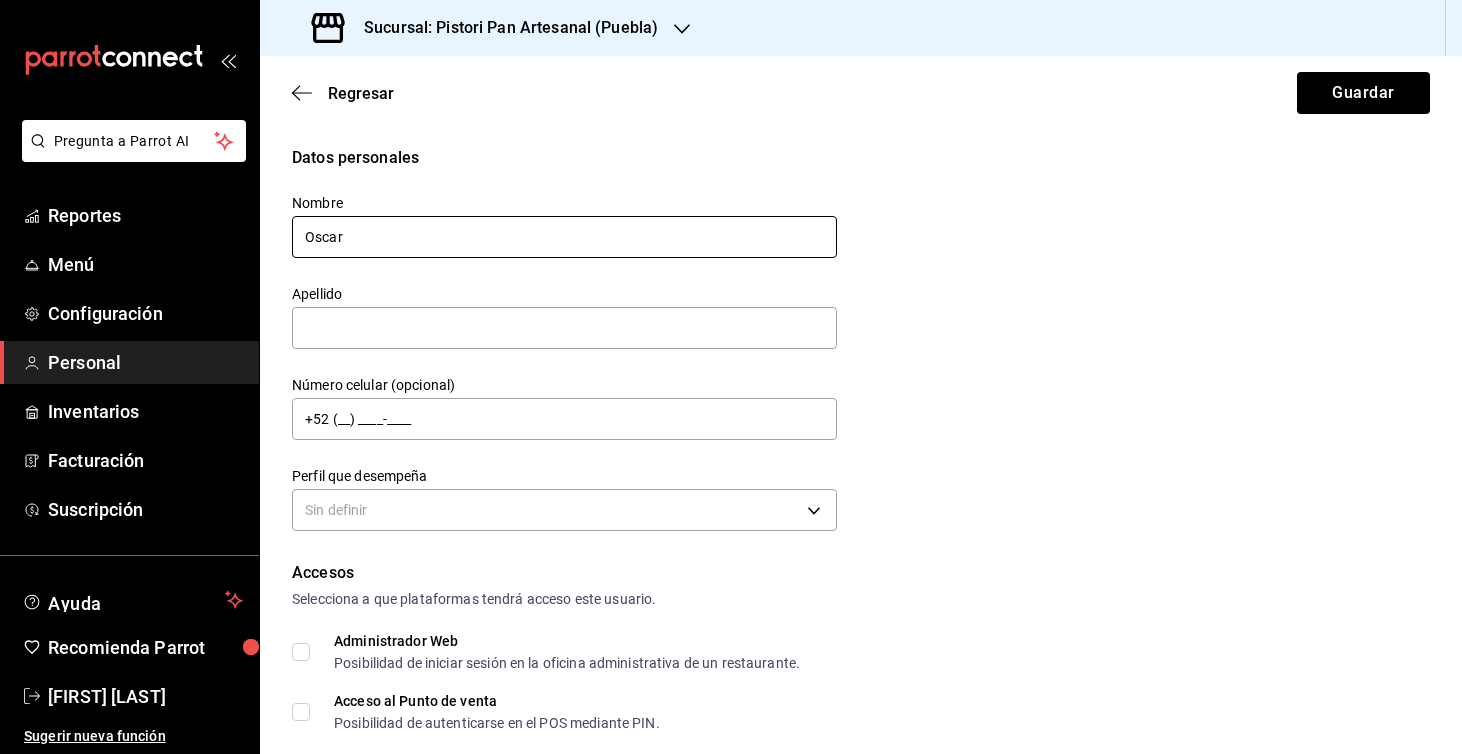 type on "Oscar" 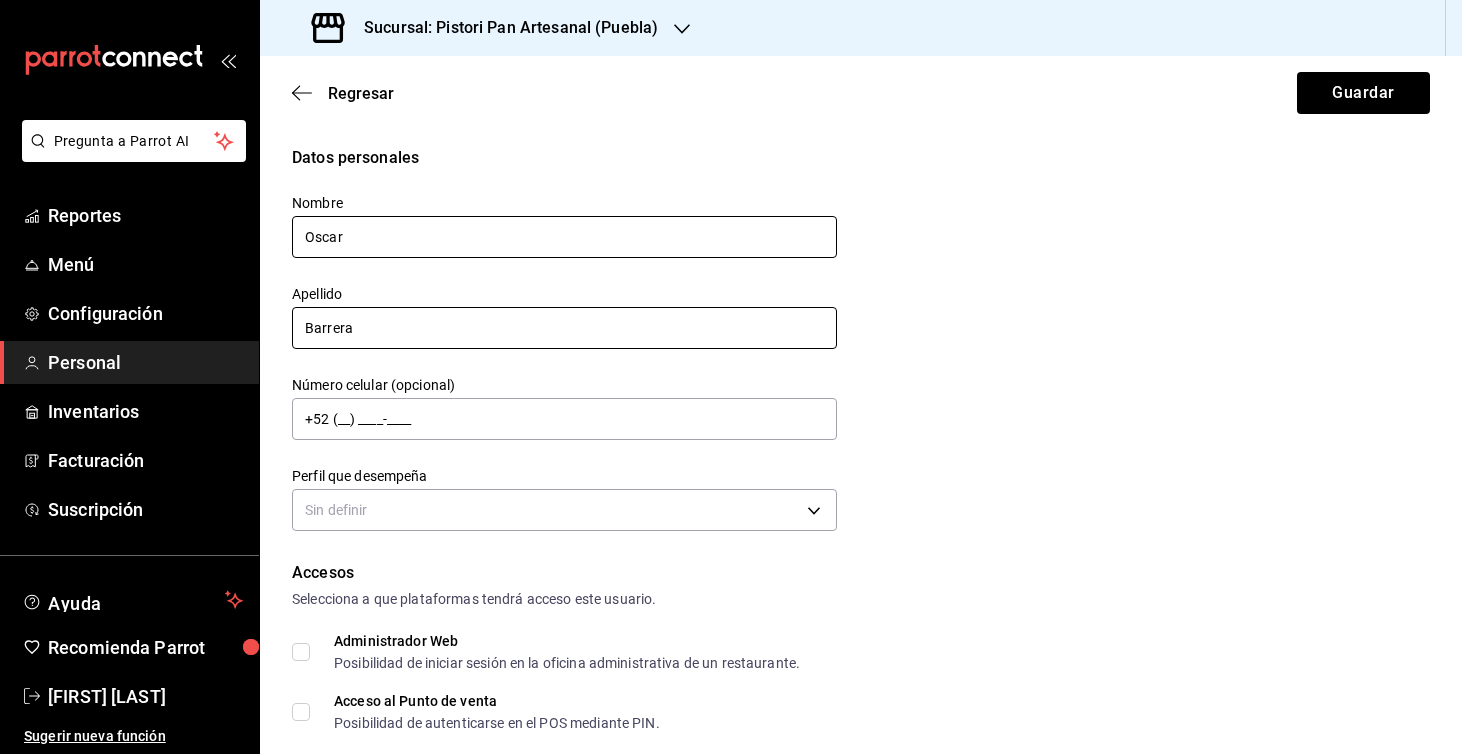 type on "Barrera" 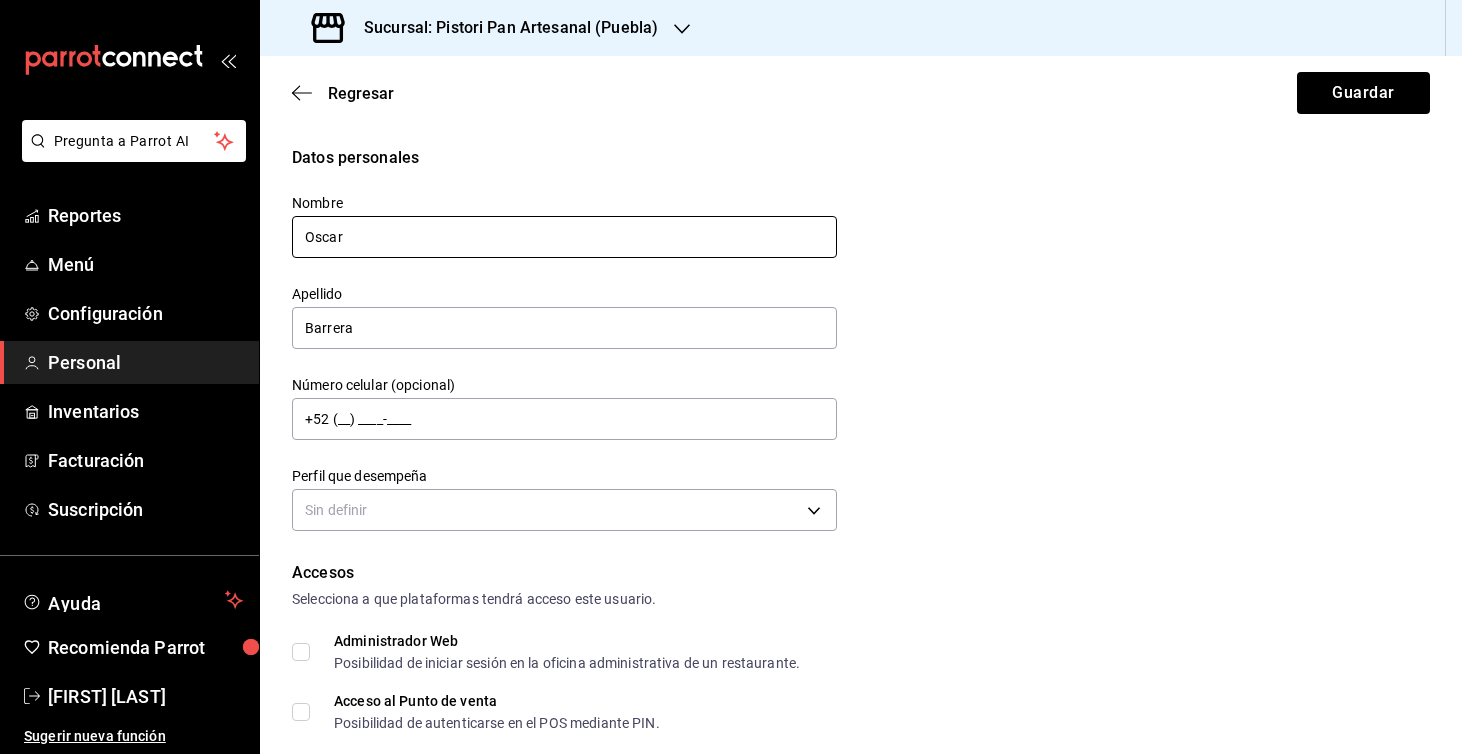 click on "Oscar" at bounding box center [564, 237] 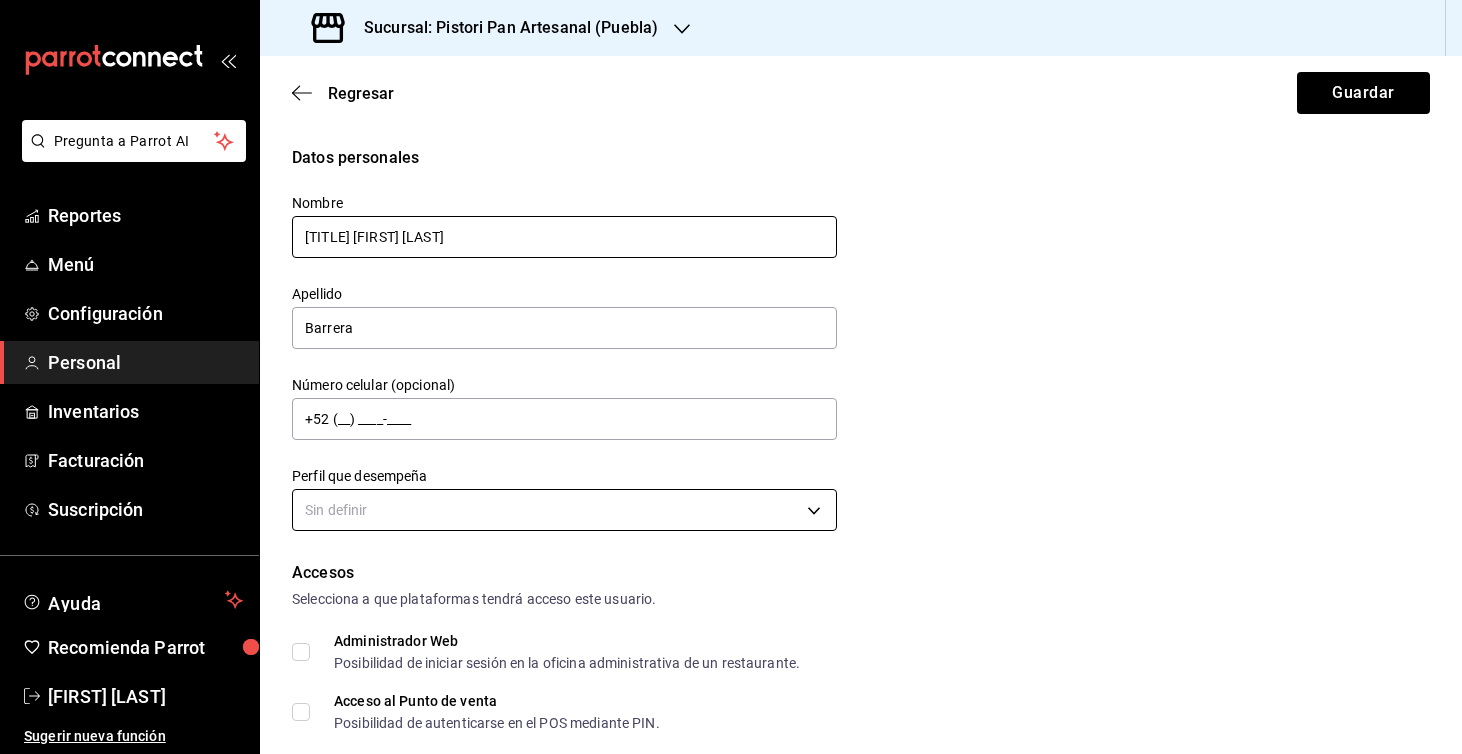 type on "[TITLE] [FIRST] [LAST]" 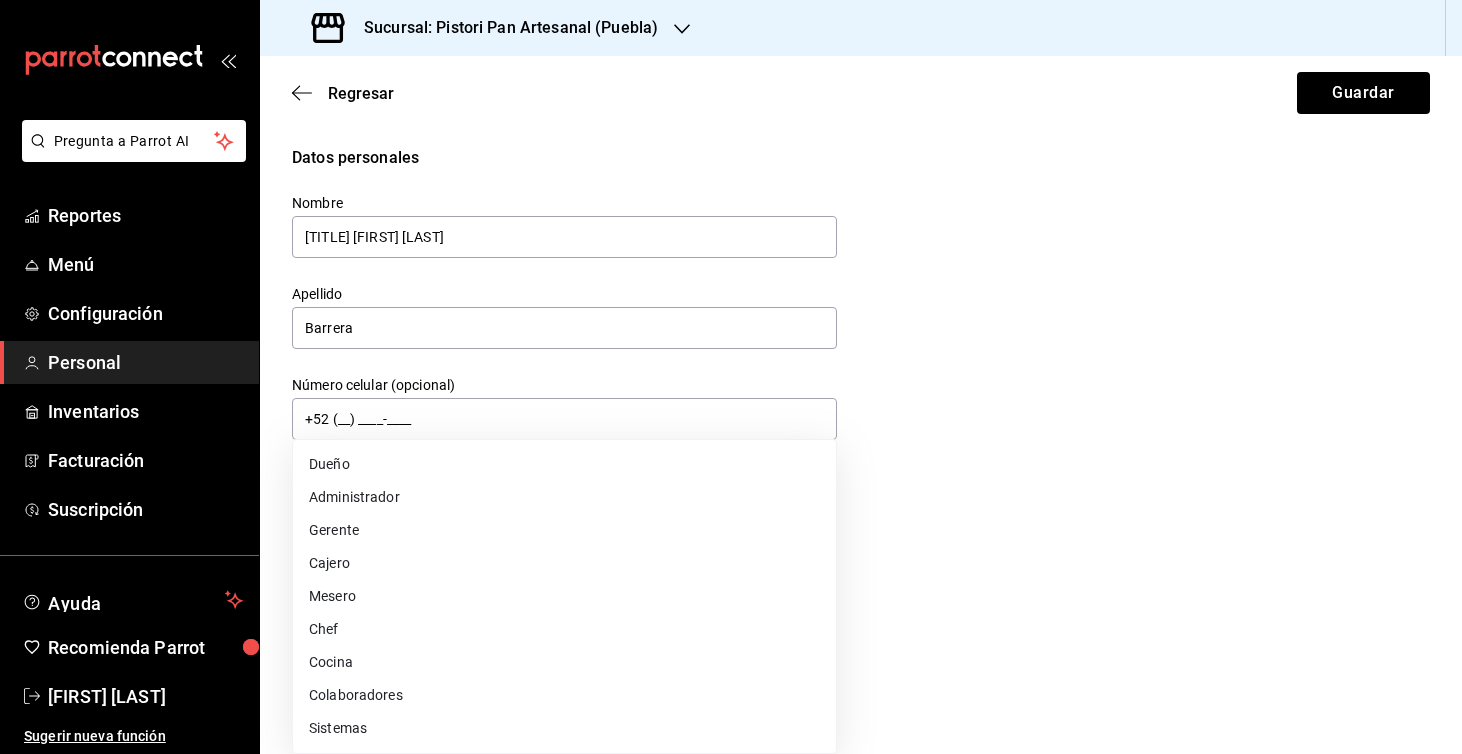 click on "Pregunta a Parrot AI Reportes   Menú   Configuración   Personal   Inventarios   Facturación   Suscripción   Ayuda Recomienda Parrot   [FIRST] [LAST]   Sugerir nueva función   Sucursal: Pistori Pan Artesanal ([CITY]) Regresar Guardar Datos personales Nombre Senior [FIRST] Apellido [LAST] Número celular (opcional) +52 ([AREA_CODE]) [PHONE_PREFIX]-[PHONE_SUFFIX] Perfil que desempeña Sin definir Accesos Selecciona a que plataformas tendrá acceso este usuario. Administrador Web Posibilidad de iniciar sesión en la oficina administrativa de un restaurante.  Acceso al Punto de venta Posibilidad de autenticarse en el POS mediante PIN.  Iniciar sesión en terminal (correo electrónico o QR) Los usuarios podrán iniciar sesión y aceptar términos y condiciones en la terminal. Acceso uso de terminal Los usuarios podrán acceder y utilizar la terminal para visualizar y procesar pagos de sus órdenes. Correo electrónico Se volverá obligatorio al tener ciertos accesos activados. Contraseña Contraseña Repetir contraseña Repetir contraseña" at bounding box center (731, 377) 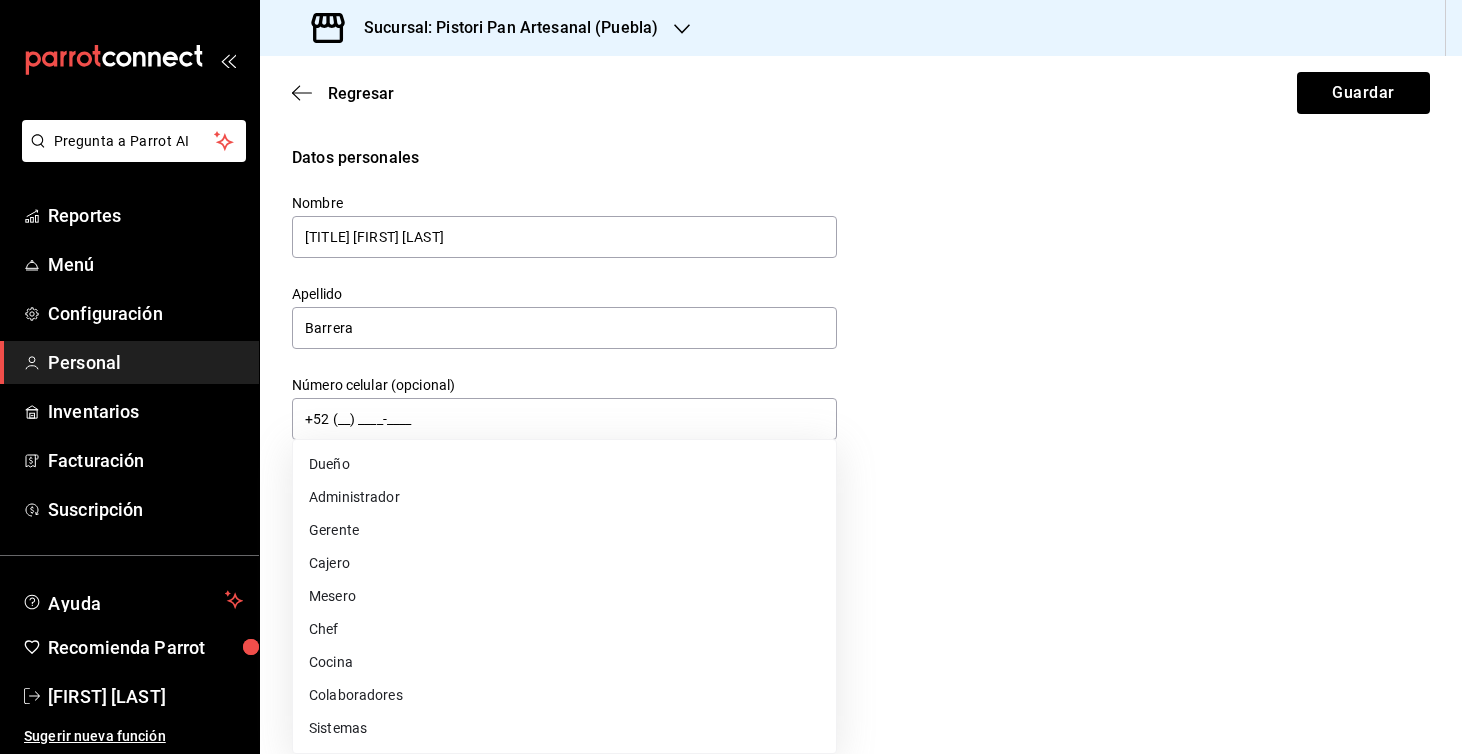 click on "Administrador" at bounding box center [564, 497] 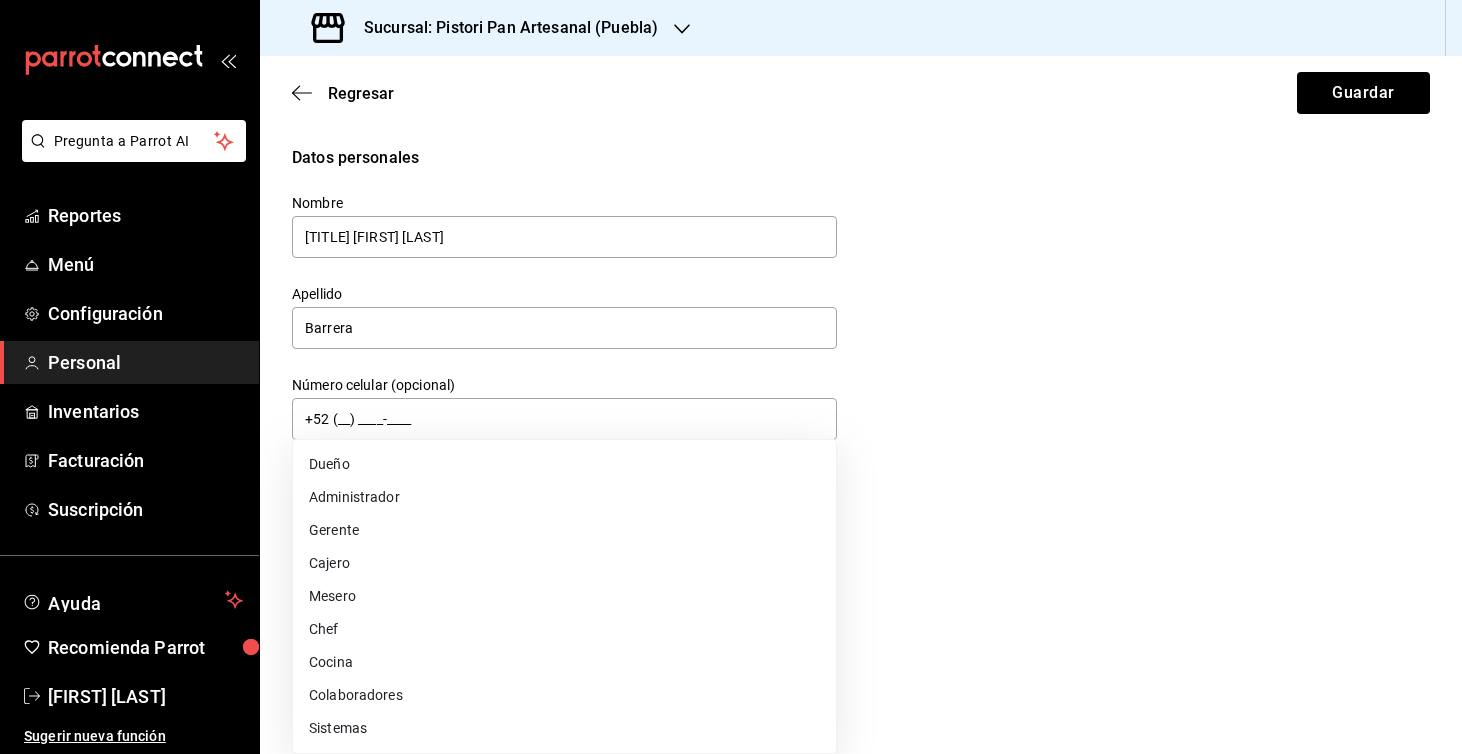 type on "ADMIN" 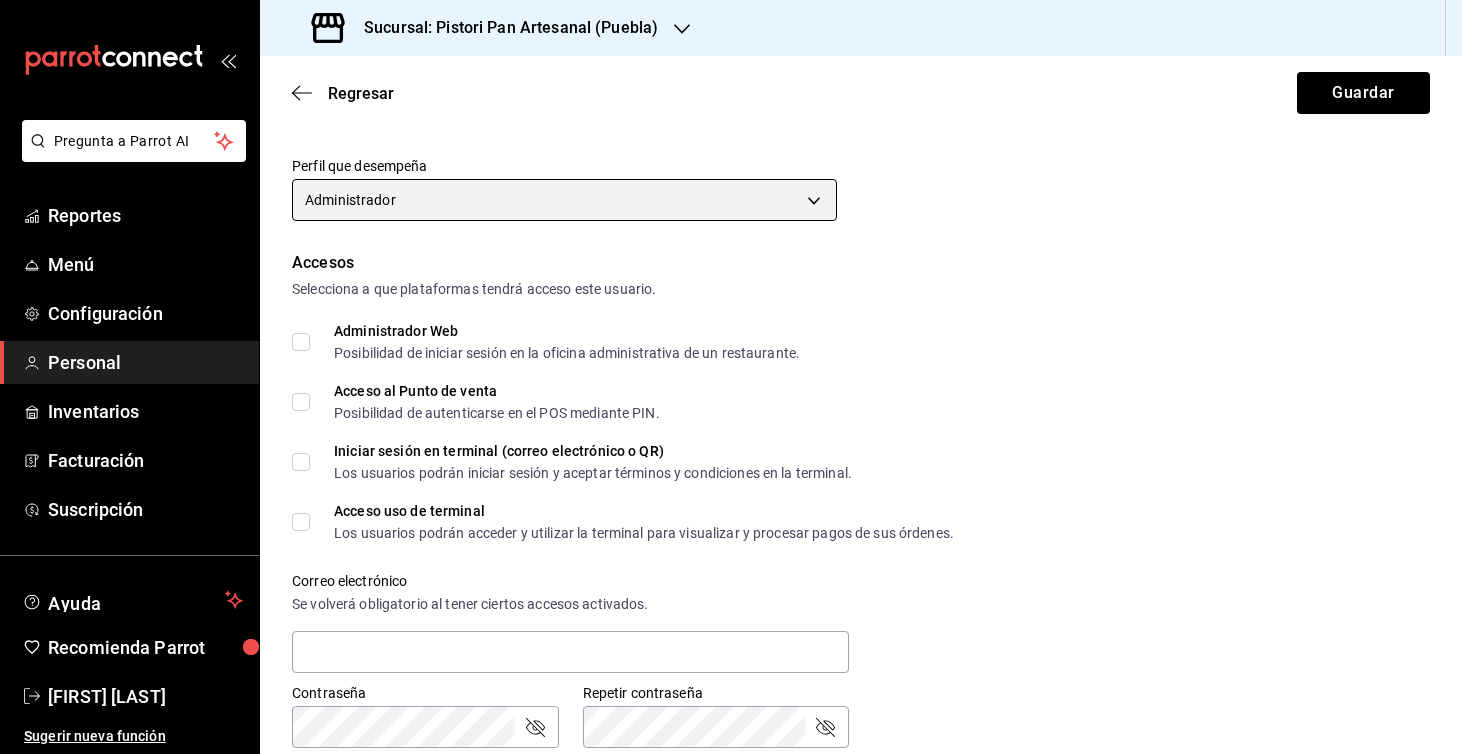scroll, scrollTop: 320, scrollLeft: 0, axis: vertical 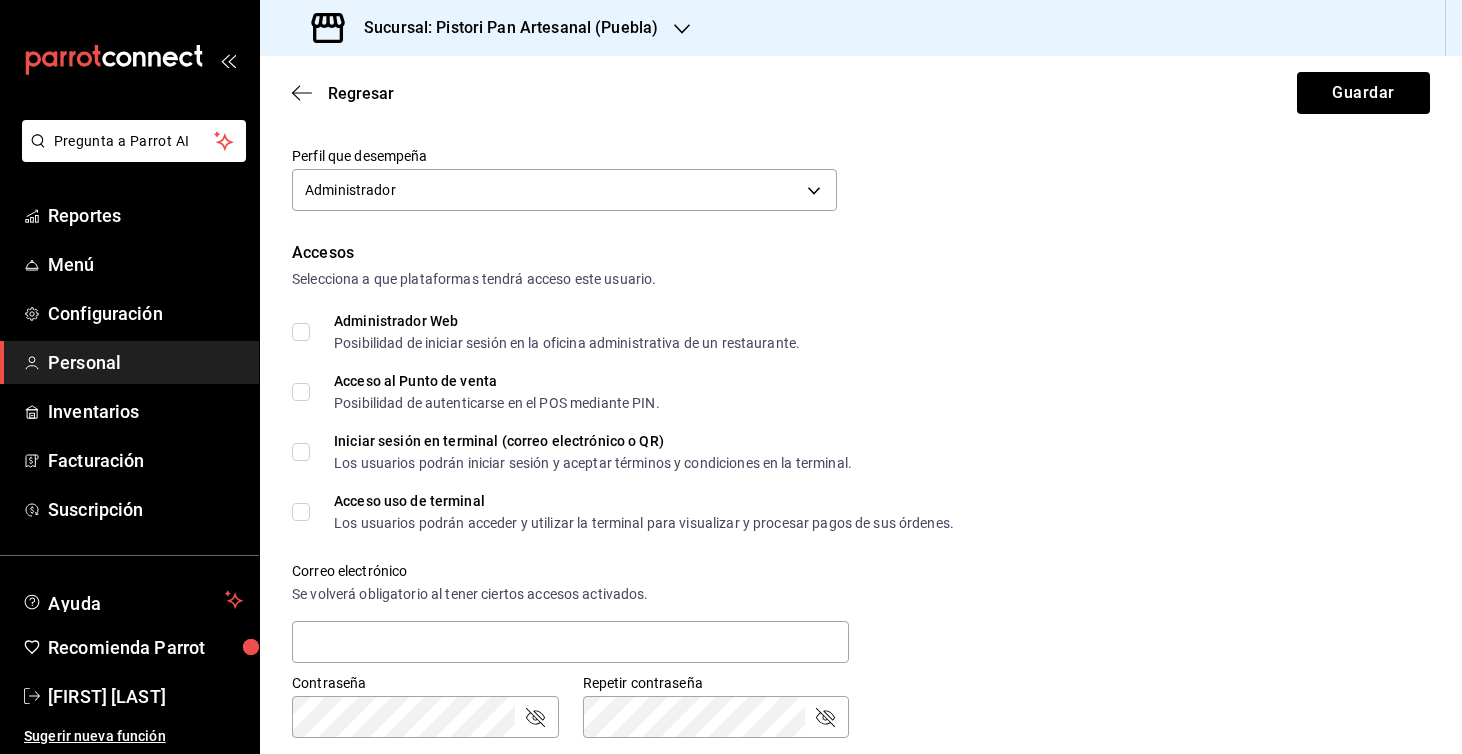 click on "Administrador Web Posibilidad de iniciar sesión en la oficina administrativa de un restaurante." at bounding box center [301, 332] 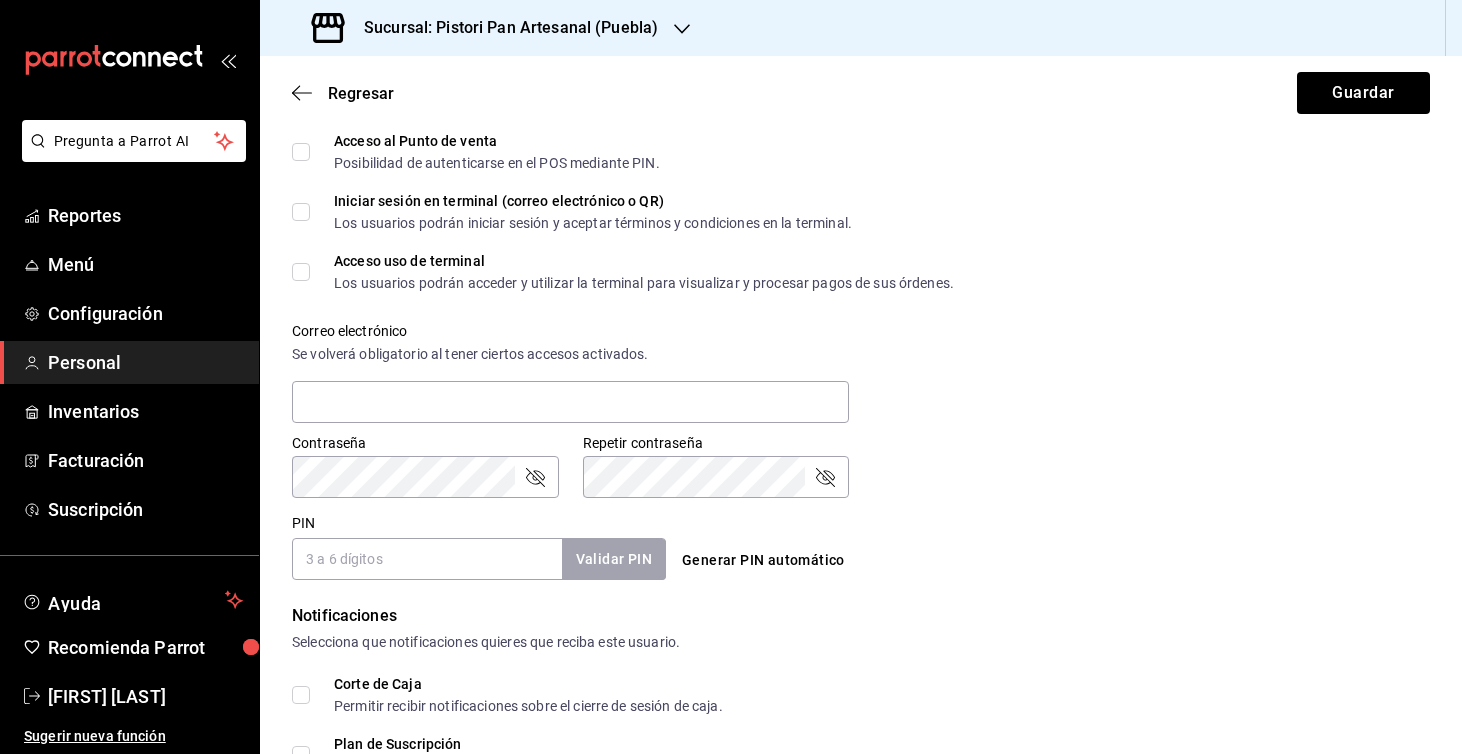 scroll, scrollTop: 563, scrollLeft: 0, axis: vertical 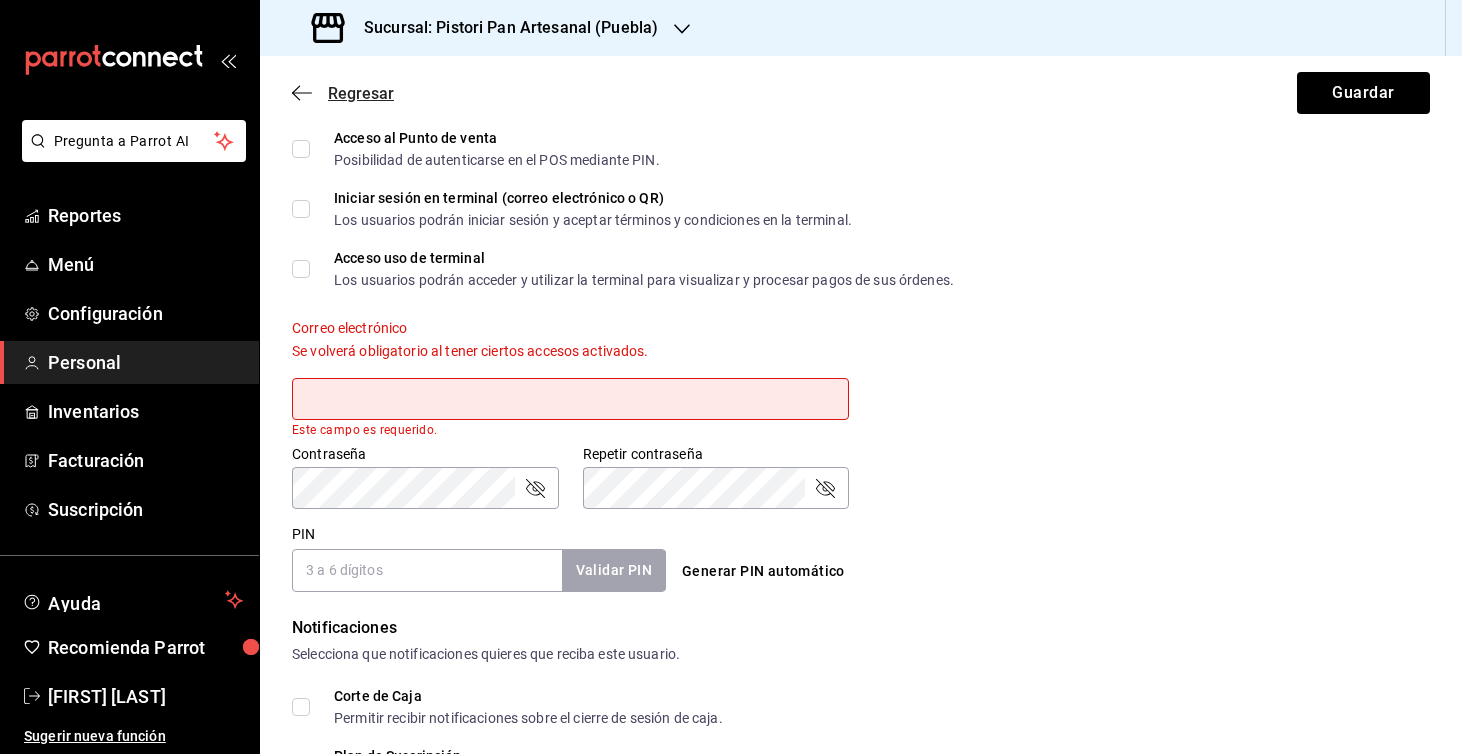 click 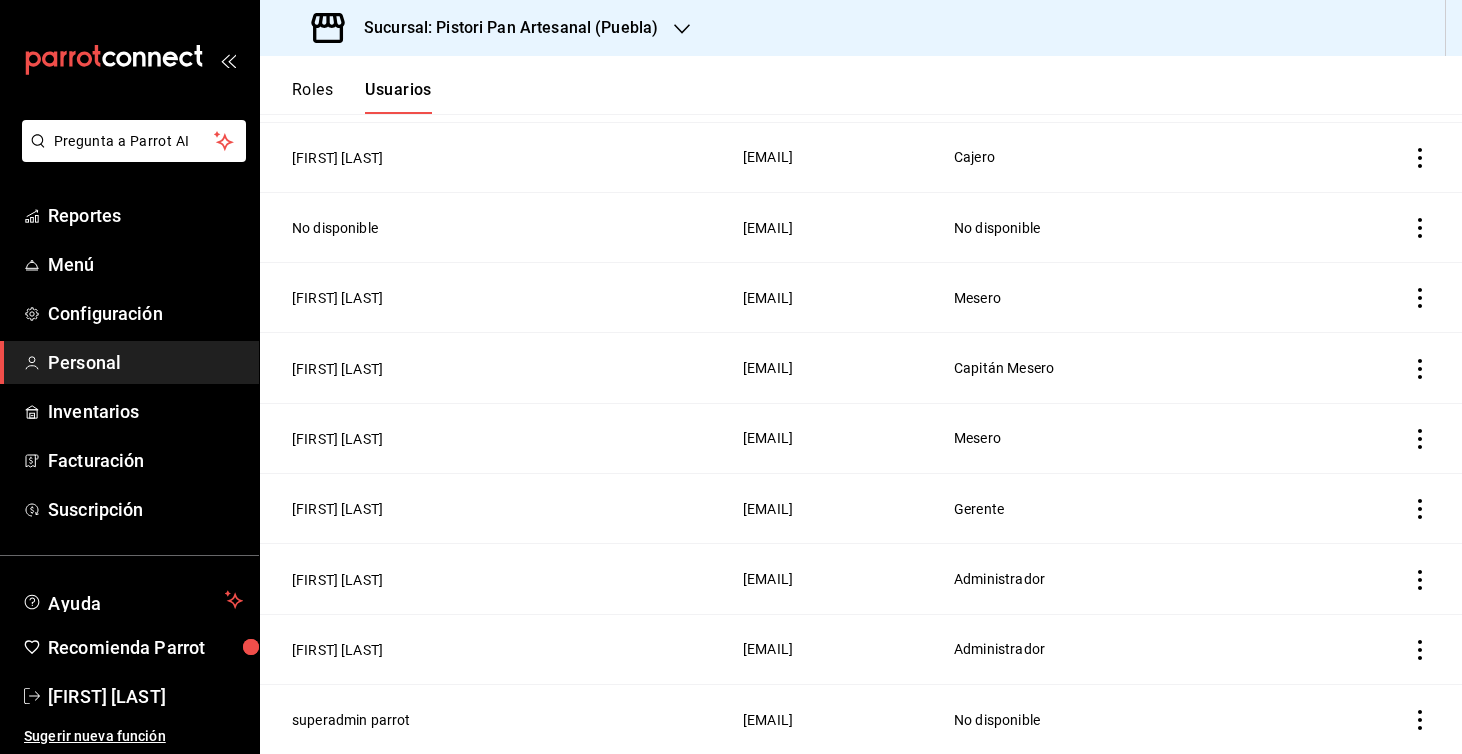 scroll, scrollTop: 333, scrollLeft: 0, axis: vertical 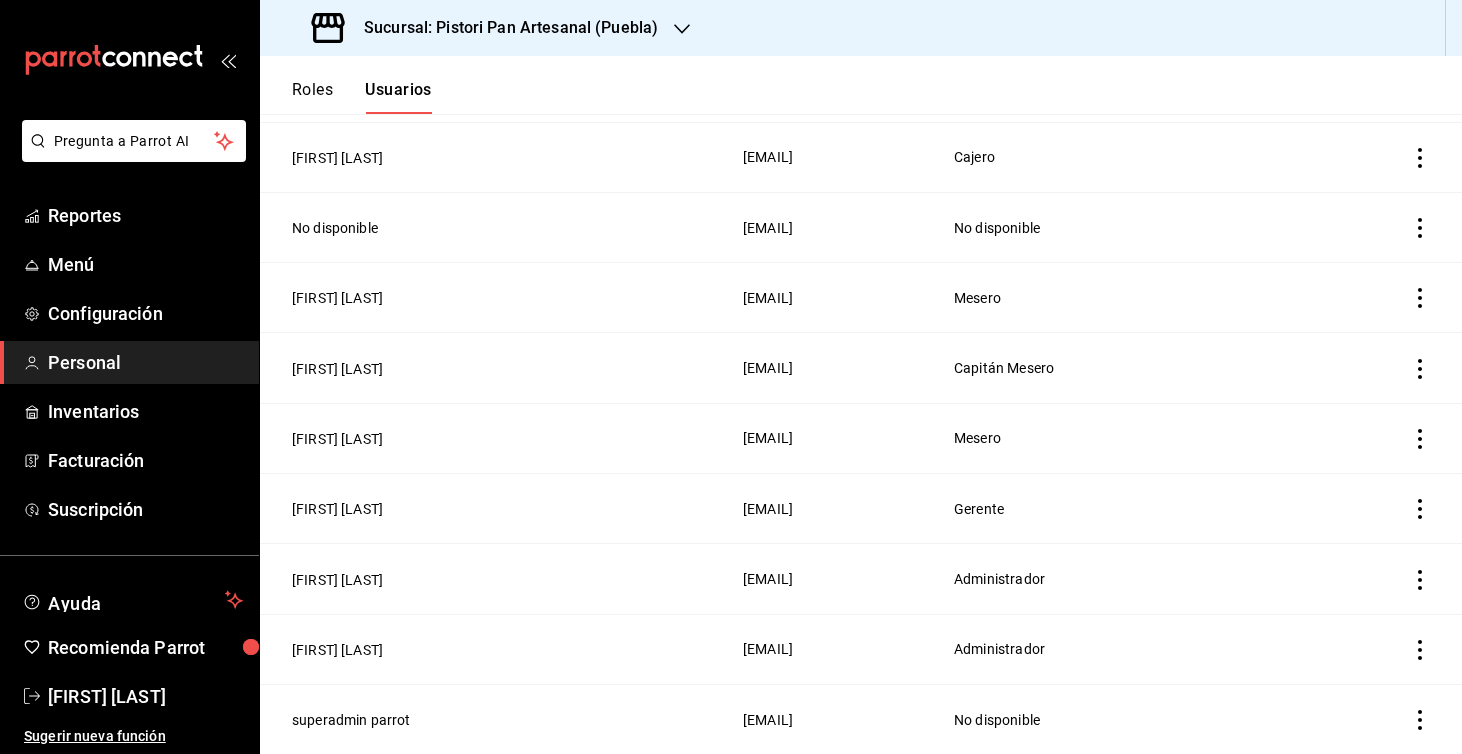 click on "Roles" at bounding box center (312, 97) 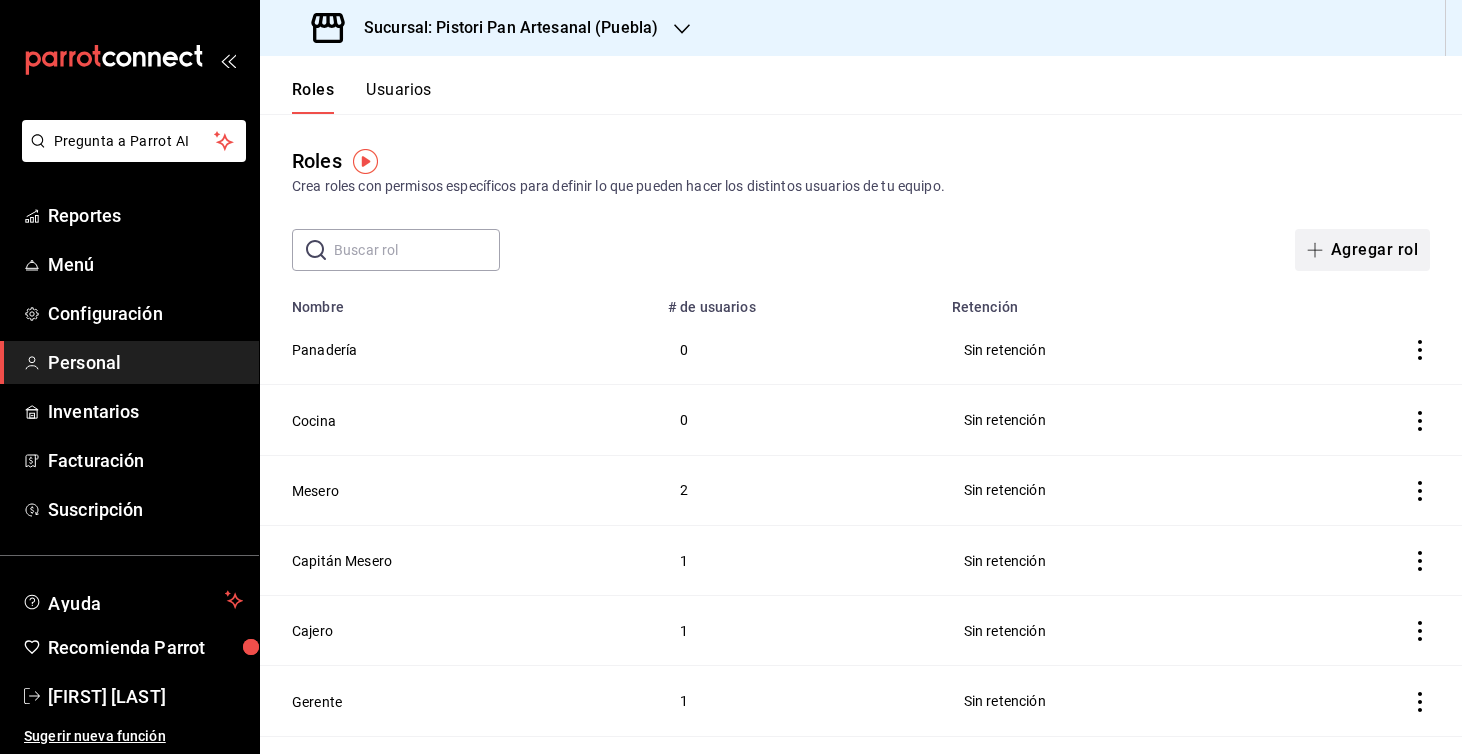 click on "Agregar rol" at bounding box center (1362, 250) 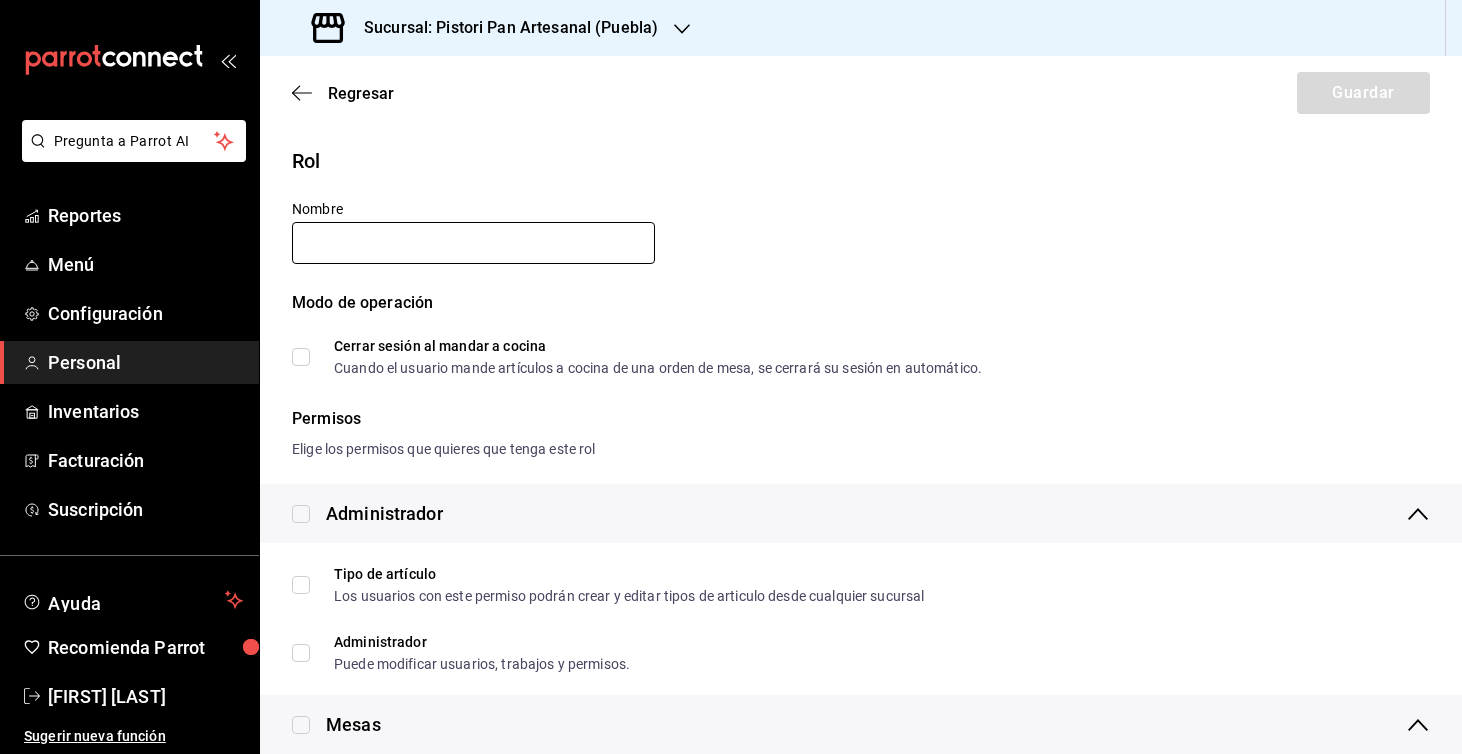 click at bounding box center [473, 243] 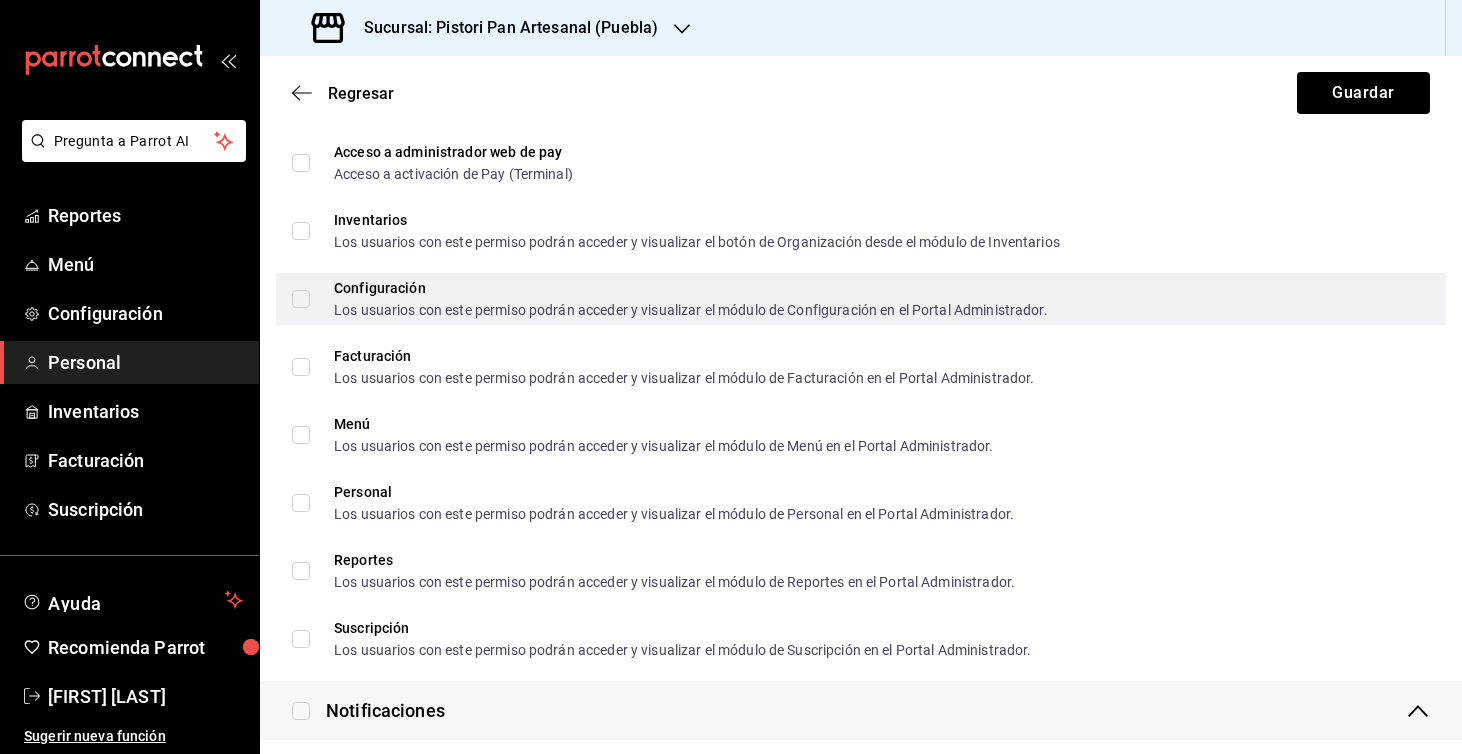 scroll, scrollTop: 1185, scrollLeft: 0, axis: vertical 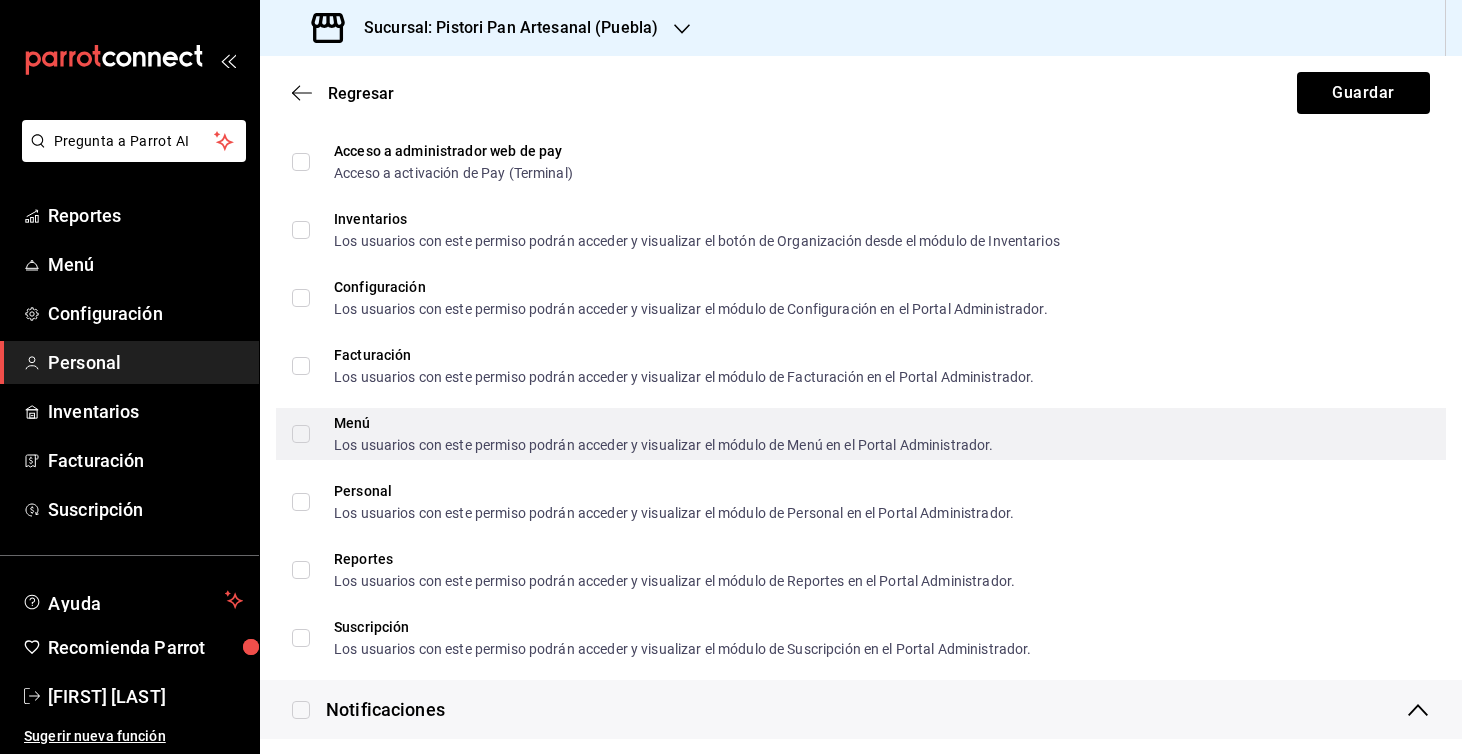 type on "Administrativo Senior" 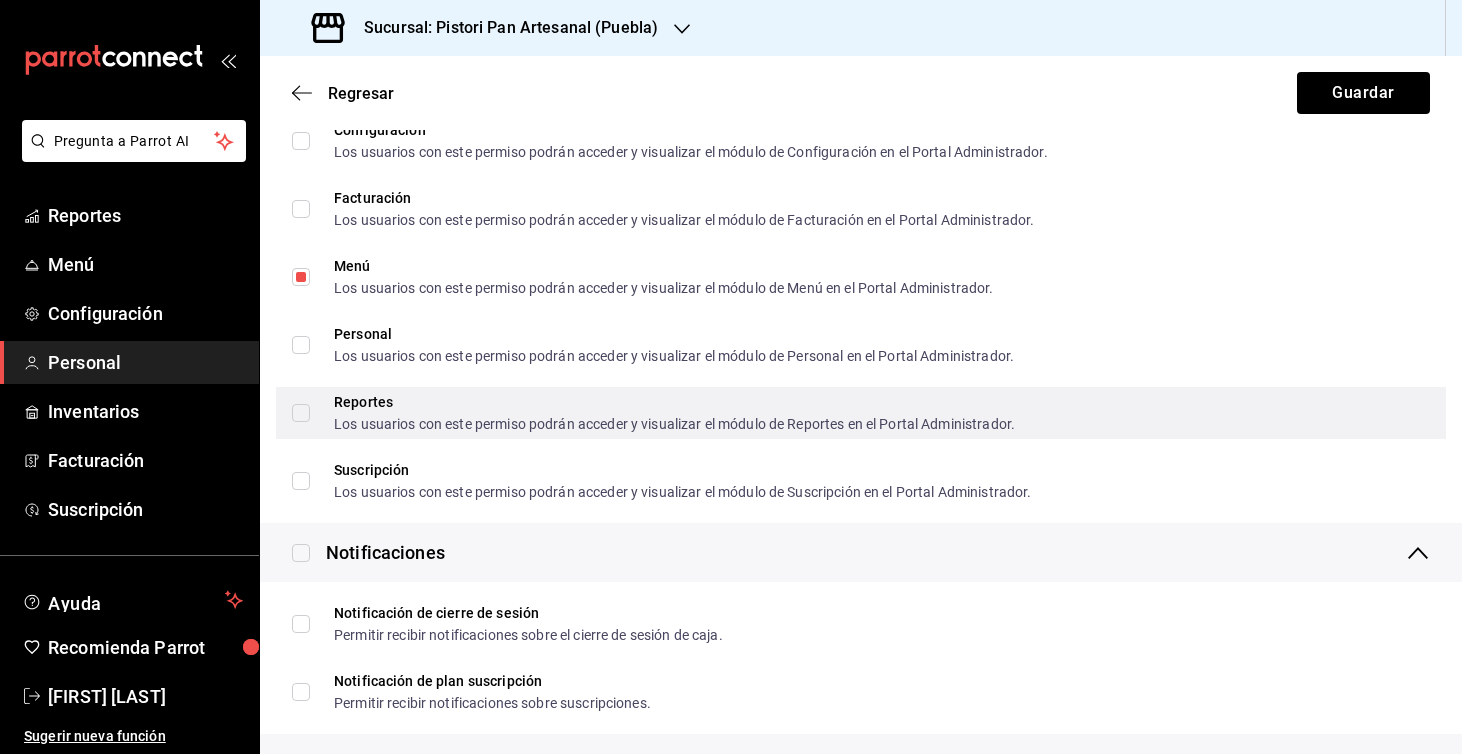 scroll, scrollTop: 1352, scrollLeft: 0, axis: vertical 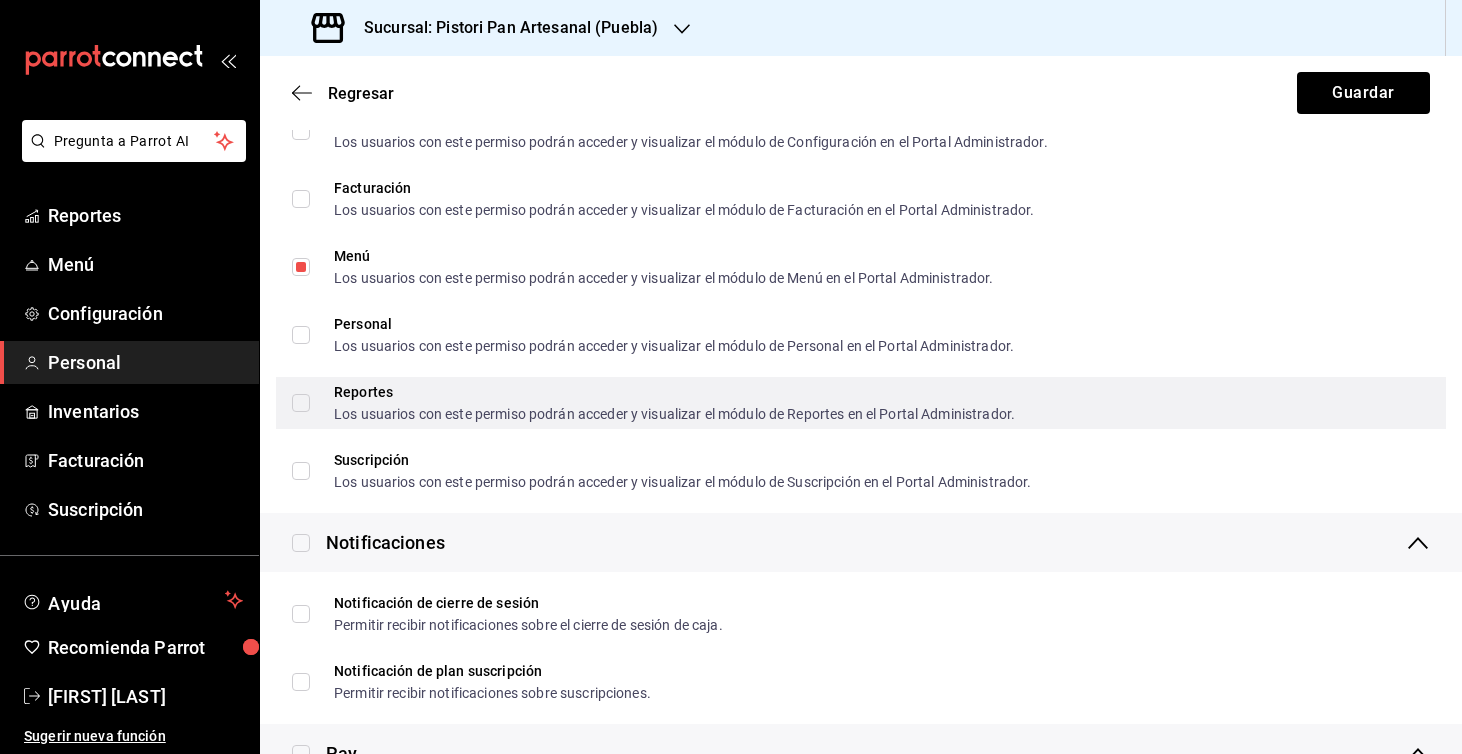 click on "Reportes Los usuarios con este permiso podrán acceder y visualizar el módulo de Reportes en el Portal Administrador." at bounding box center (301, 403) 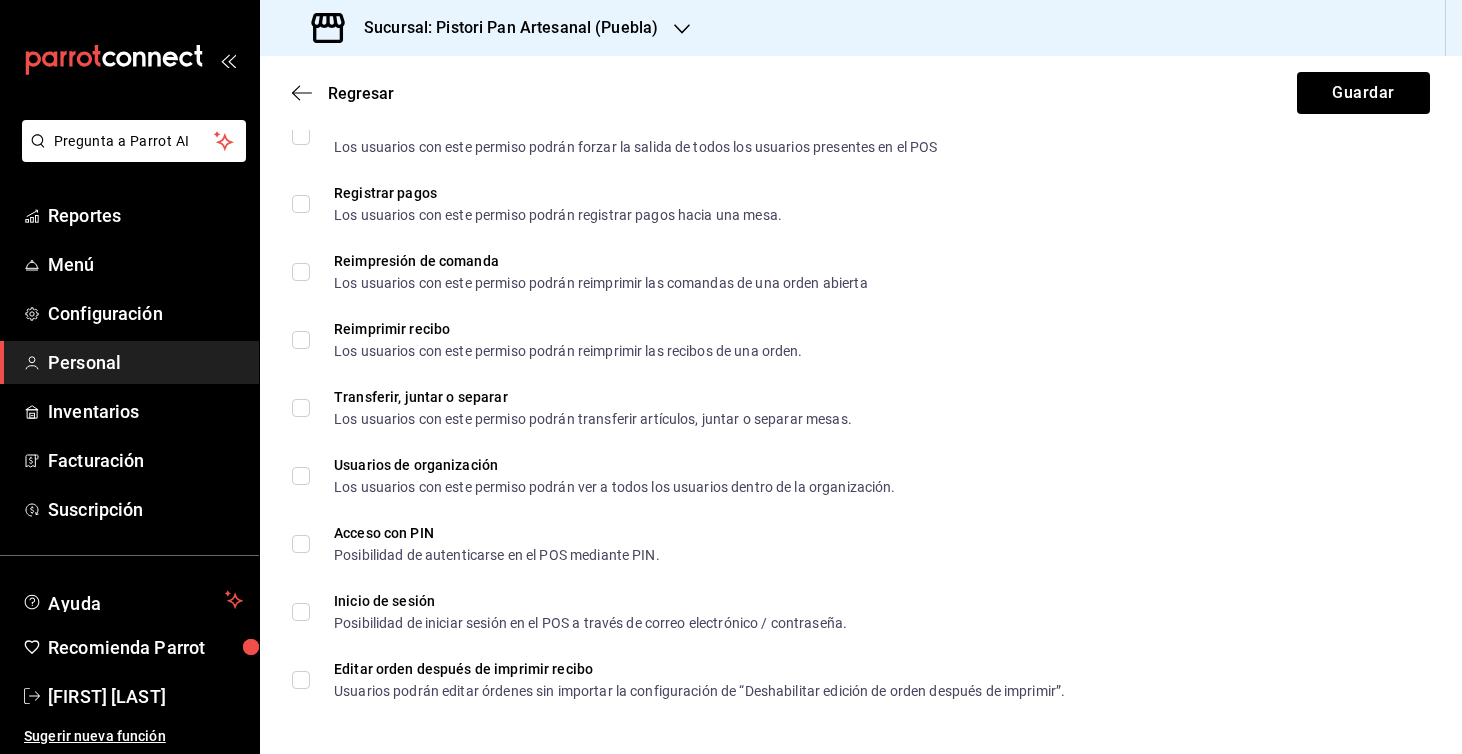 scroll, scrollTop: 3422, scrollLeft: 0, axis: vertical 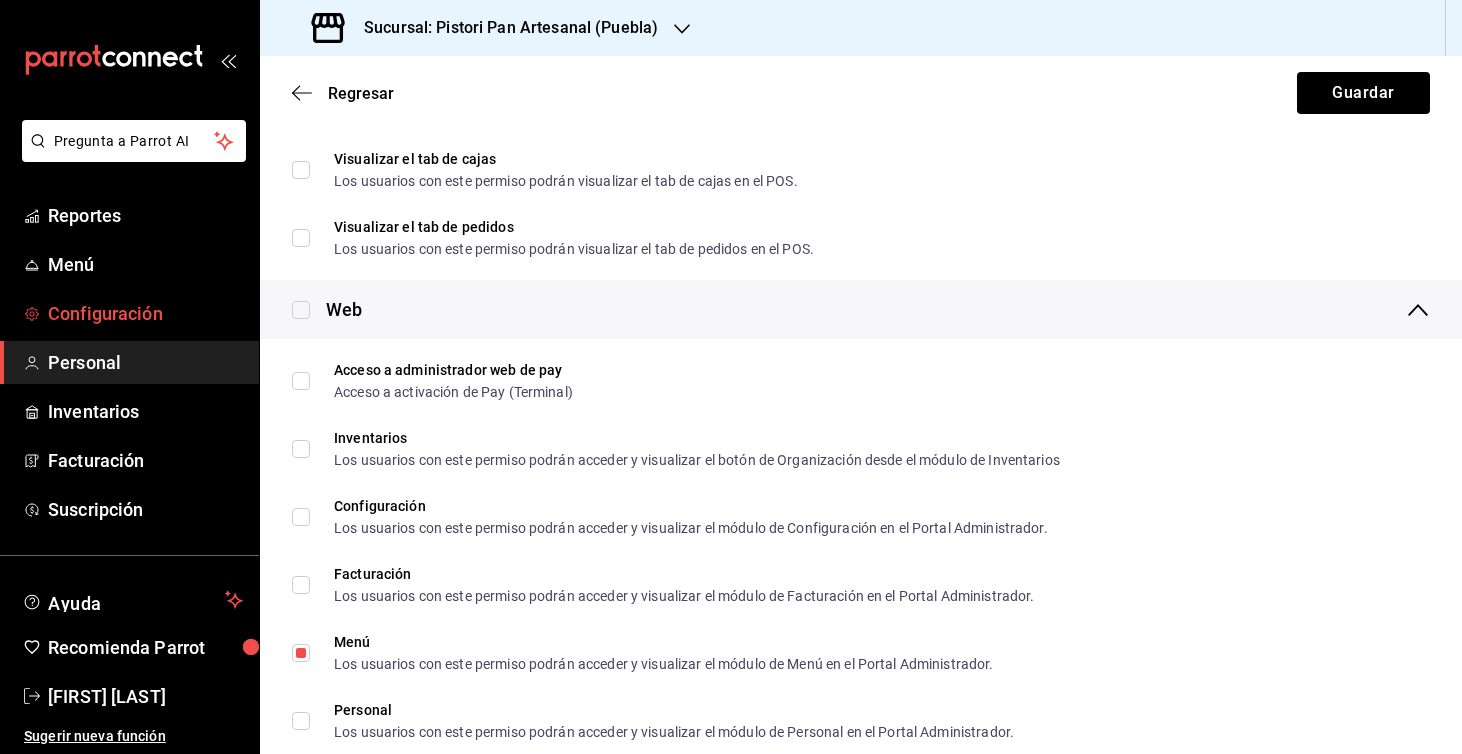 click on "Configuración" at bounding box center (129, 313) 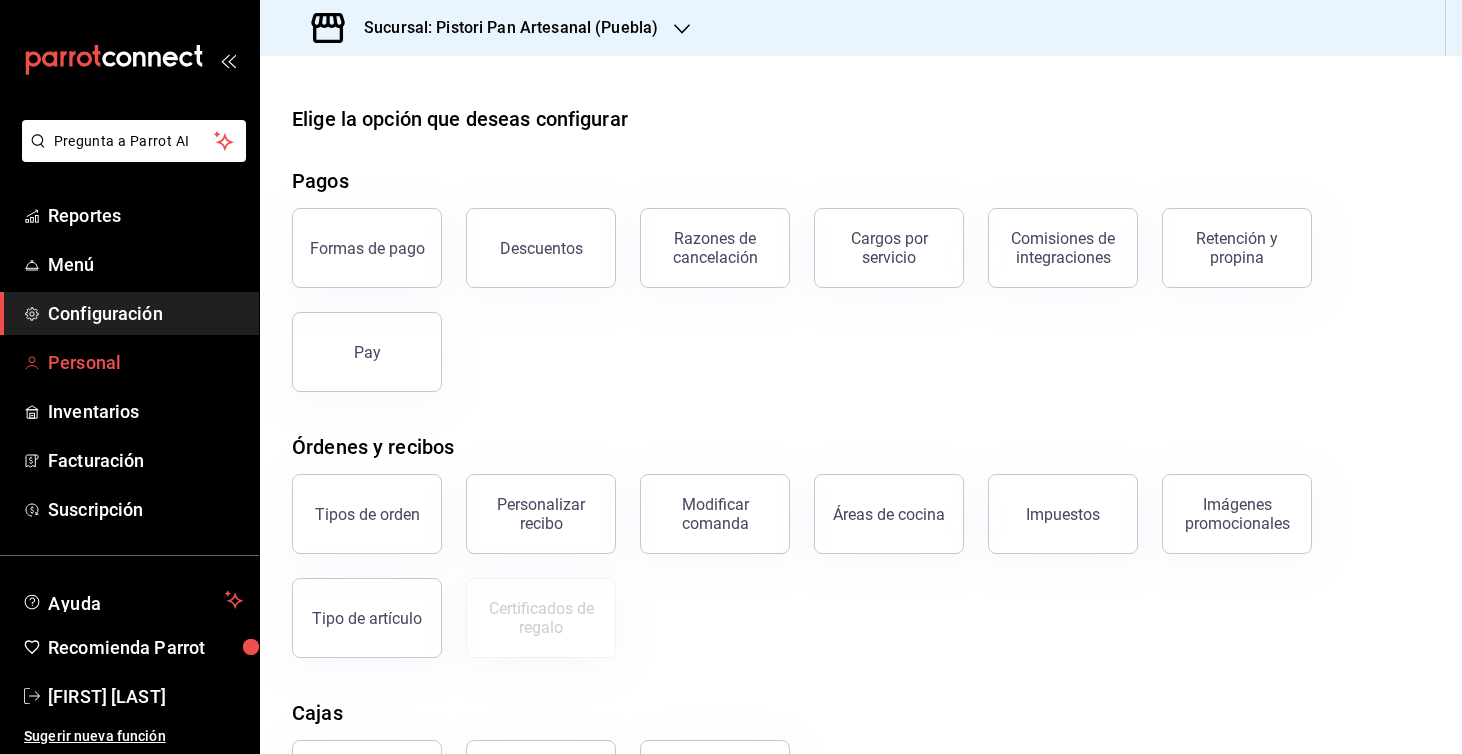 click on "Personal" at bounding box center (145, 362) 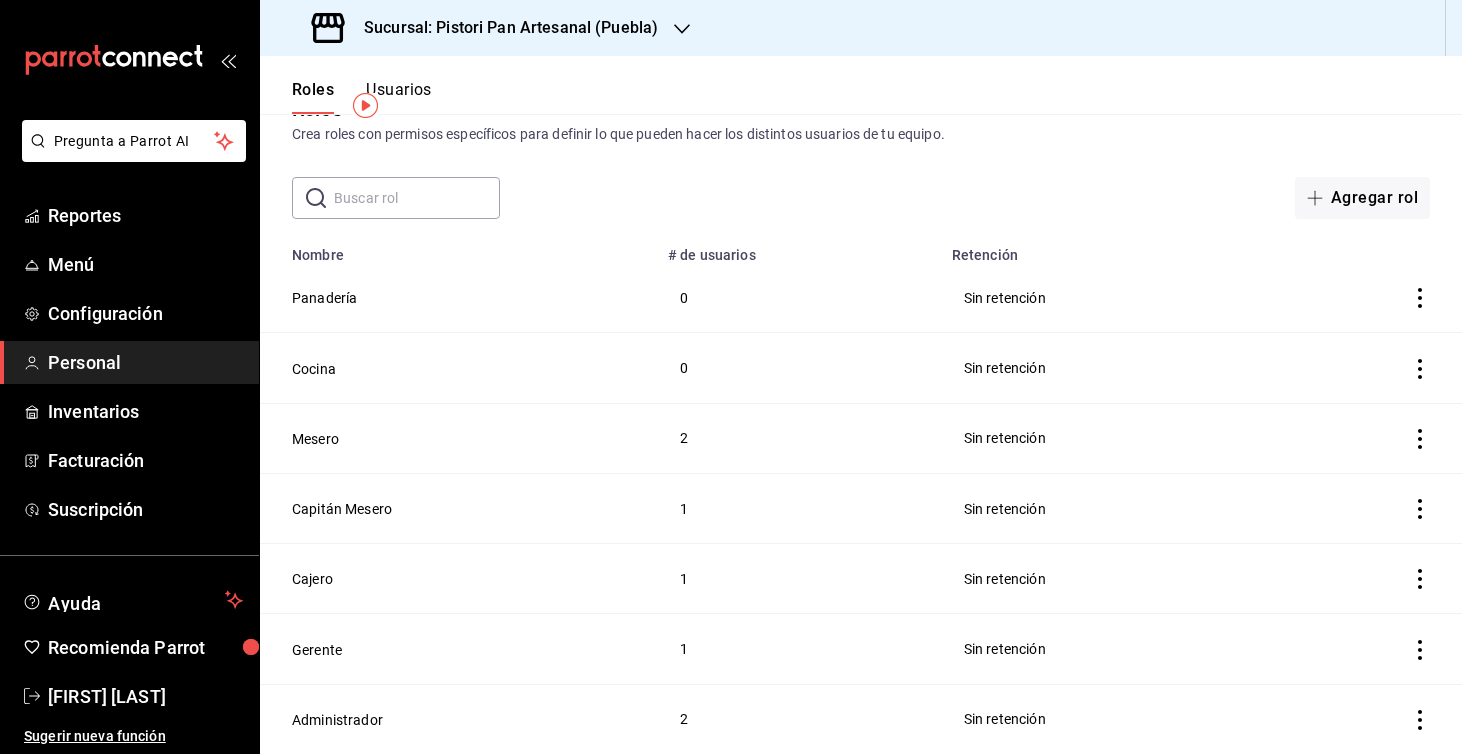 scroll, scrollTop: 64, scrollLeft: 0, axis: vertical 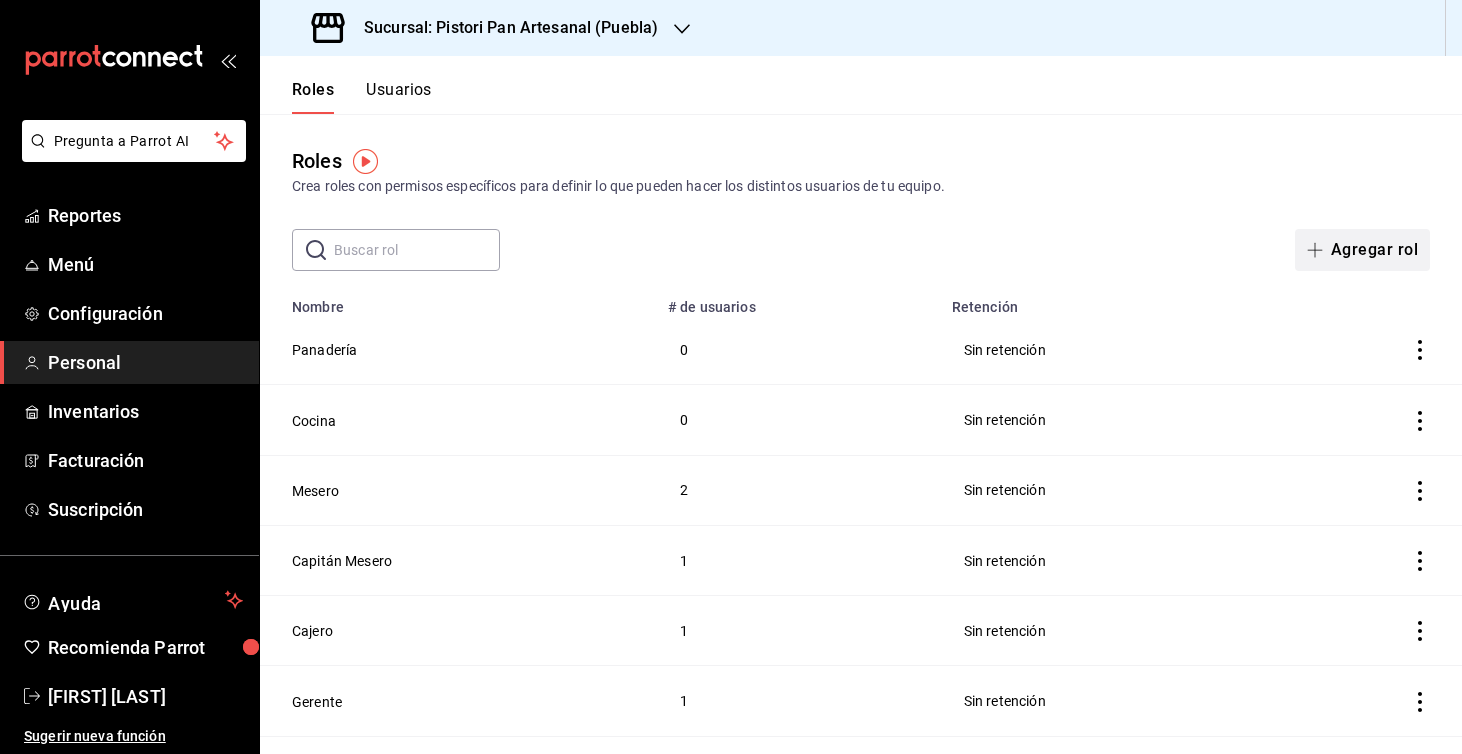 click on "Agregar rol" at bounding box center (1362, 250) 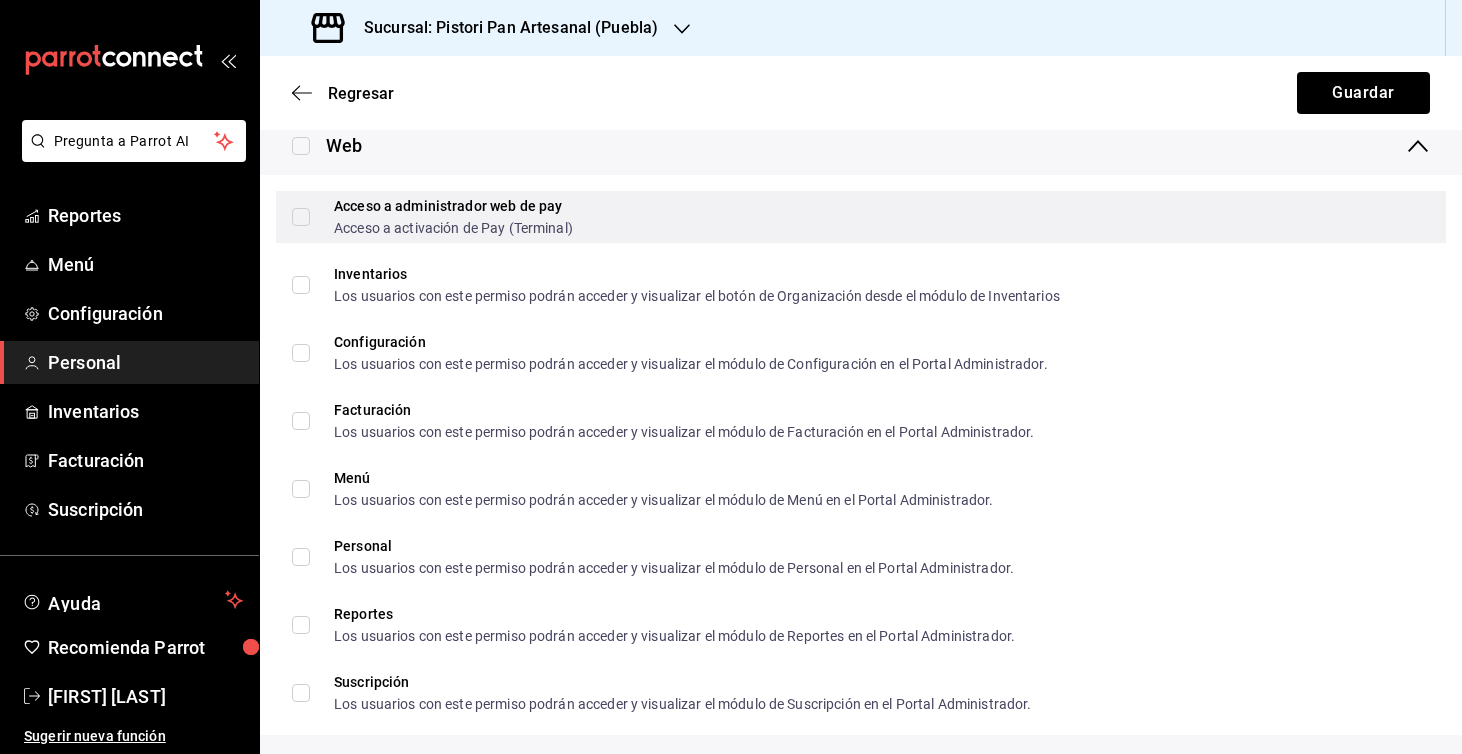scroll, scrollTop: 1132, scrollLeft: 0, axis: vertical 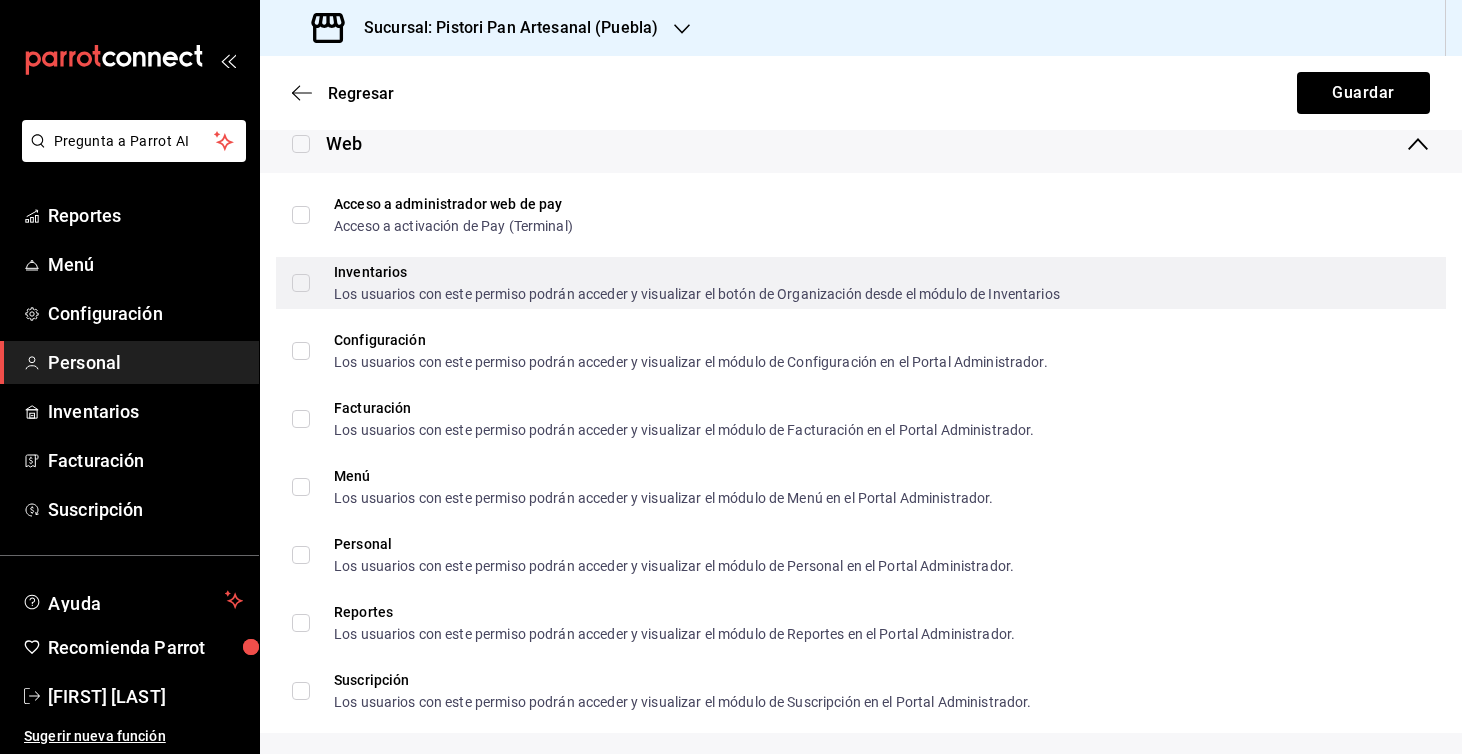 type on "Administrativo Senior" 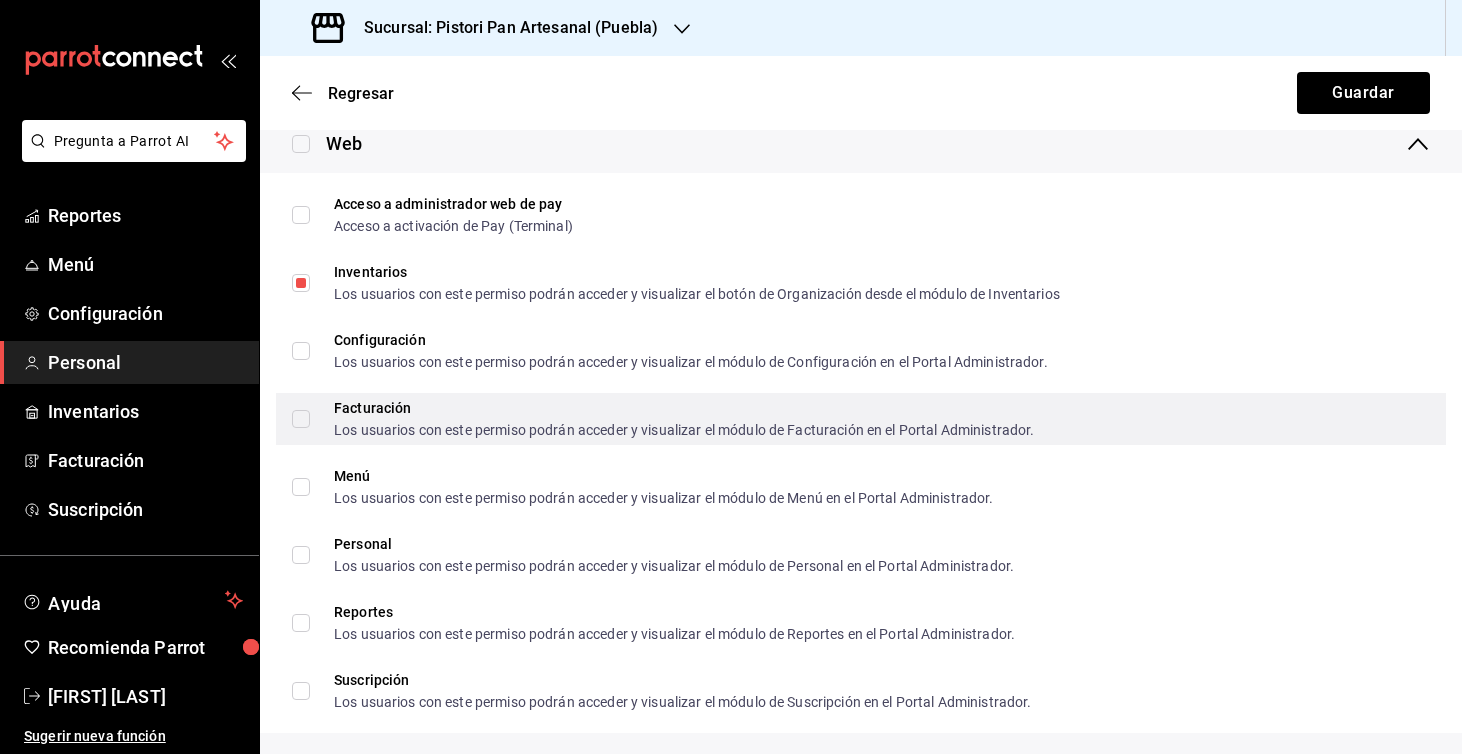 click on "Facturación Los usuarios con este permiso podrán acceder y visualizar el módulo de Facturación en el Portal Administrador." at bounding box center [301, 419] 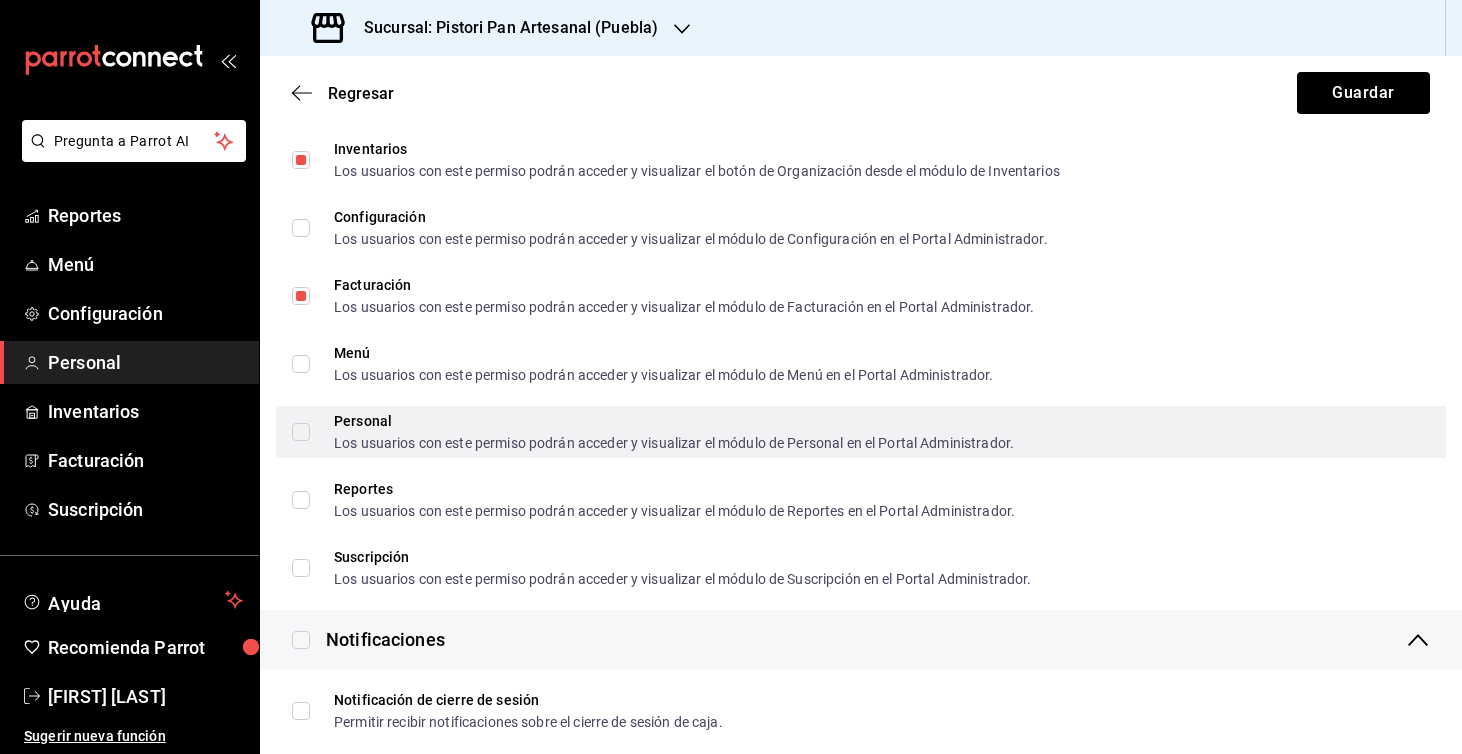 scroll, scrollTop: 1258, scrollLeft: 0, axis: vertical 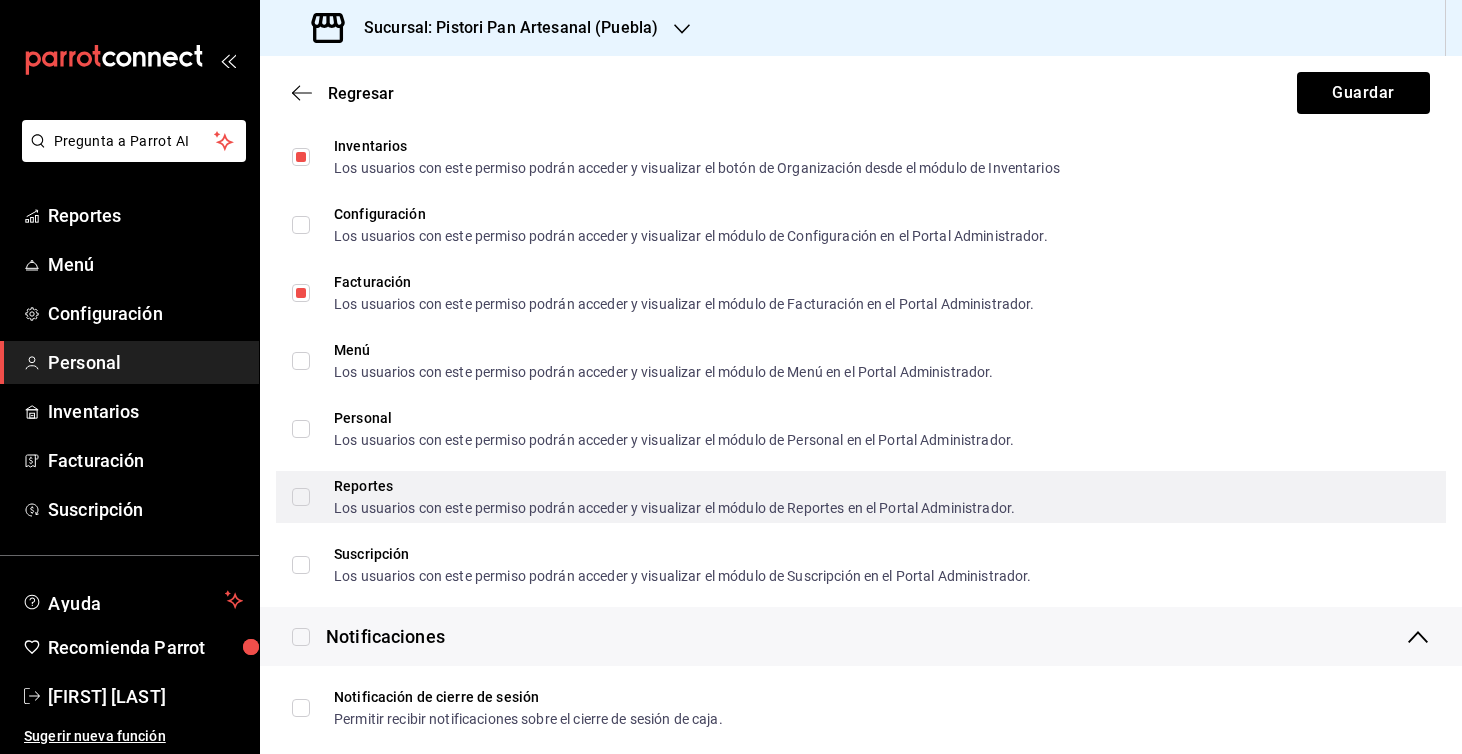 click on "Reportes Los usuarios con este permiso podrán acceder y visualizar el módulo de Reportes en el Portal Administrador." at bounding box center (301, 497) 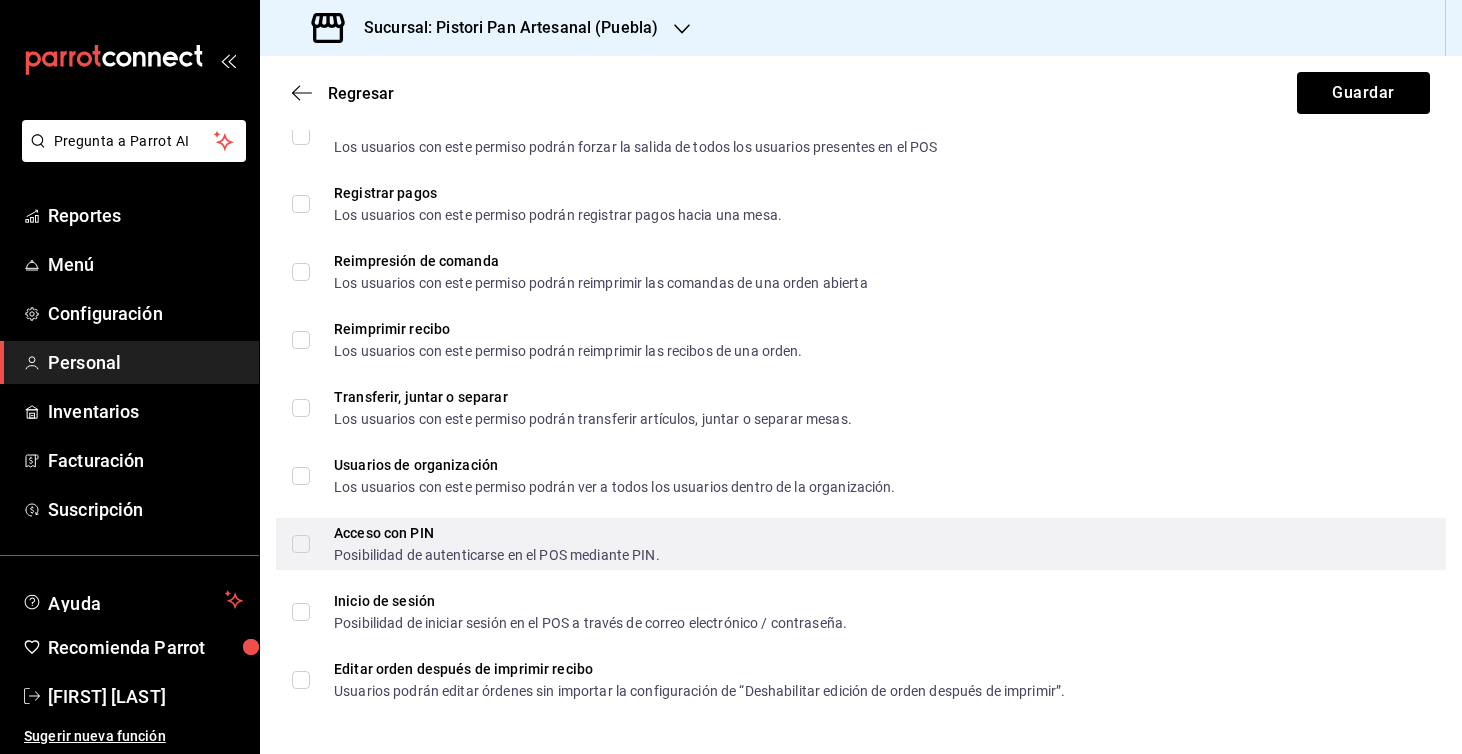 scroll, scrollTop: 3422, scrollLeft: 0, axis: vertical 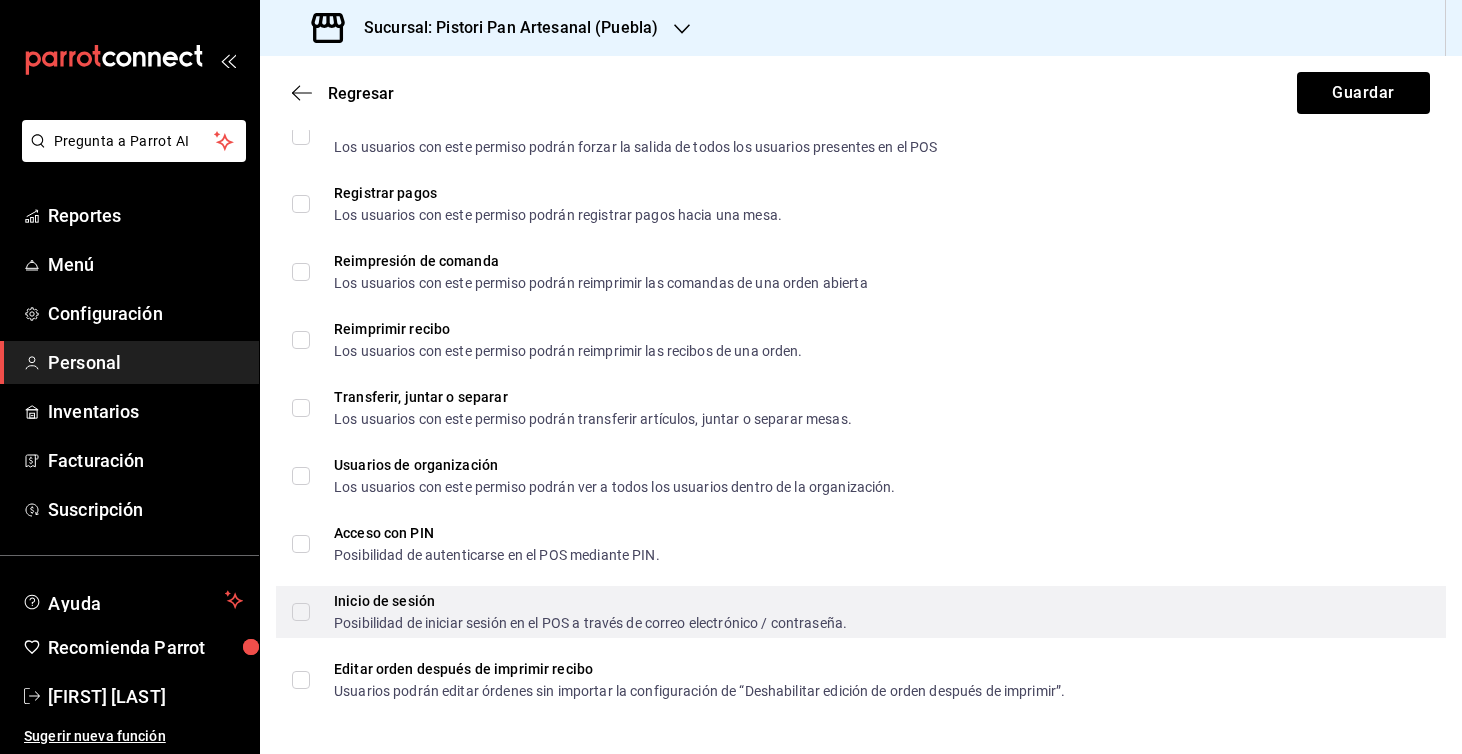 click on "Posibilidad de iniciar sesión en el POS a través de correo electrónico / contraseña." at bounding box center (590, 623) 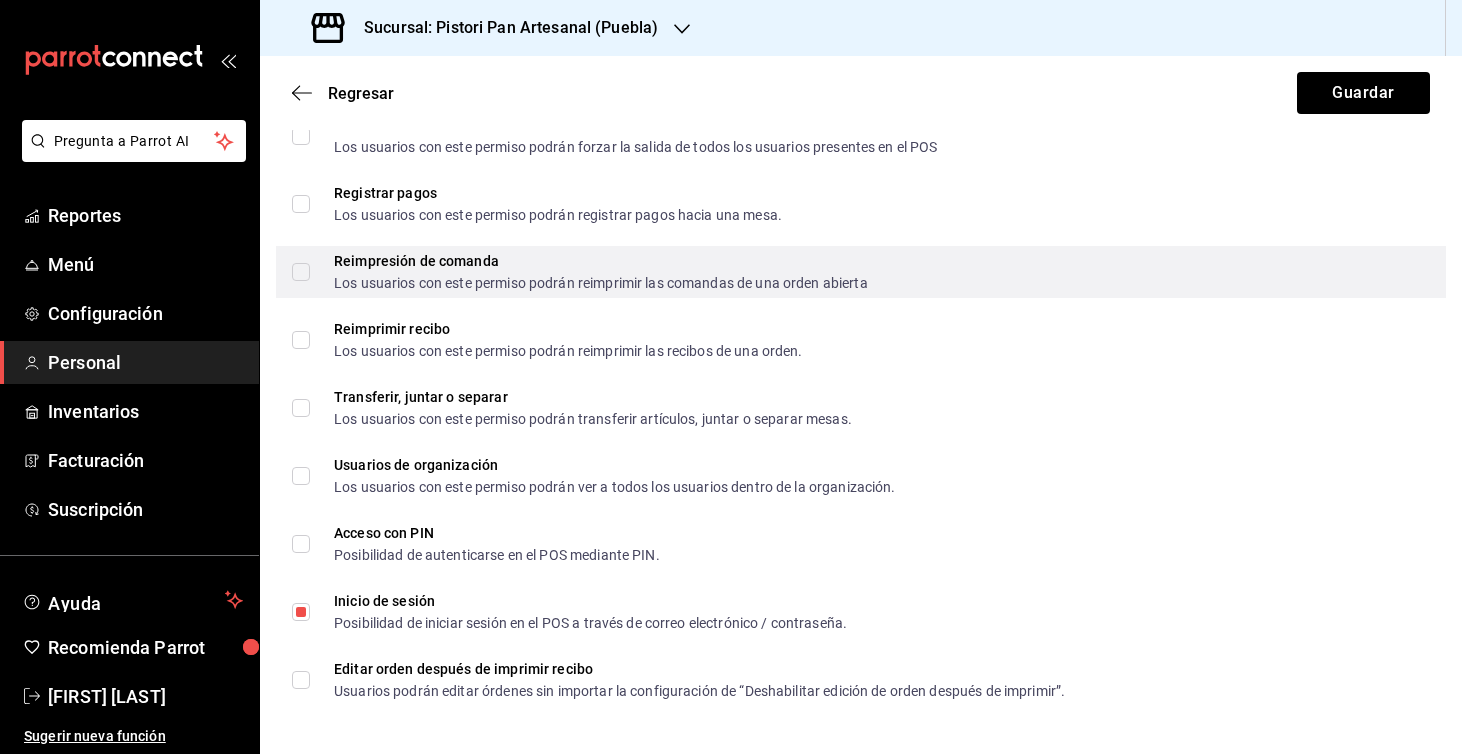 scroll, scrollTop: 3422, scrollLeft: 0, axis: vertical 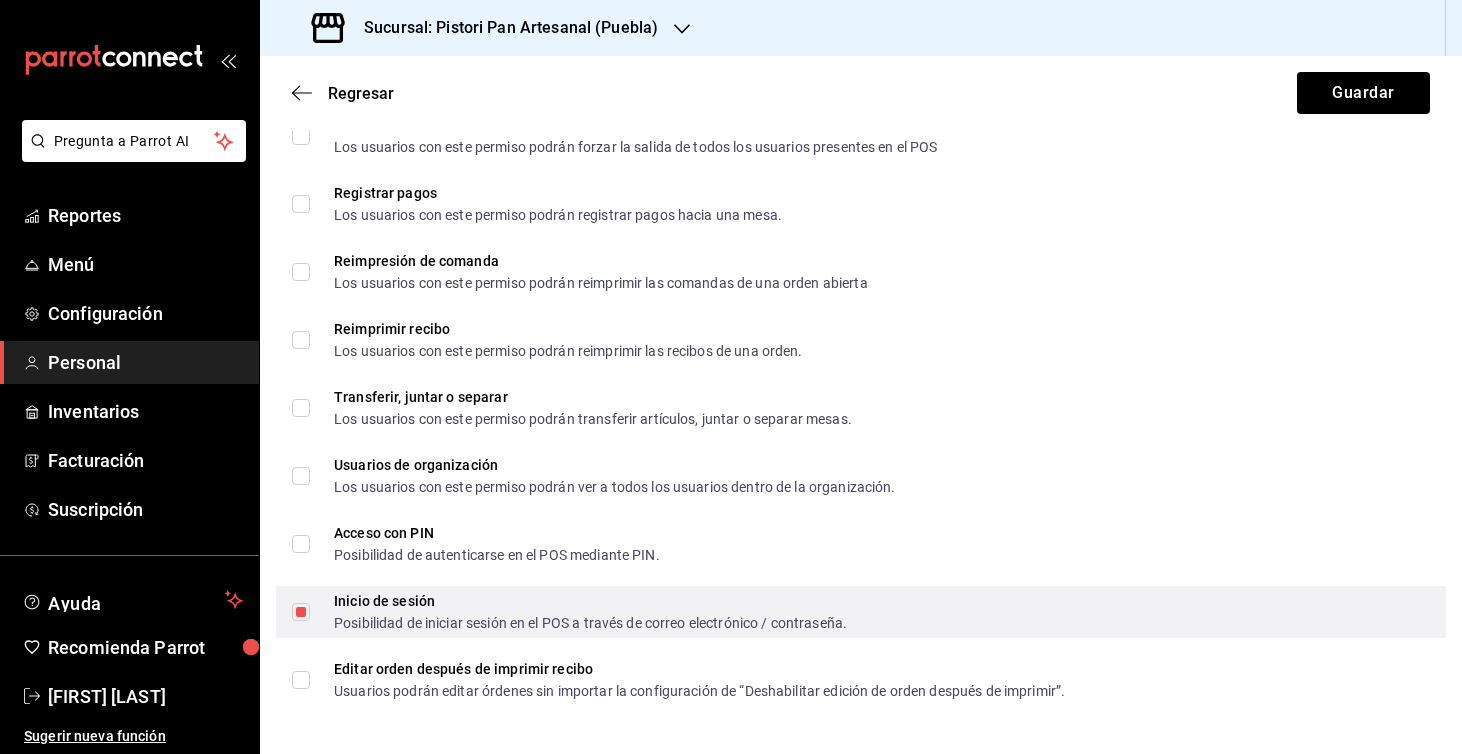 click on "Inicio de sesión Posibilidad de iniciar sesión en el POS a través de correo electrónico / contraseña." at bounding box center [301, 612] 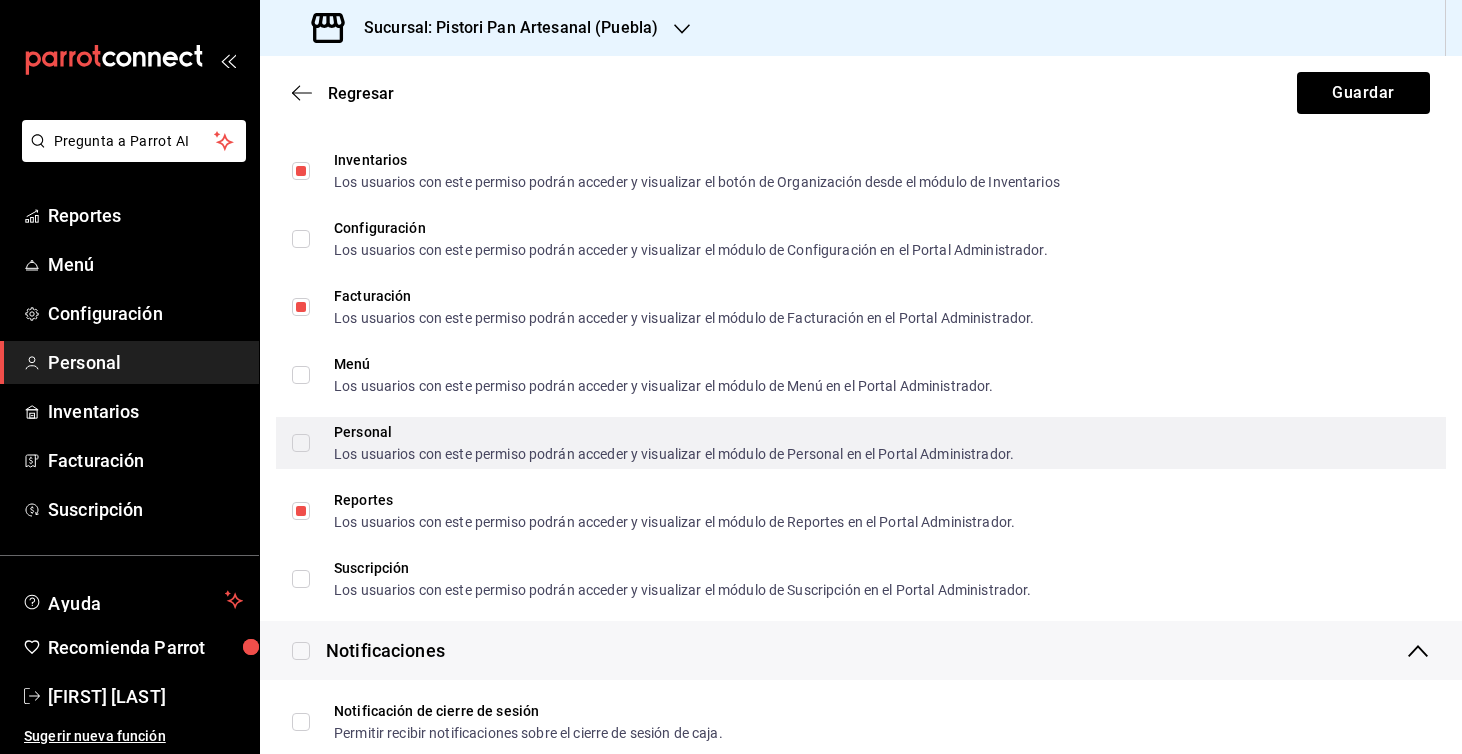 scroll, scrollTop: 1243, scrollLeft: 0, axis: vertical 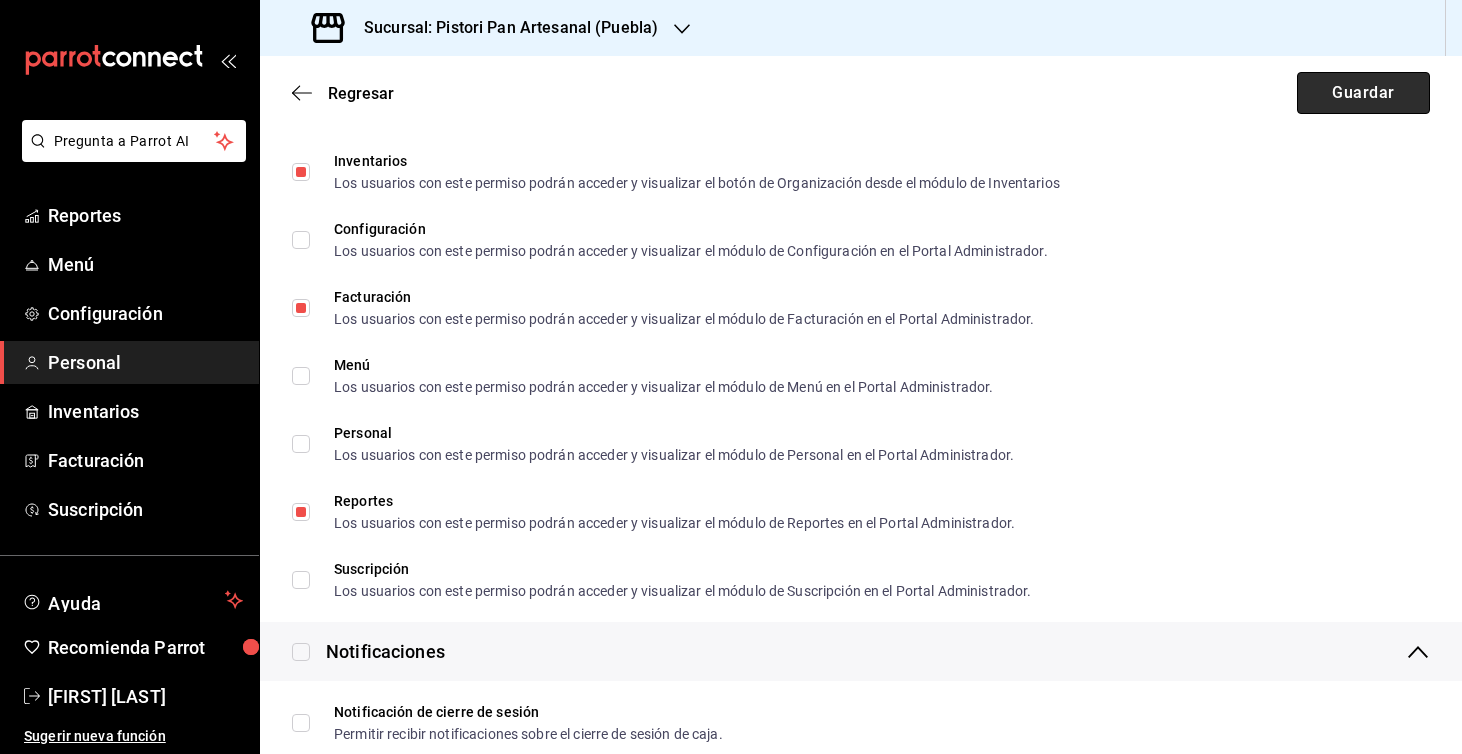 click on "Guardar" at bounding box center [1363, 93] 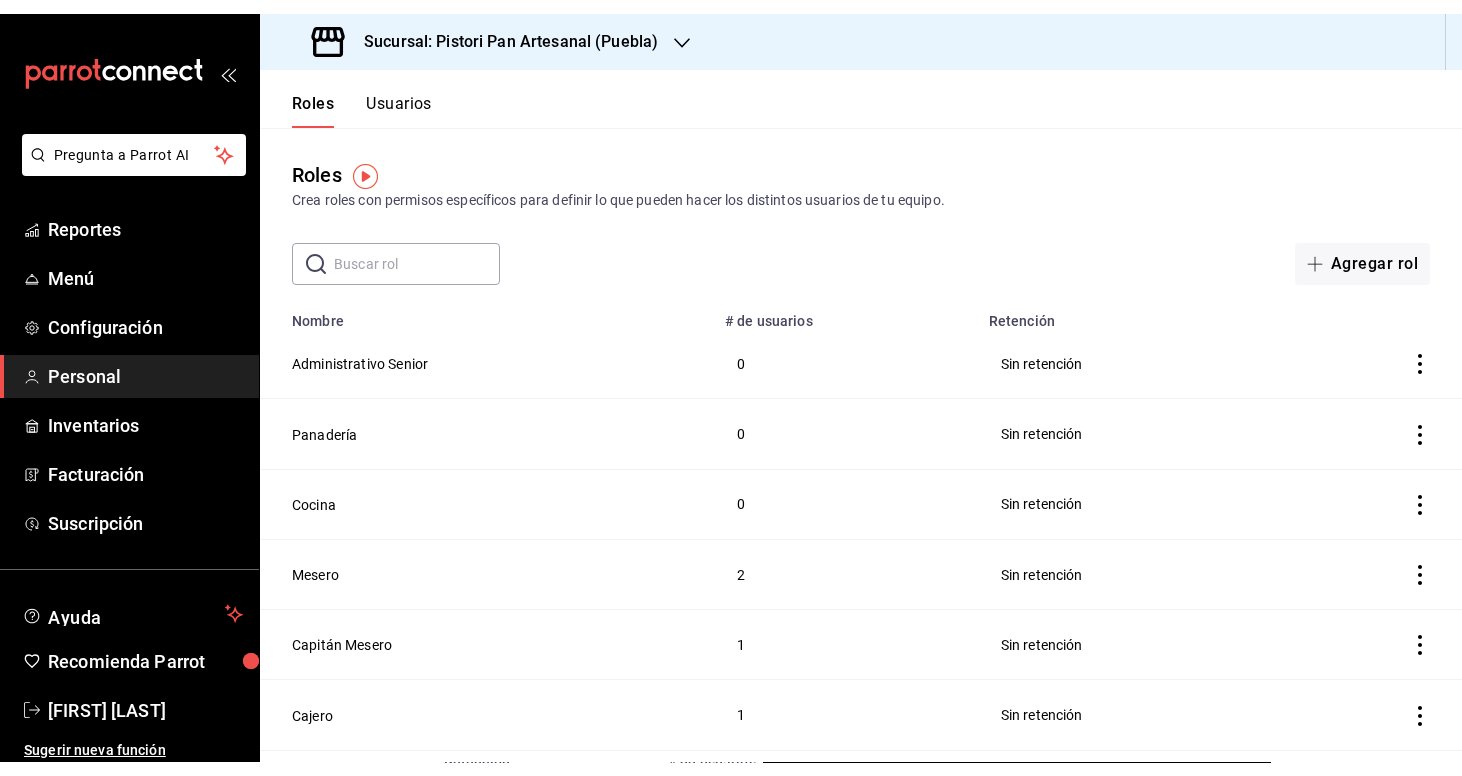scroll, scrollTop: 0, scrollLeft: 0, axis: both 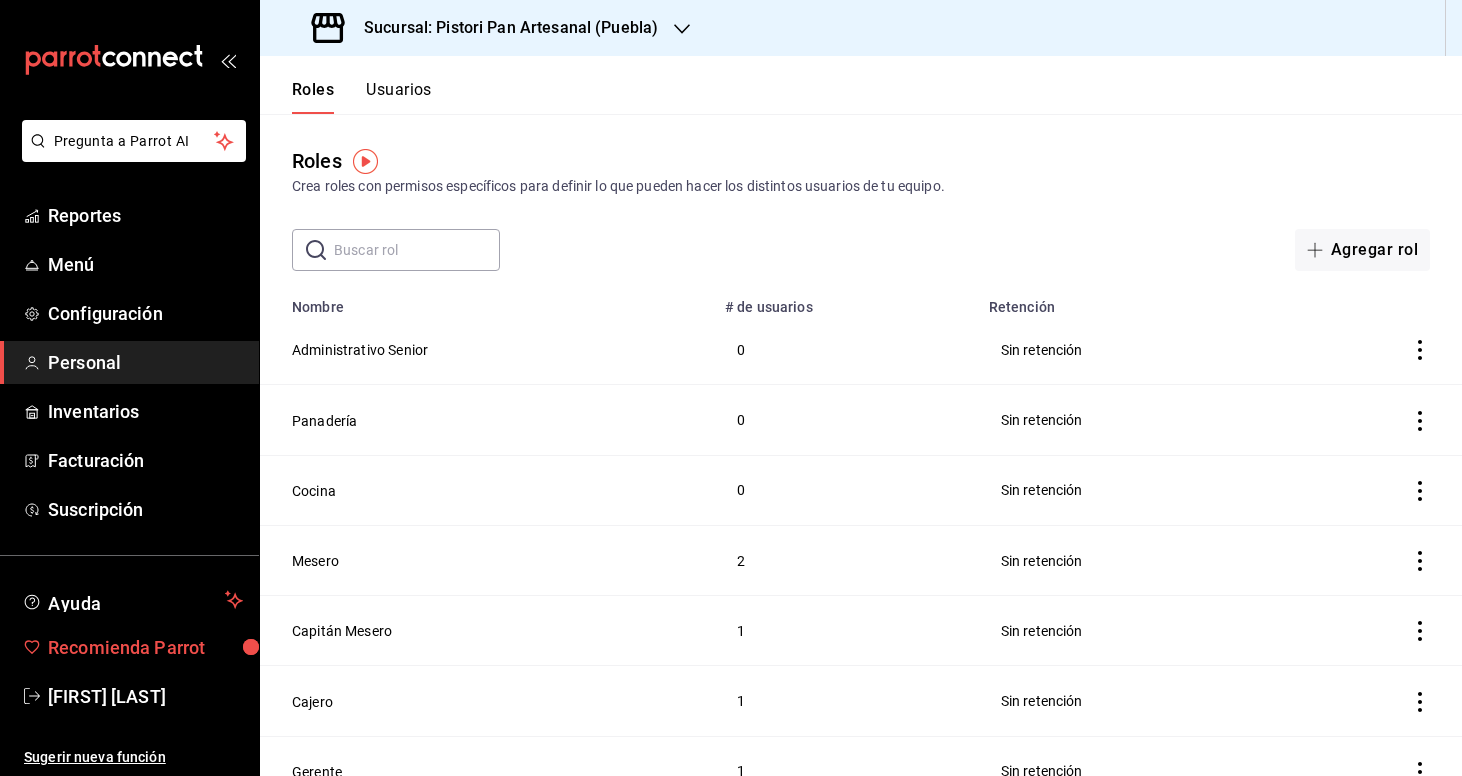 click on "Recomienda Parrot" at bounding box center (145, 647) 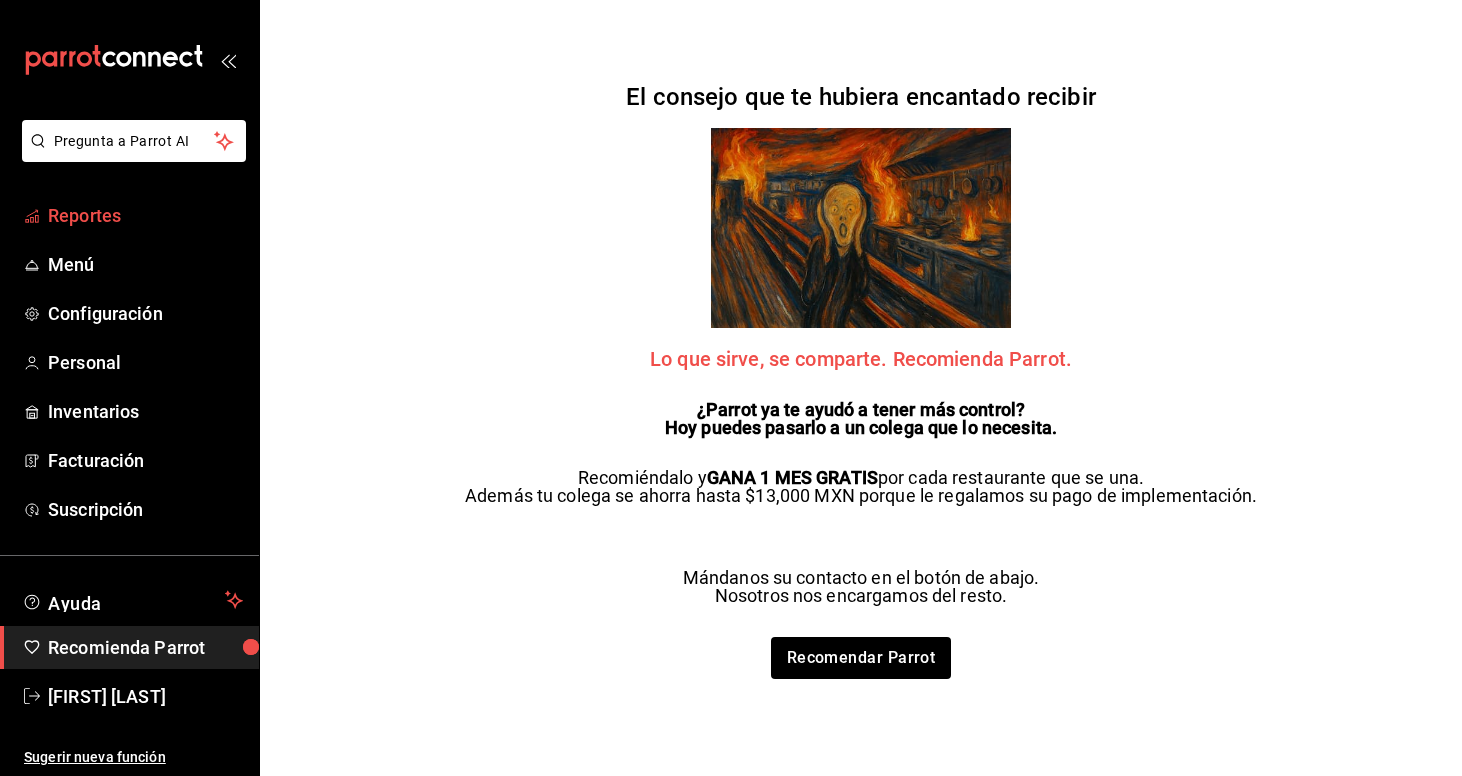 click on "Reportes" at bounding box center [145, 215] 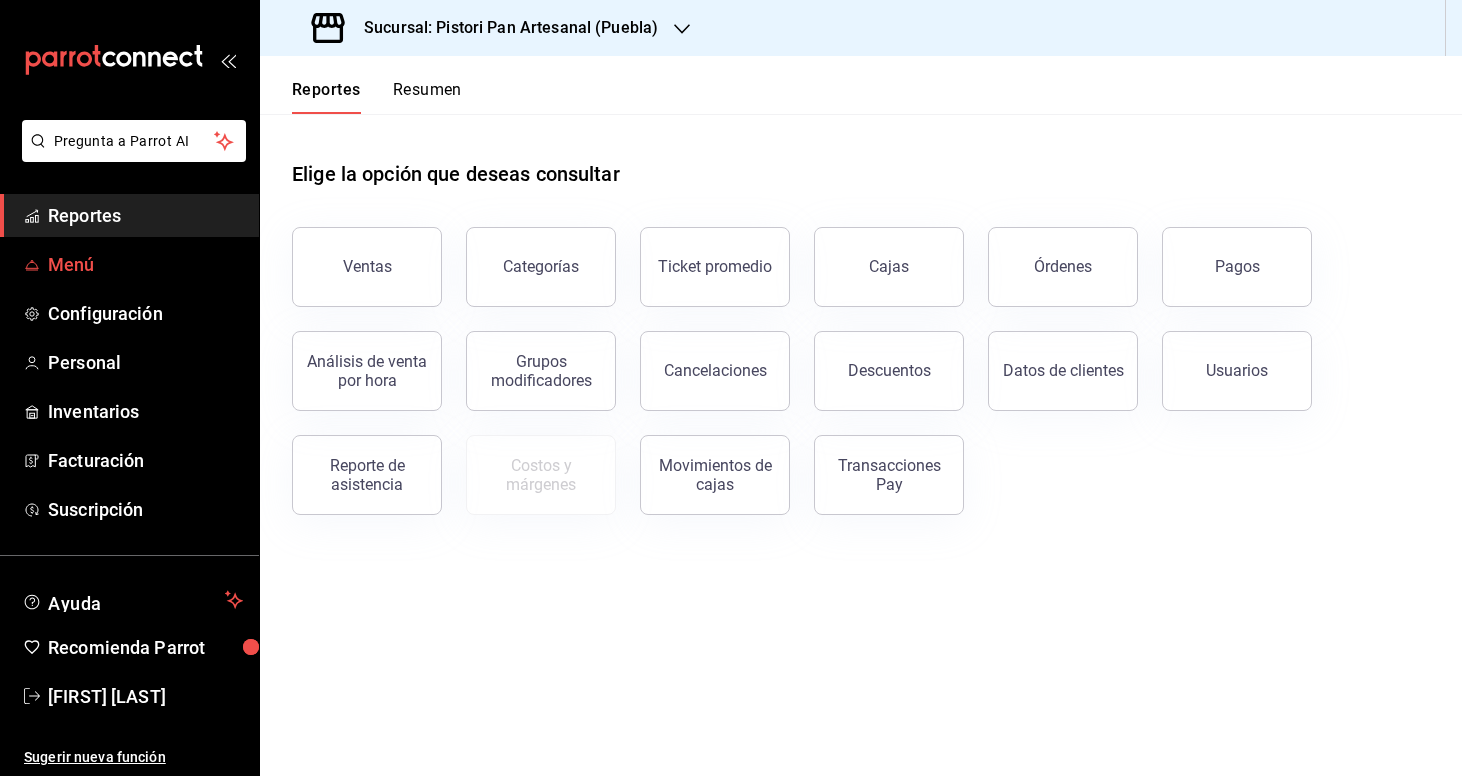 click on "Menú" at bounding box center [145, 264] 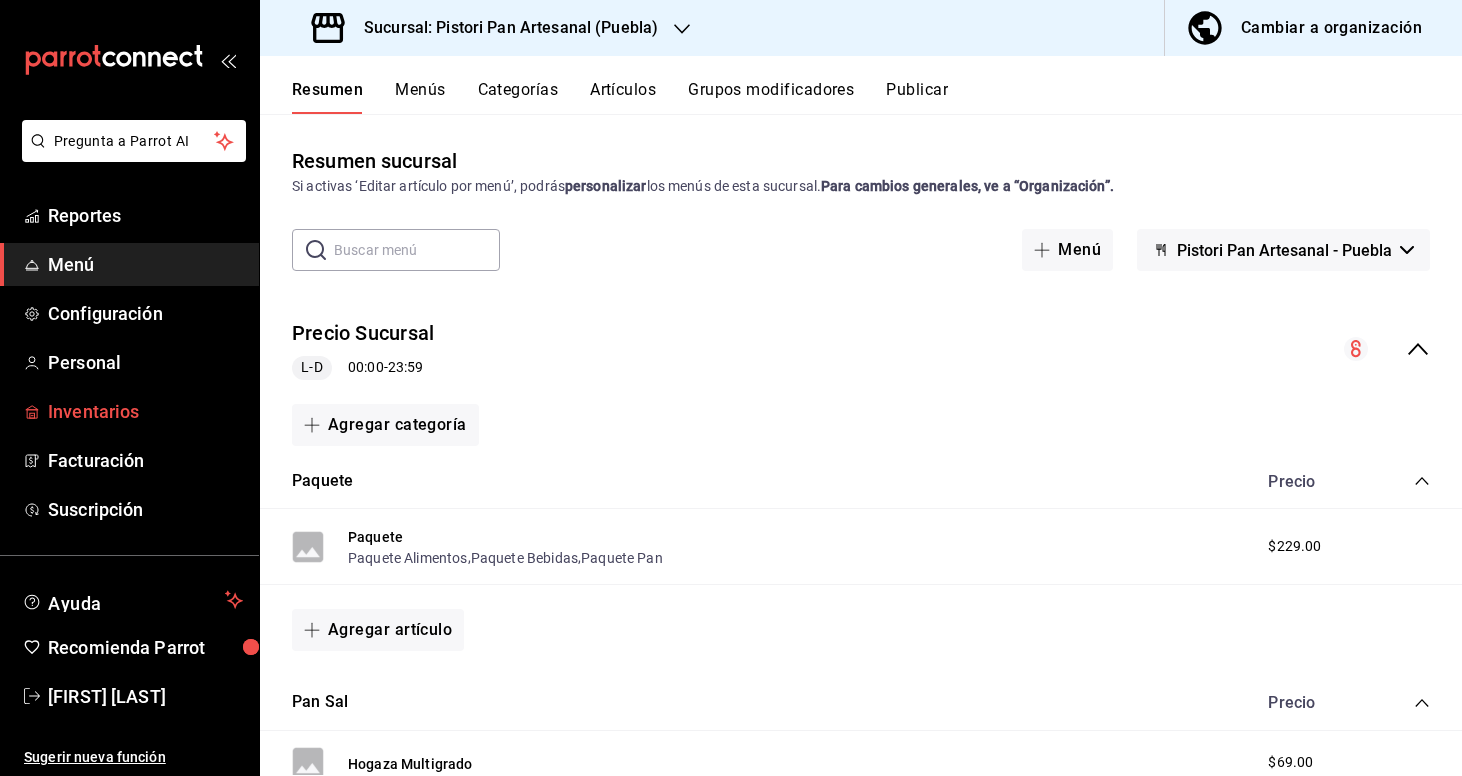 click on "Inventarios" at bounding box center (129, 411) 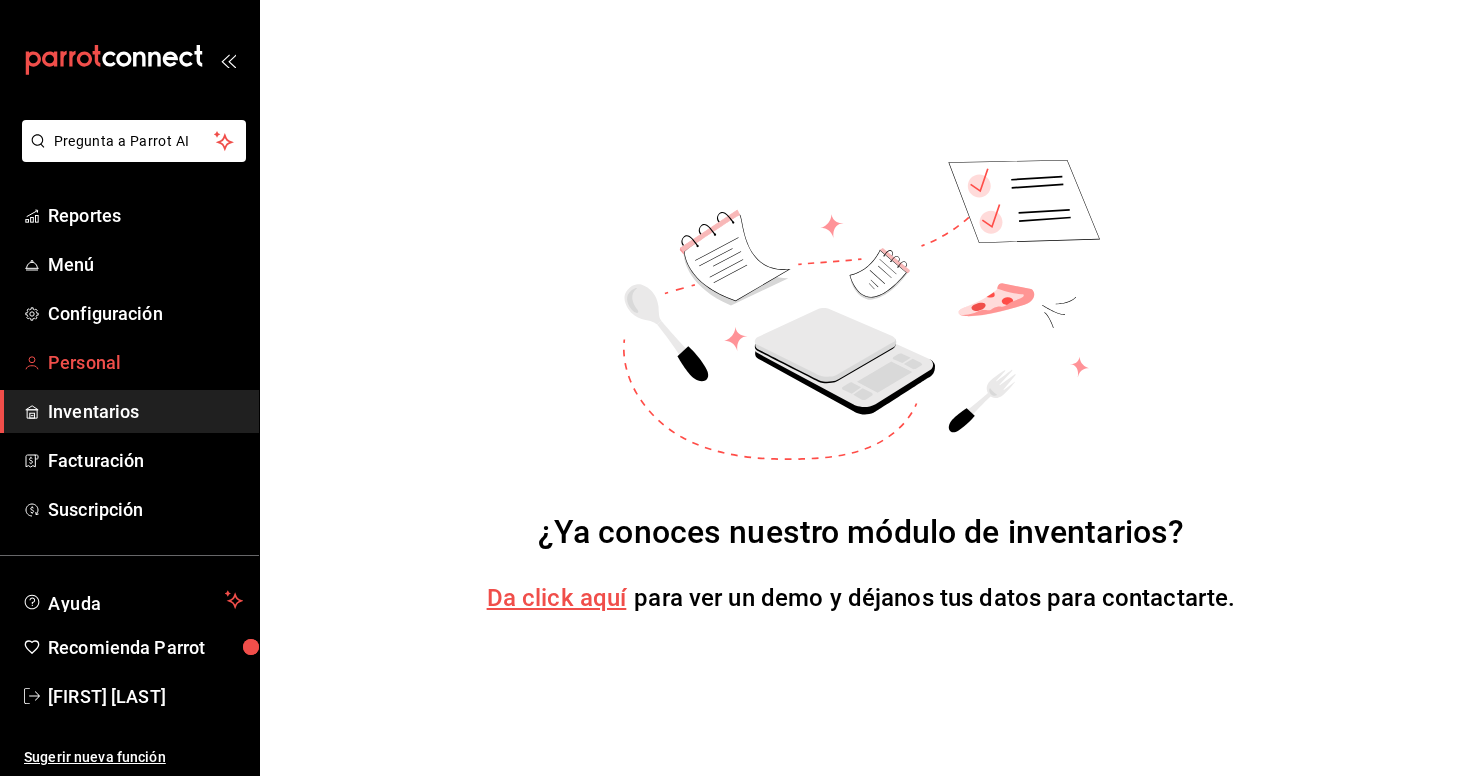 scroll, scrollTop: 0, scrollLeft: 0, axis: both 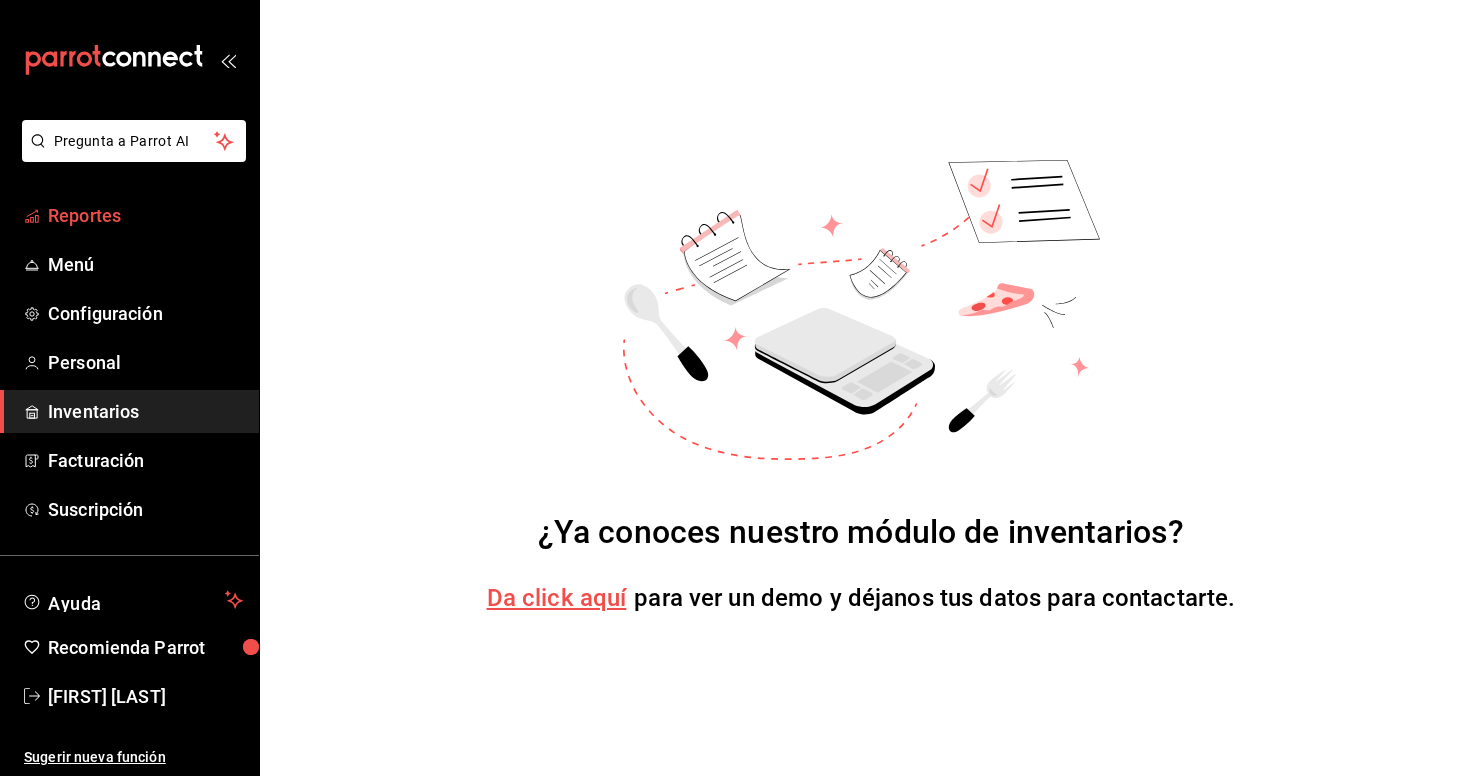 click on "Reportes" at bounding box center [145, 215] 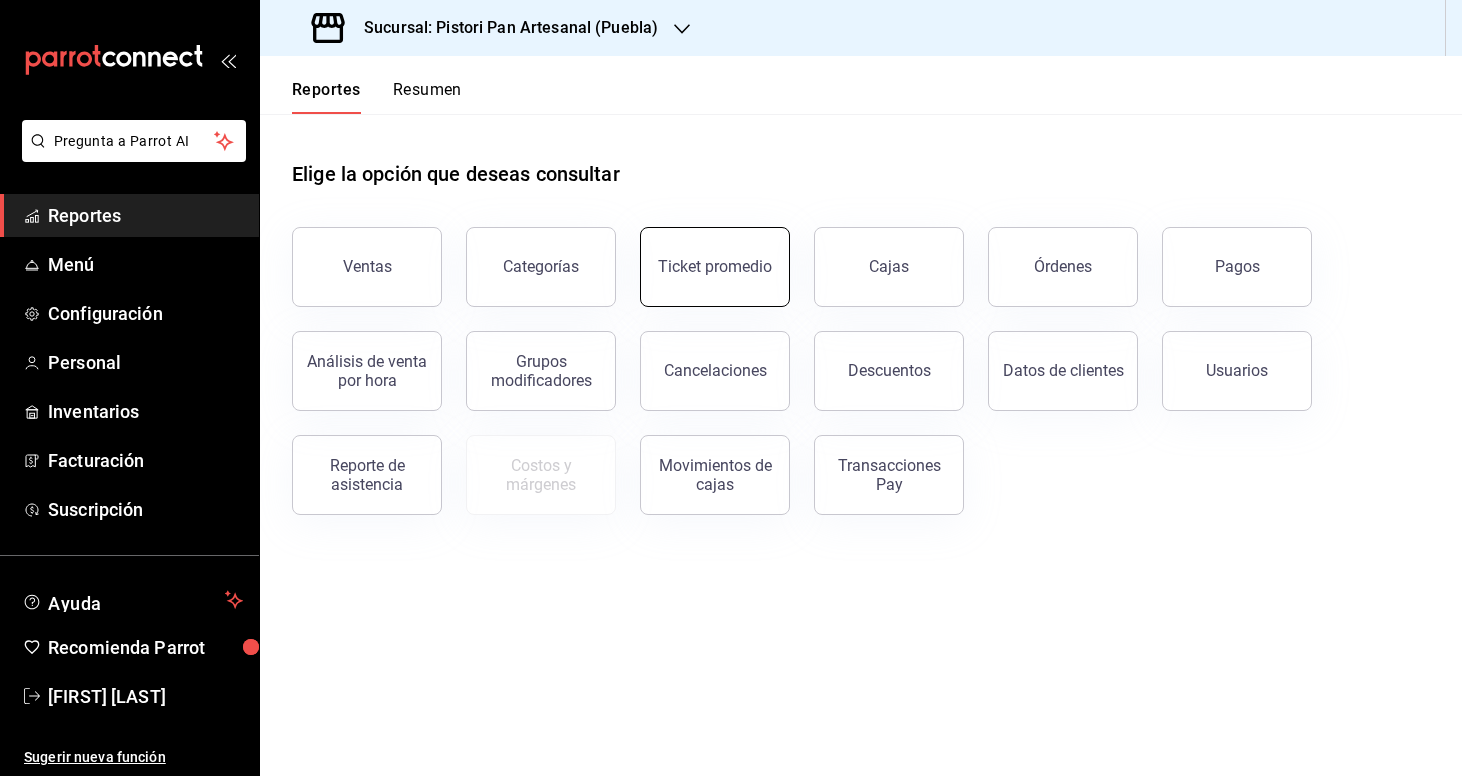 click on "Ticket promedio" at bounding box center [715, 266] 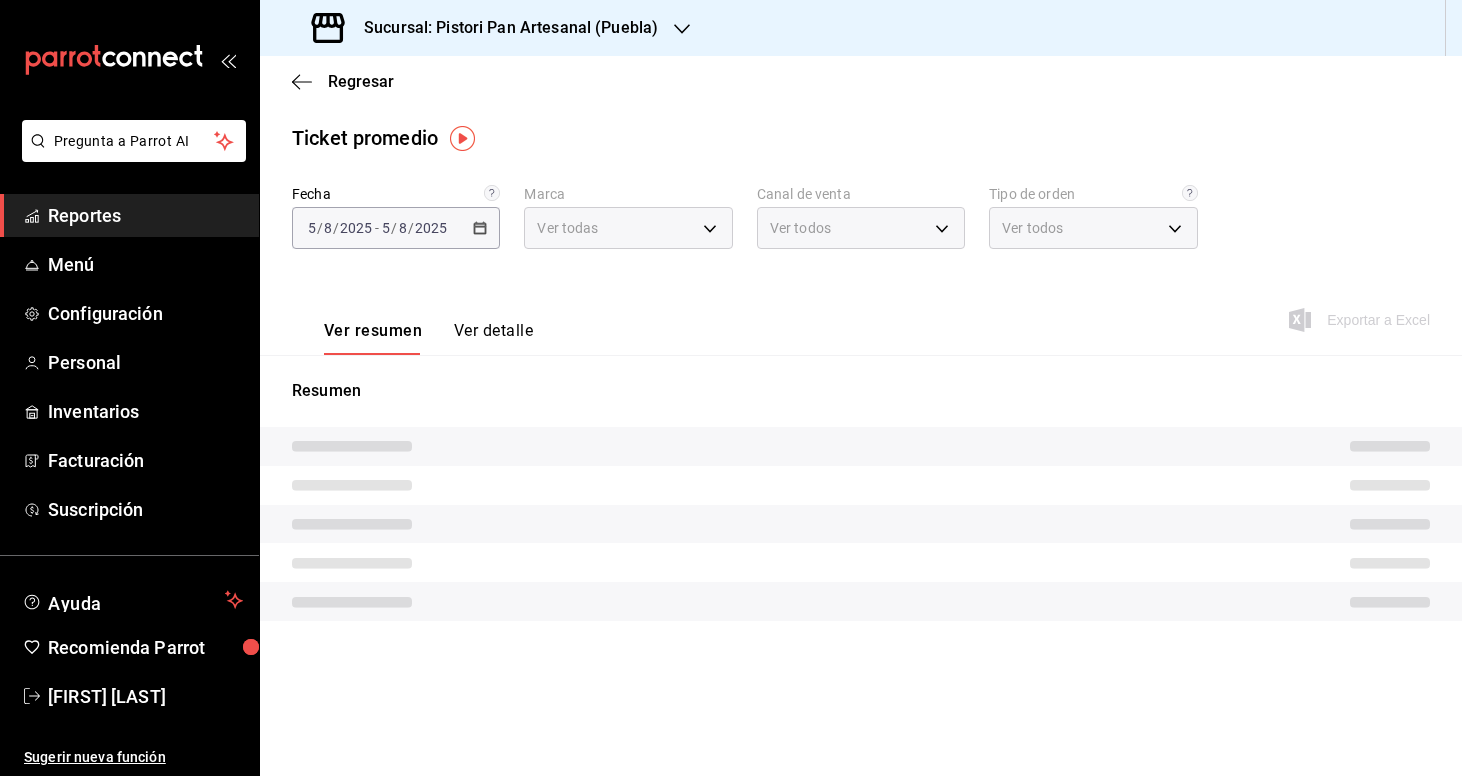 type on "ee1b0bd2-6b4b-4573-a4cd-99251f86a70b" 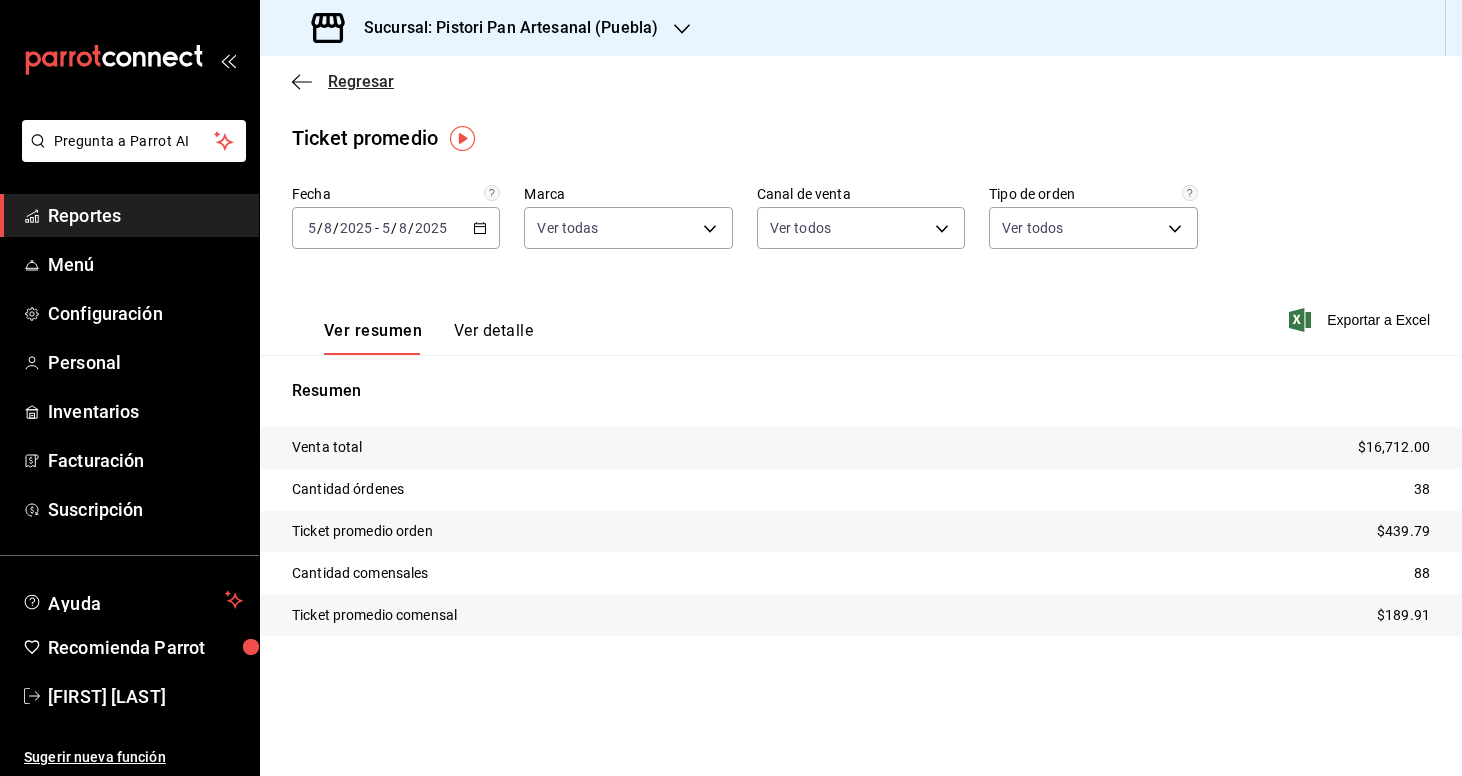 click 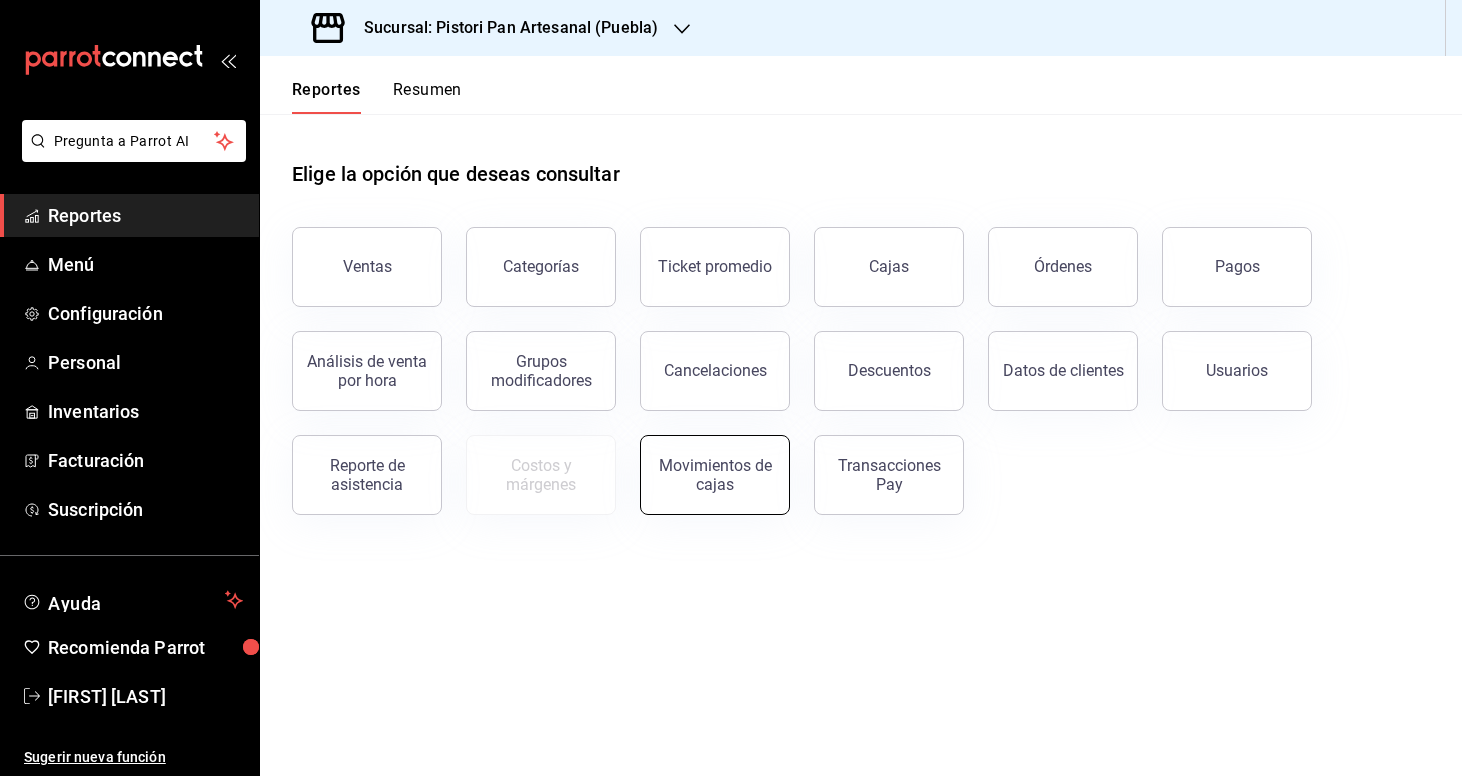 click on "Movimientos de cajas" at bounding box center [715, 475] 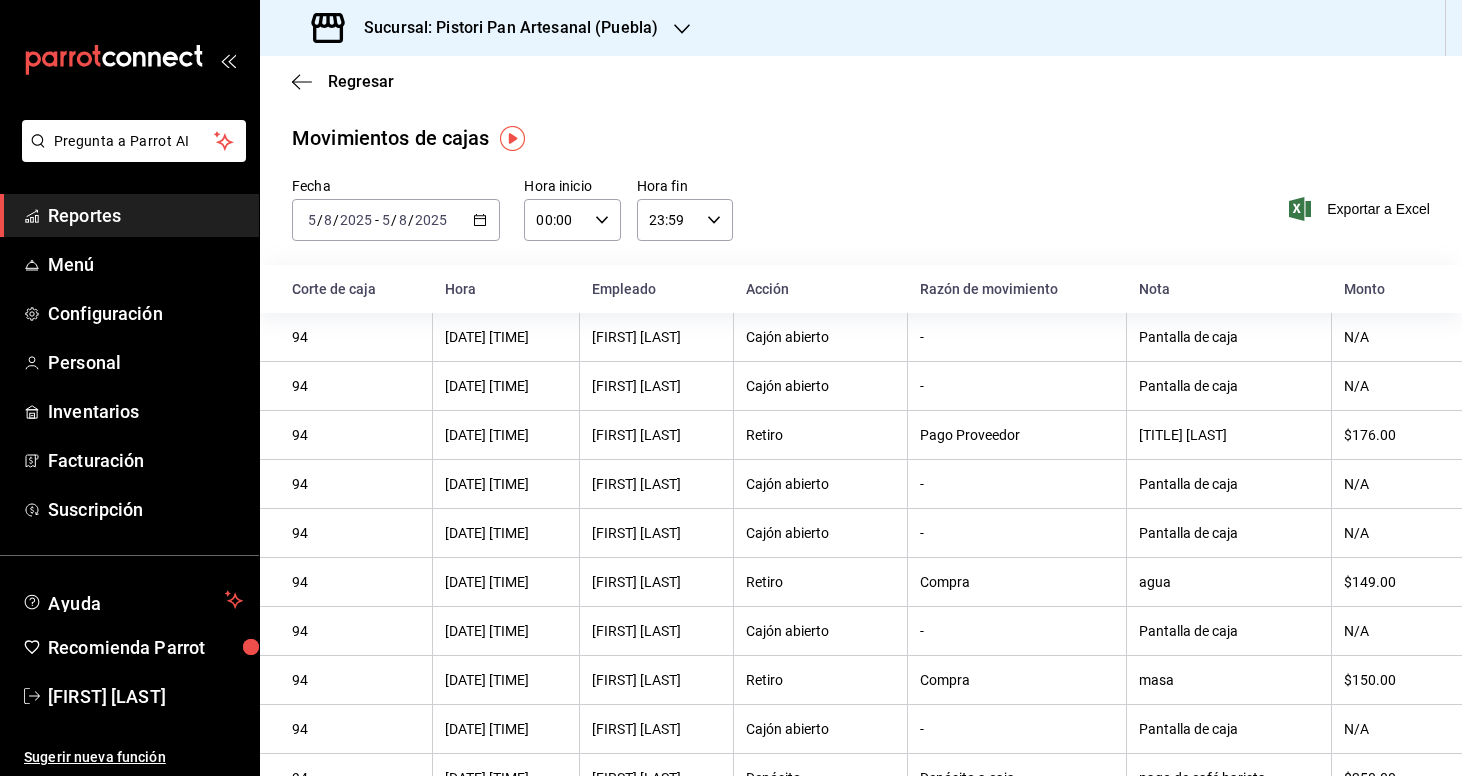 scroll, scrollTop: 0, scrollLeft: 0, axis: both 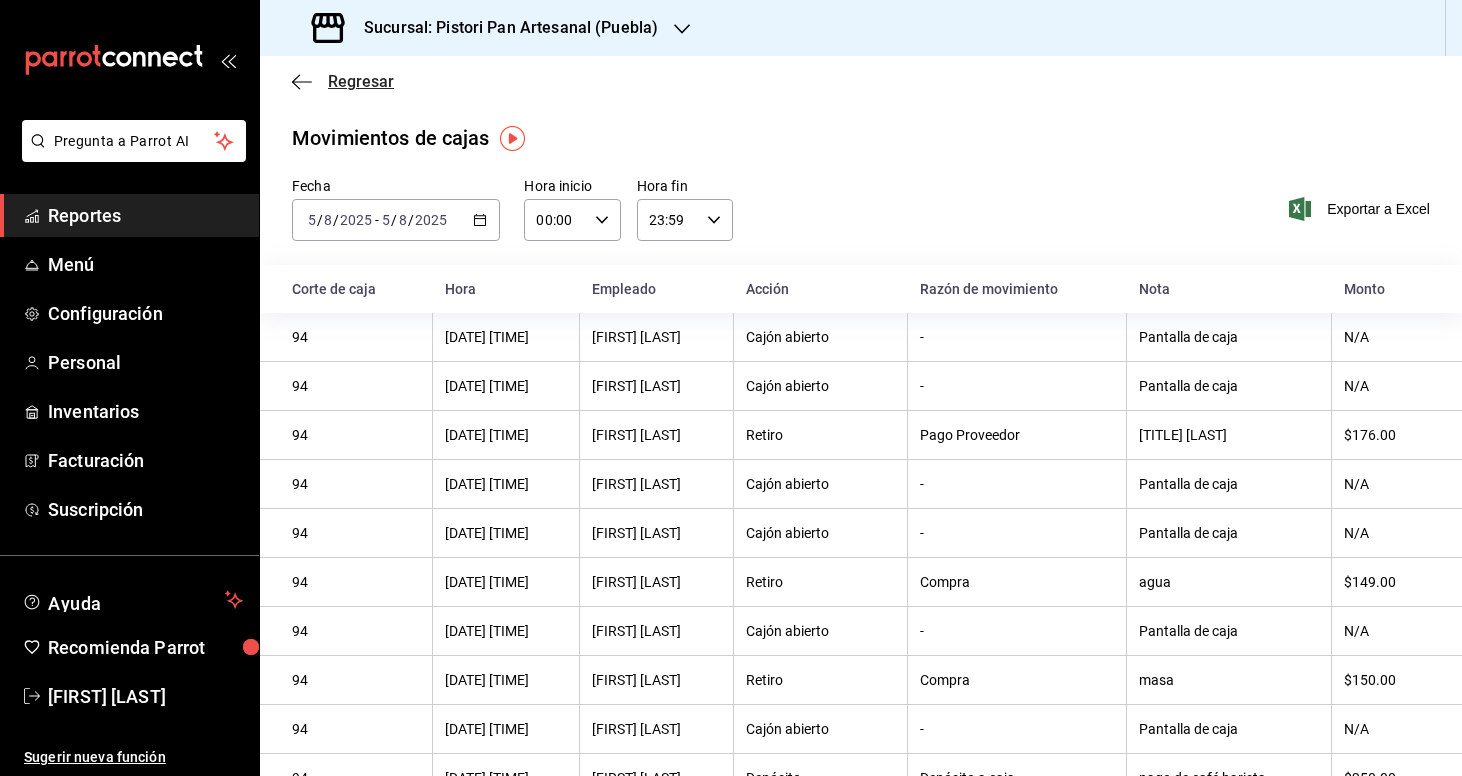 click 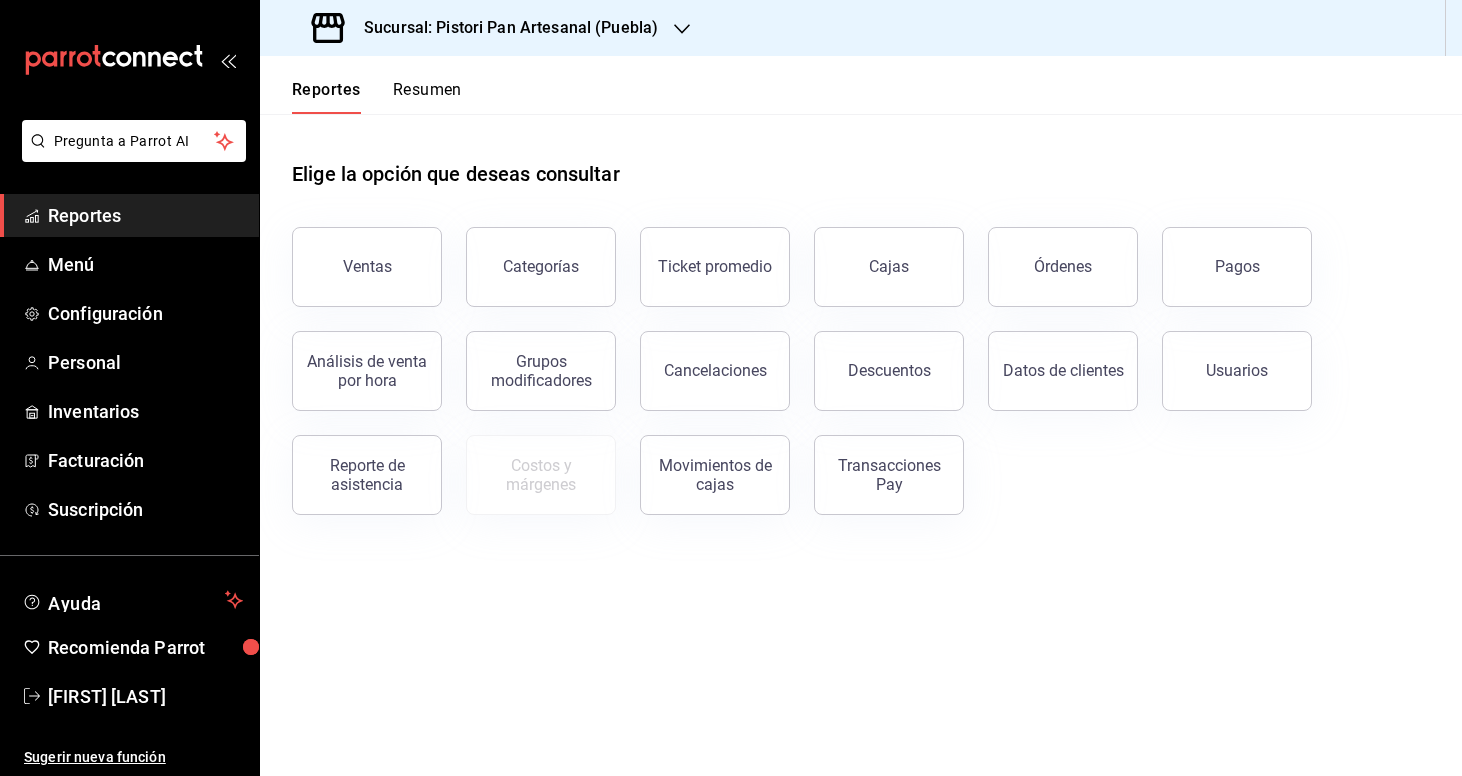 click on "Reportes" at bounding box center (145, 215) 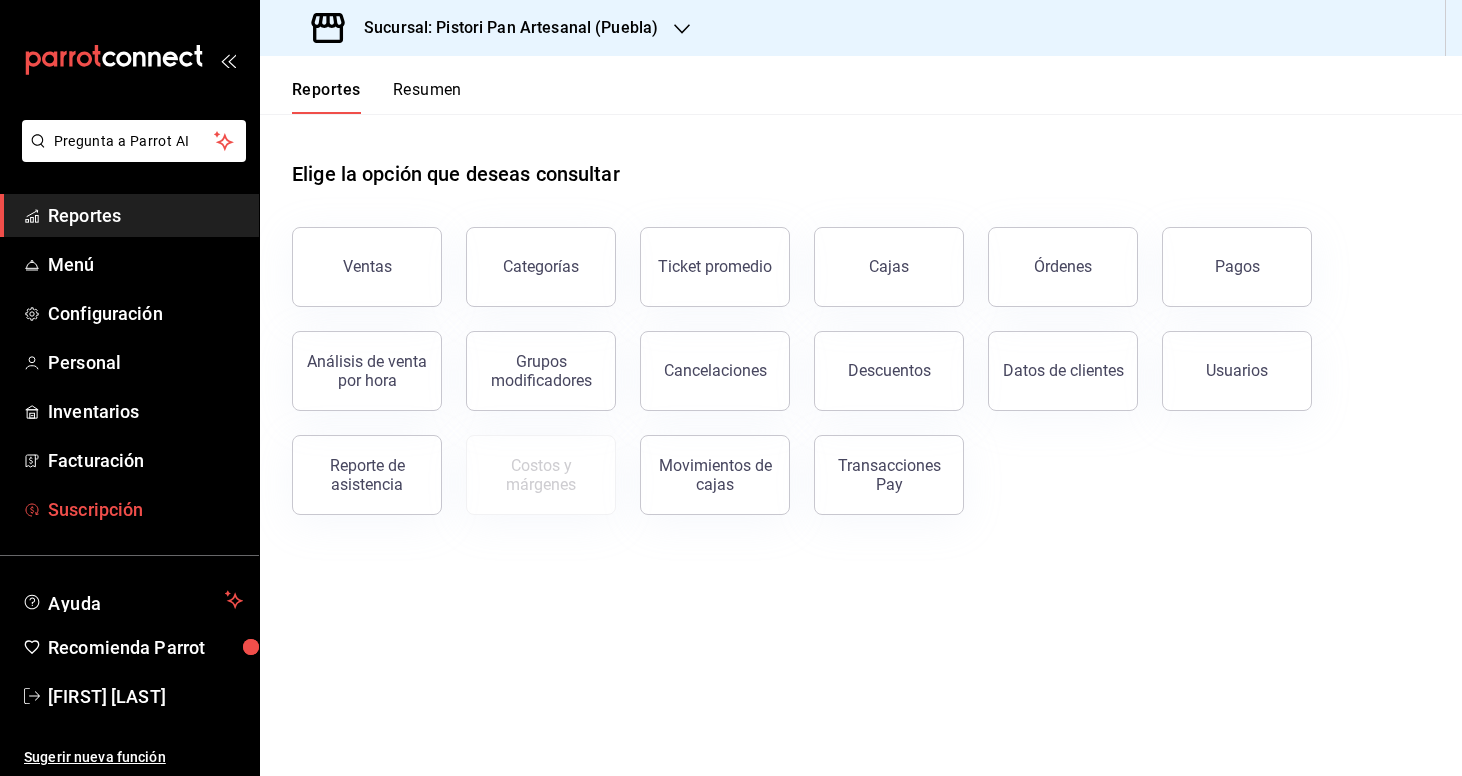 click on "Suscripción" at bounding box center (145, 509) 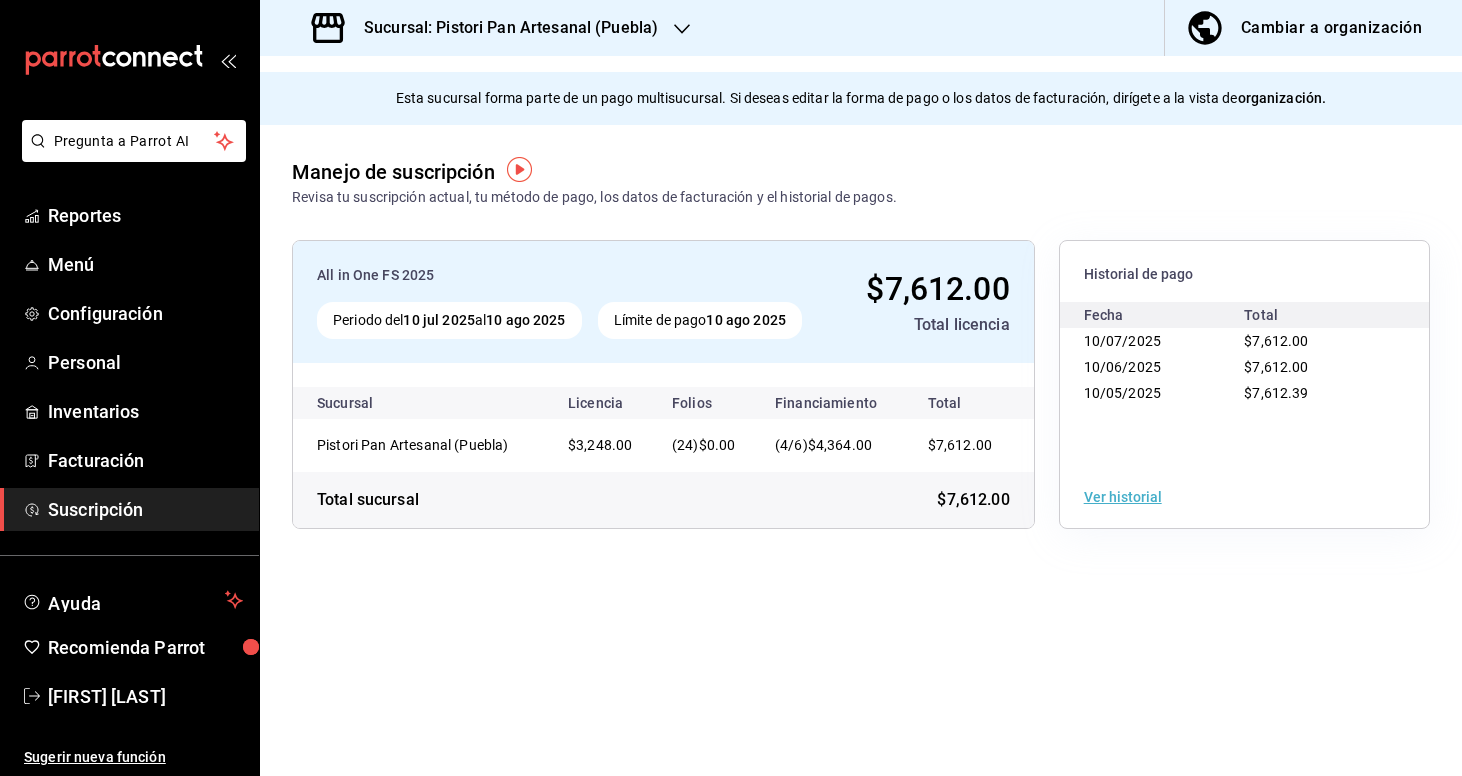 scroll, scrollTop: 0, scrollLeft: 0, axis: both 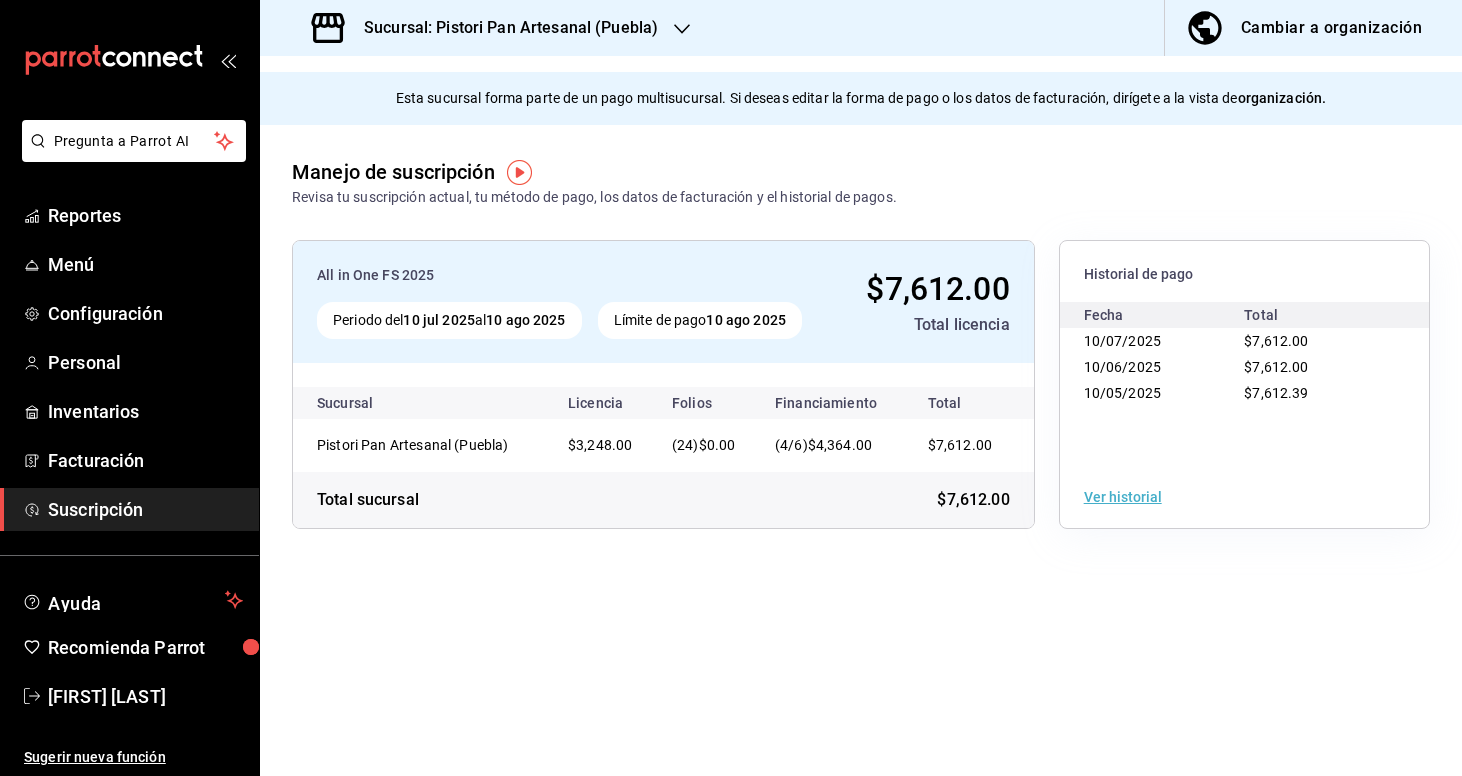 click at bounding box center [682, 28] 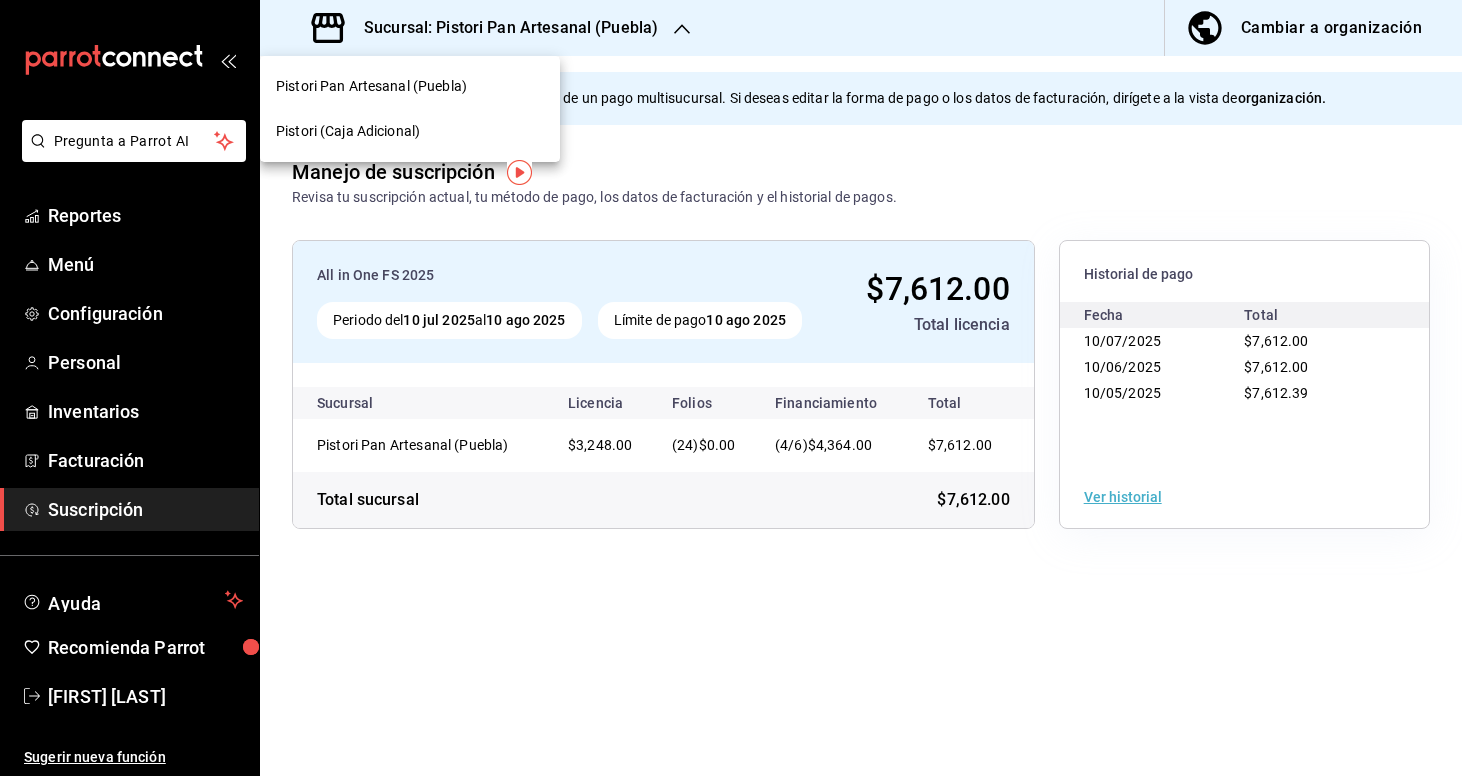 click at bounding box center [731, 388] 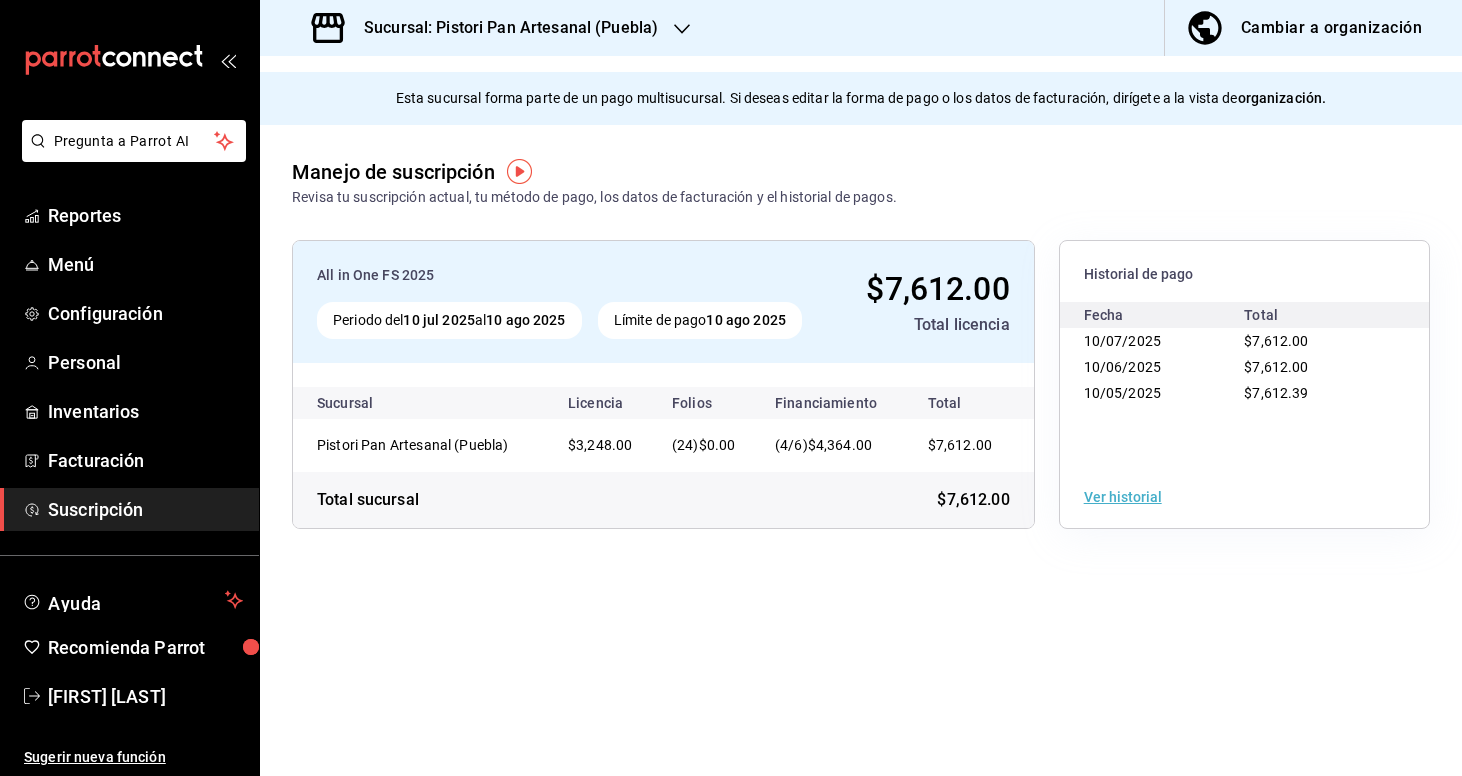scroll, scrollTop: 0, scrollLeft: 0, axis: both 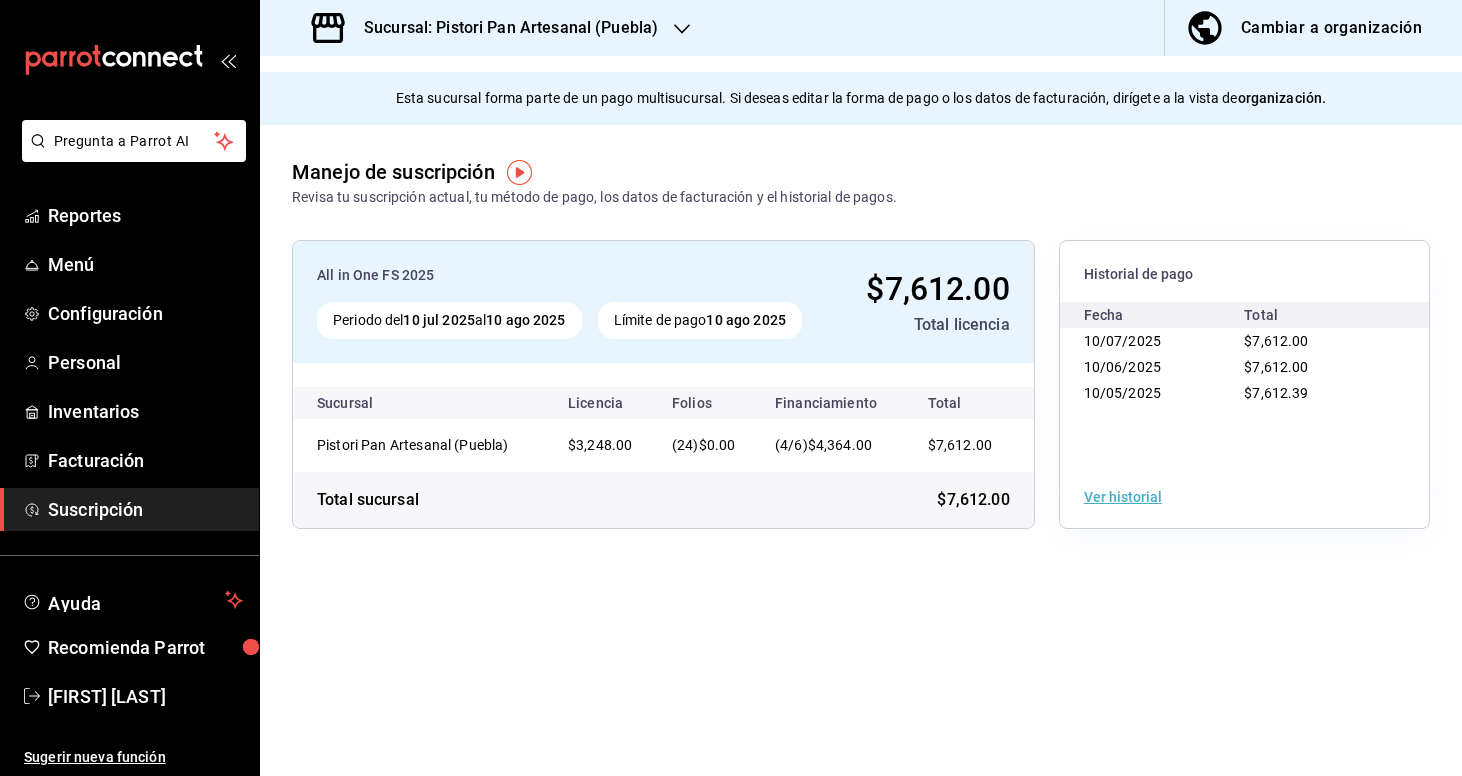 click on "Cambiar a organización" at bounding box center (1305, 28) 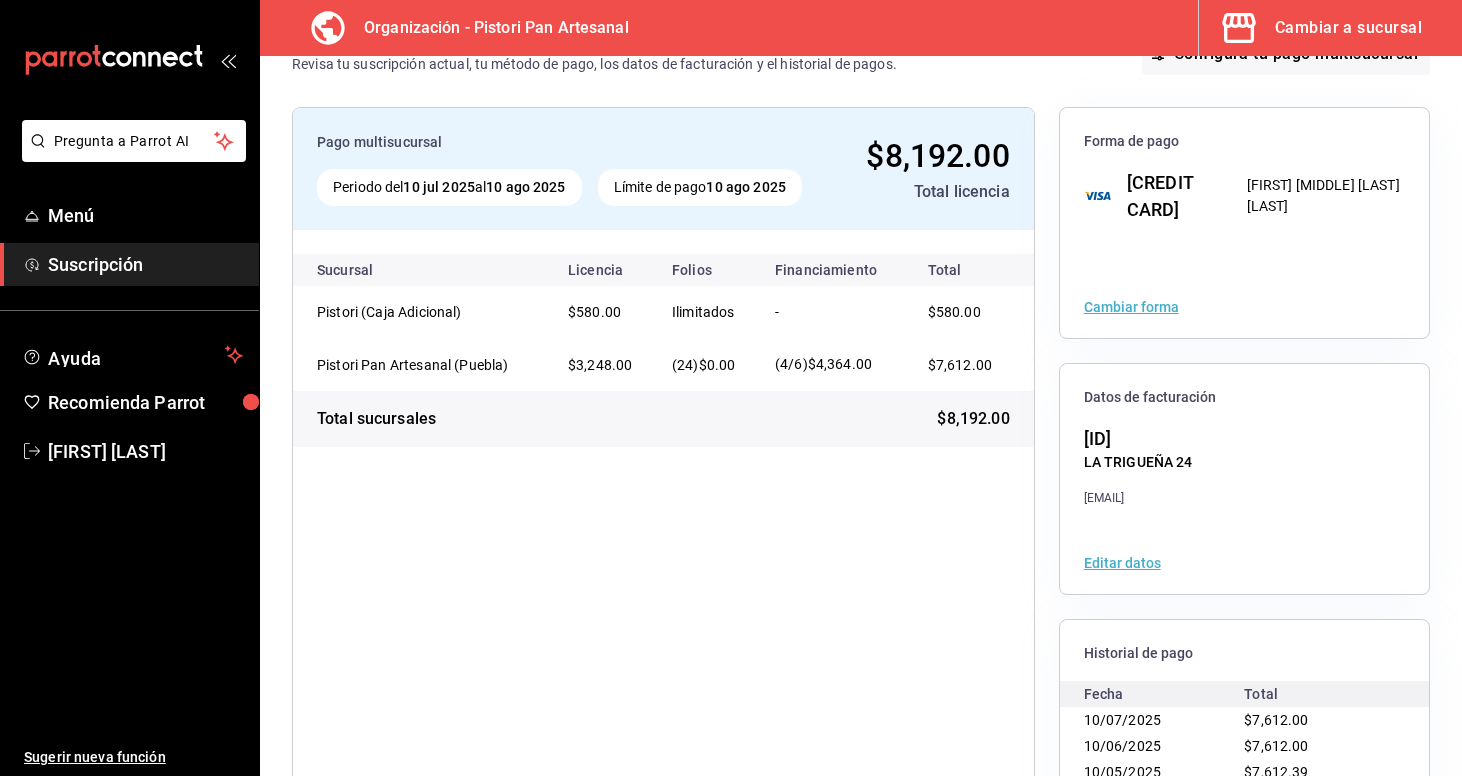 scroll, scrollTop: 67, scrollLeft: 0, axis: vertical 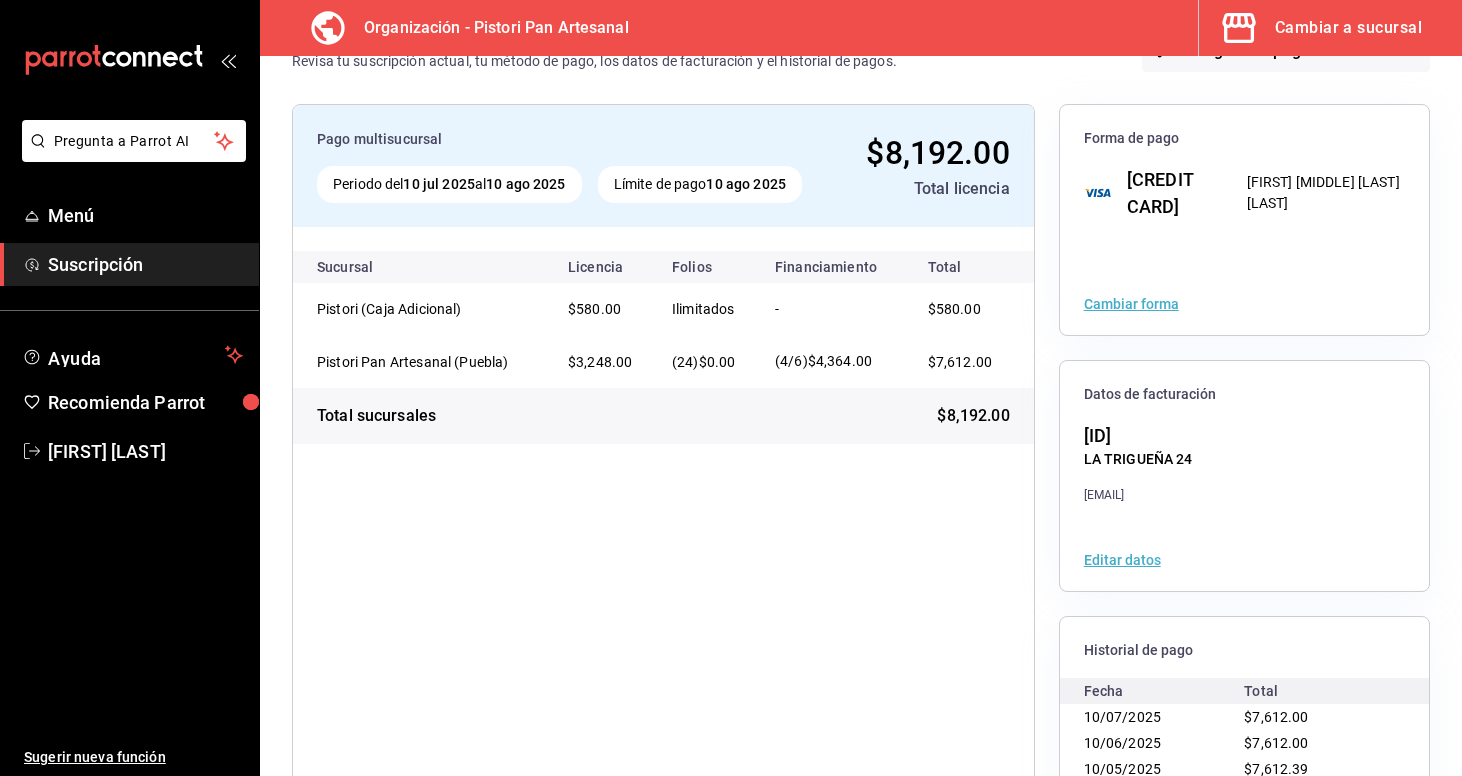 click on "Cambiar a sucursal" at bounding box center (1348, 28) 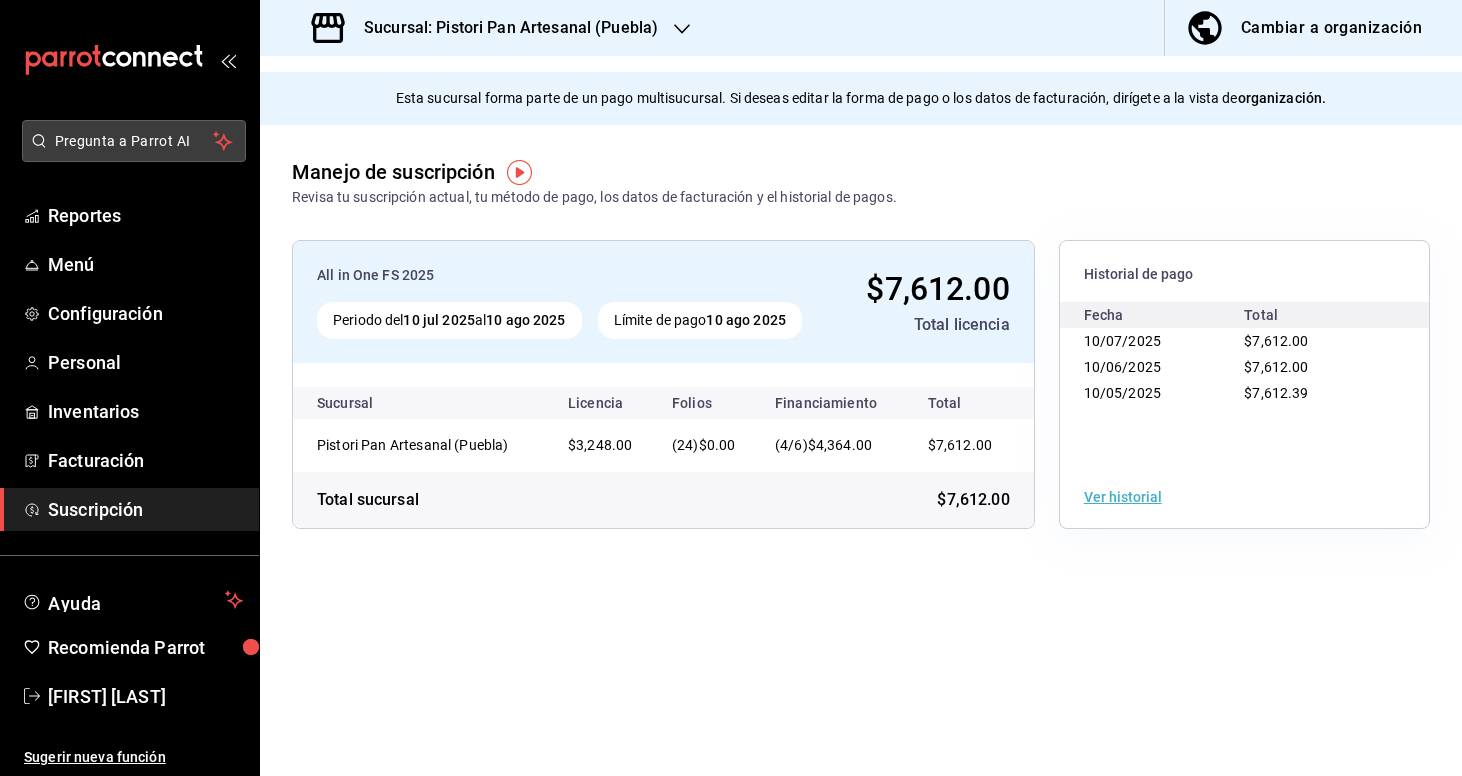 click on "Pregunta a Parrot AI" at bounding box center (134, 141) 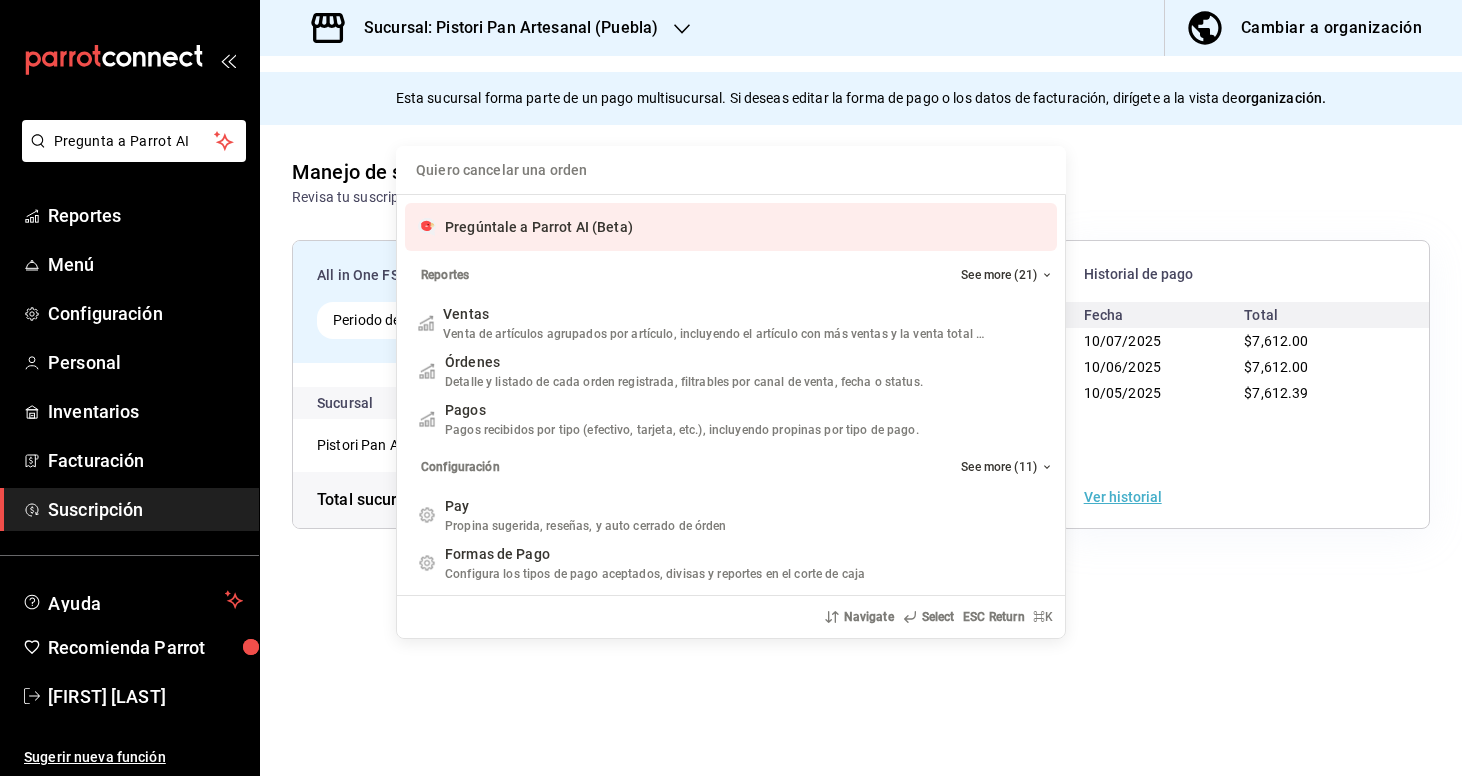 click on "Quiero cancelar una orden Pregúntale a Parrot AI (Beta) Reportes See more (21) Ventas Venta de artículos agrupados por artículo, incluyendo el artículo con más ventas y la venta total por periodo. Add shortcut Órdenes Detalle y listado de cada orden registrada, filtrables por canal de venta, fecha o status. Add shortcut Pagos Pagos recibidos por tipo (efectivo, tarjeta, etc.), incluyendo propinas por tipo de pago. Add shortcut Configuración See more (11) Pay Propina sugerida, reseñas, y auto cerrado de órden Add shortcut Formas de Pago Configura los tipos de pago aceptados, divisas y reportes en el corte de caja Add shortcut Descuentos Configura los descuentos aplicables a órdenes o artículos en el restaurante. Add shortcut Personal Roles Administra los roles de permisos disponibles en tu restaurante Add shortcut Usuarios Administra los usuarios, sus accesos y permisos así como notificaciones. Add shortcut Referidos Referidos Refiérenos a través de WhatsApp y recibe 1 mes gratis de suscripción" at bounding box center (731, 388) 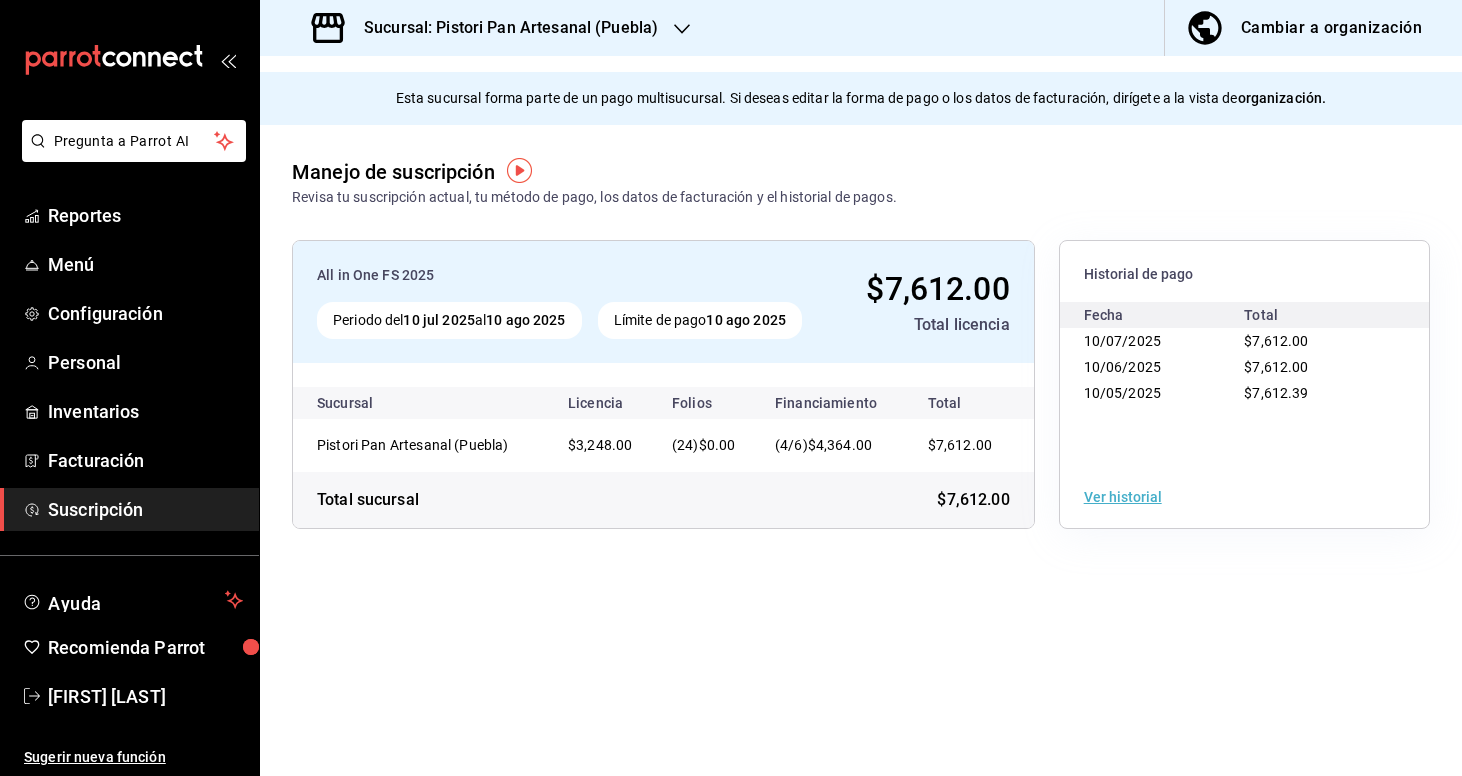 scroll, scrollTop: 0, scrollLeft: 0, axis: both 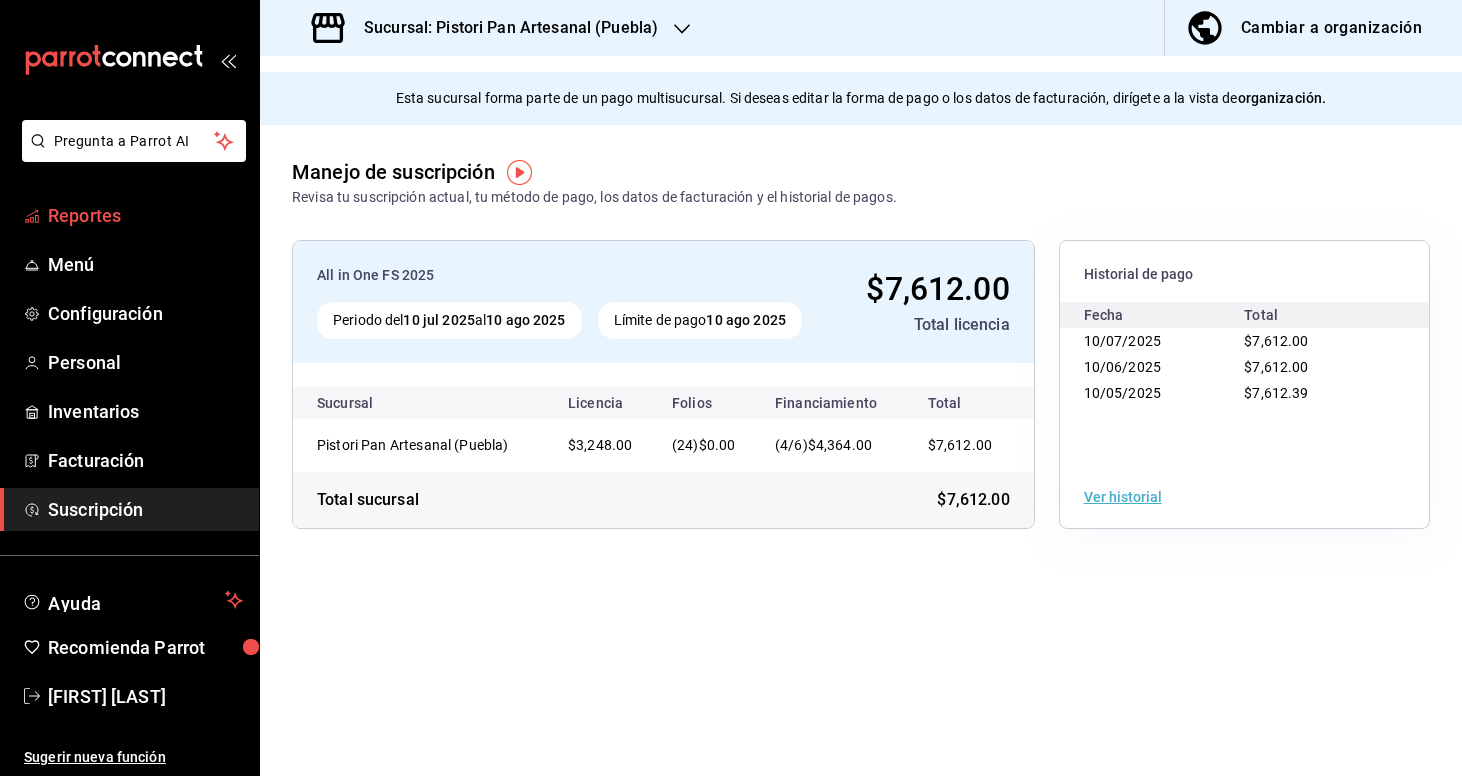 click on "Reportes" at bounding box center [145, 215] 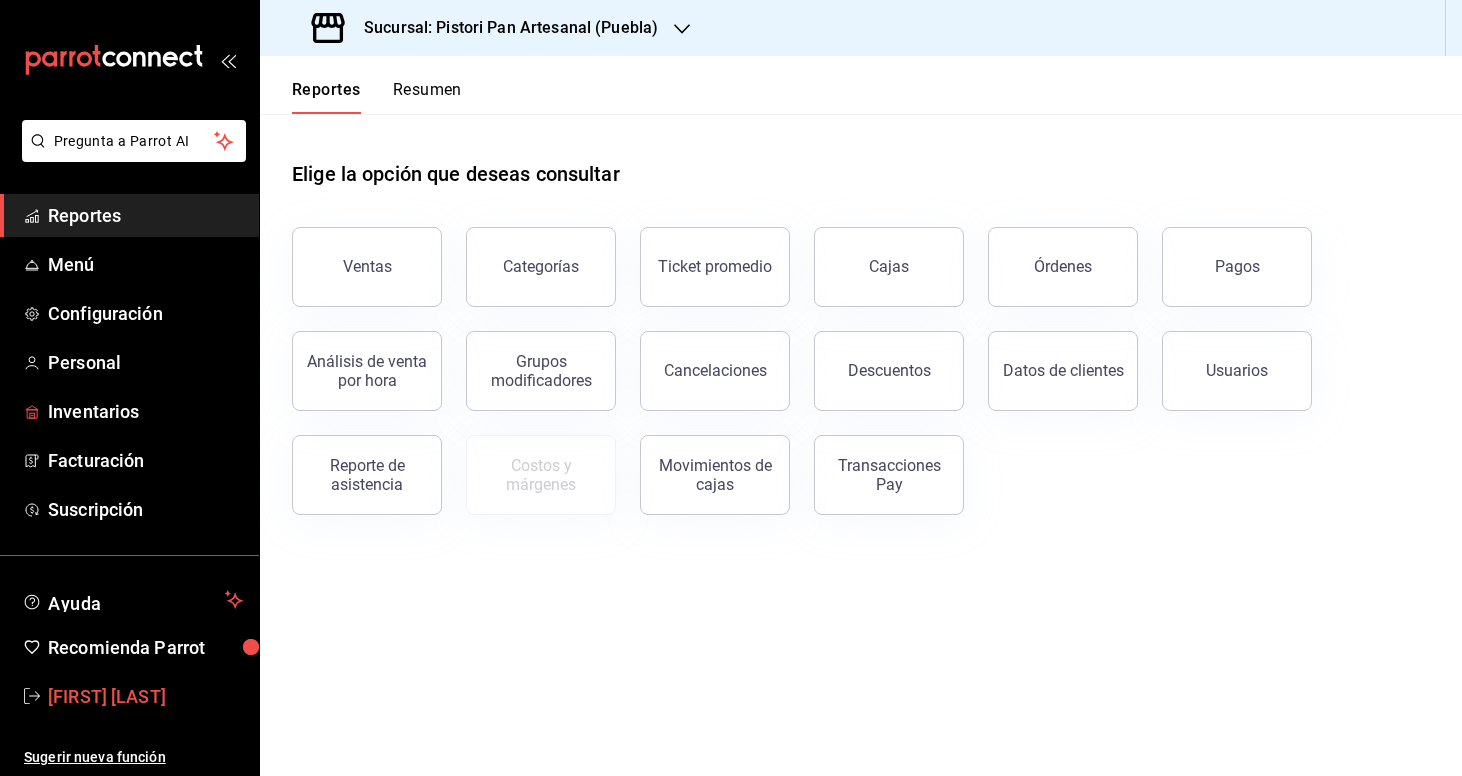 scroll, scrollTop: 0, scrollLeft: 0, axis: both 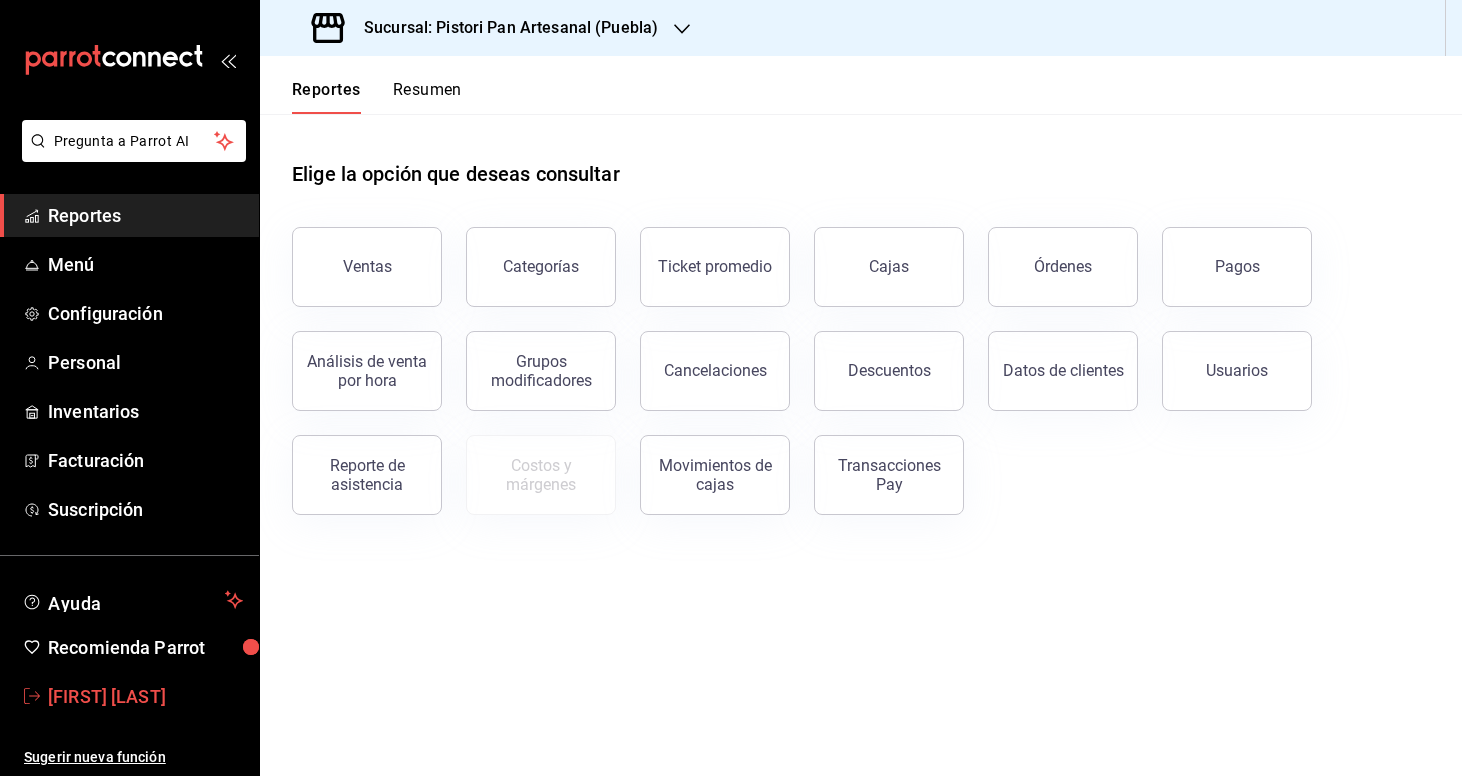 click on "[FIRST] [LAST]" at bounding box center (145, 696) 